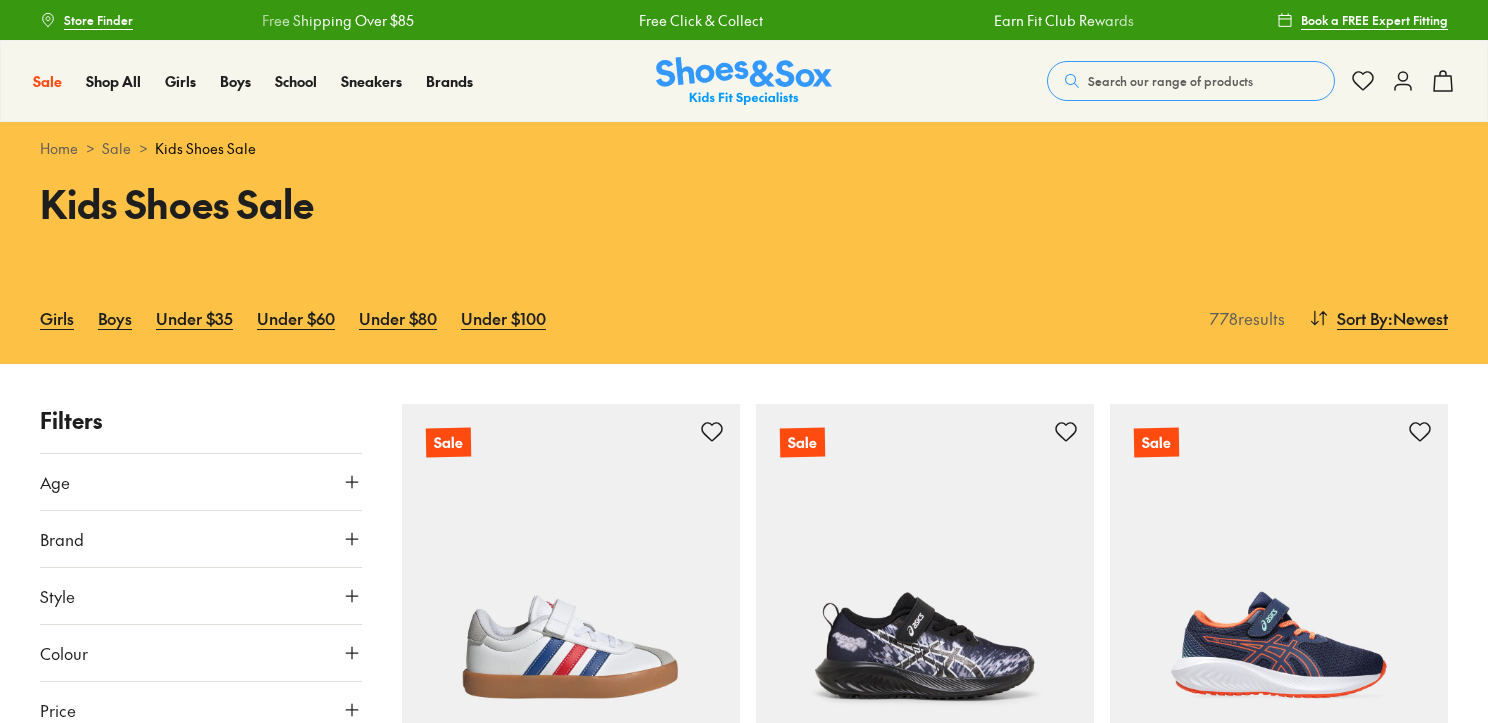 scroll, scrollTop: 0, scrollLeft: 0, axis: both 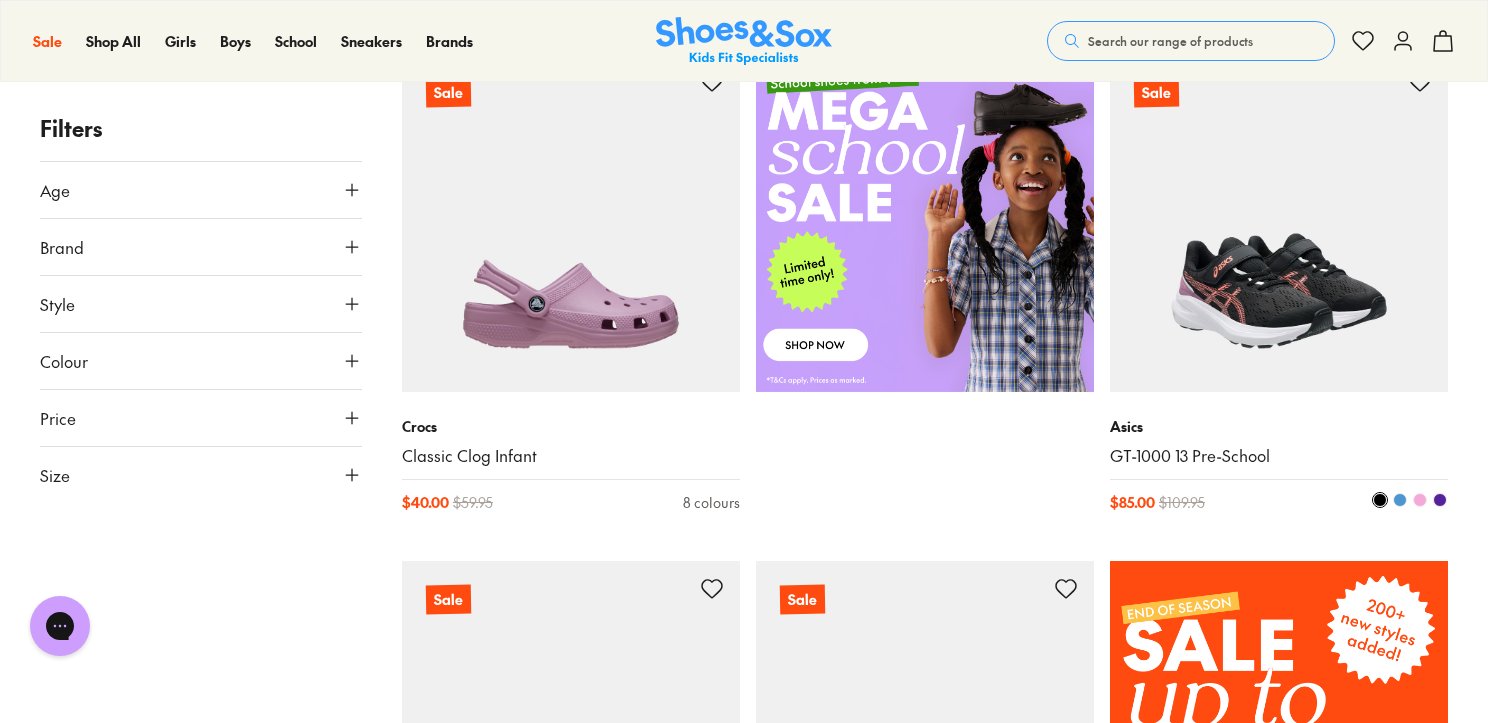 click at bounding box center (1279, 223) 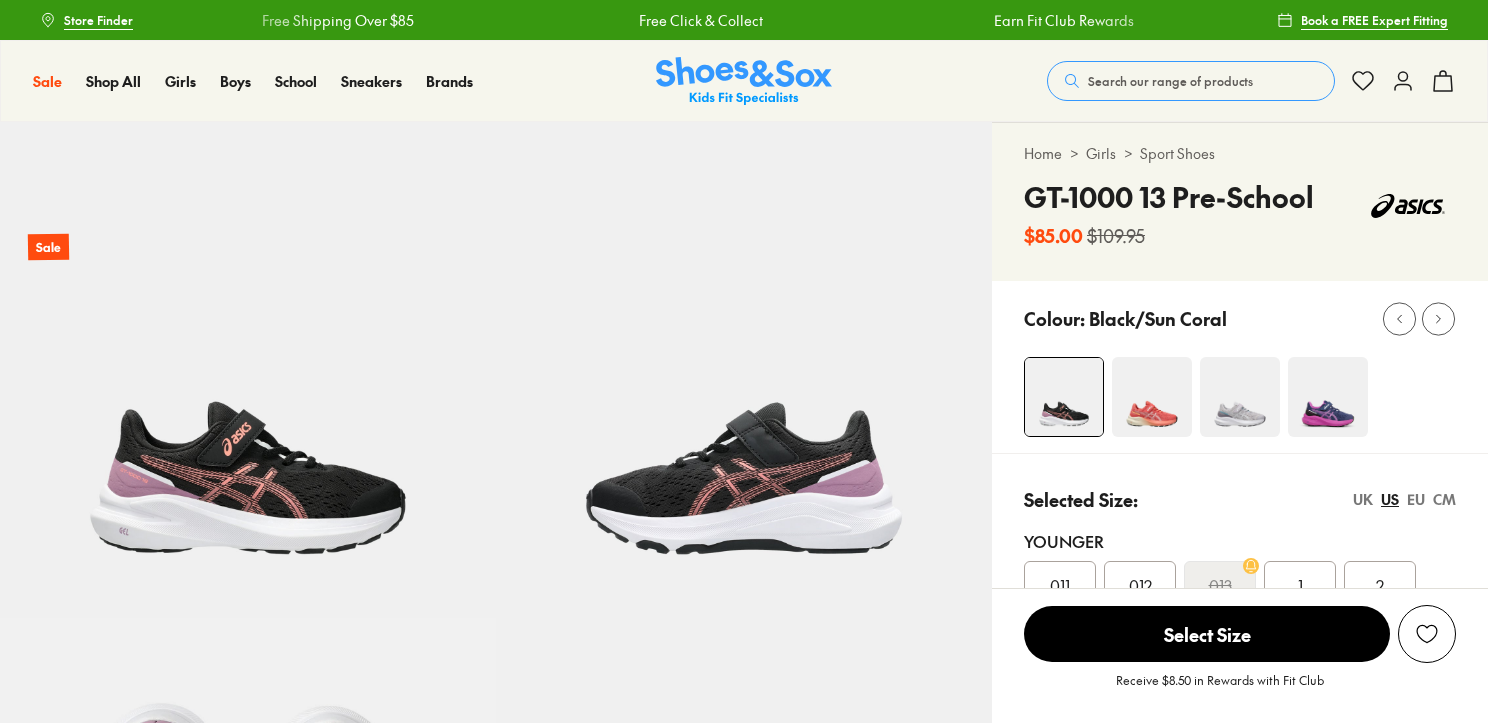 scroll, scrollTop: 0, scrollLeft: 0, axis: both 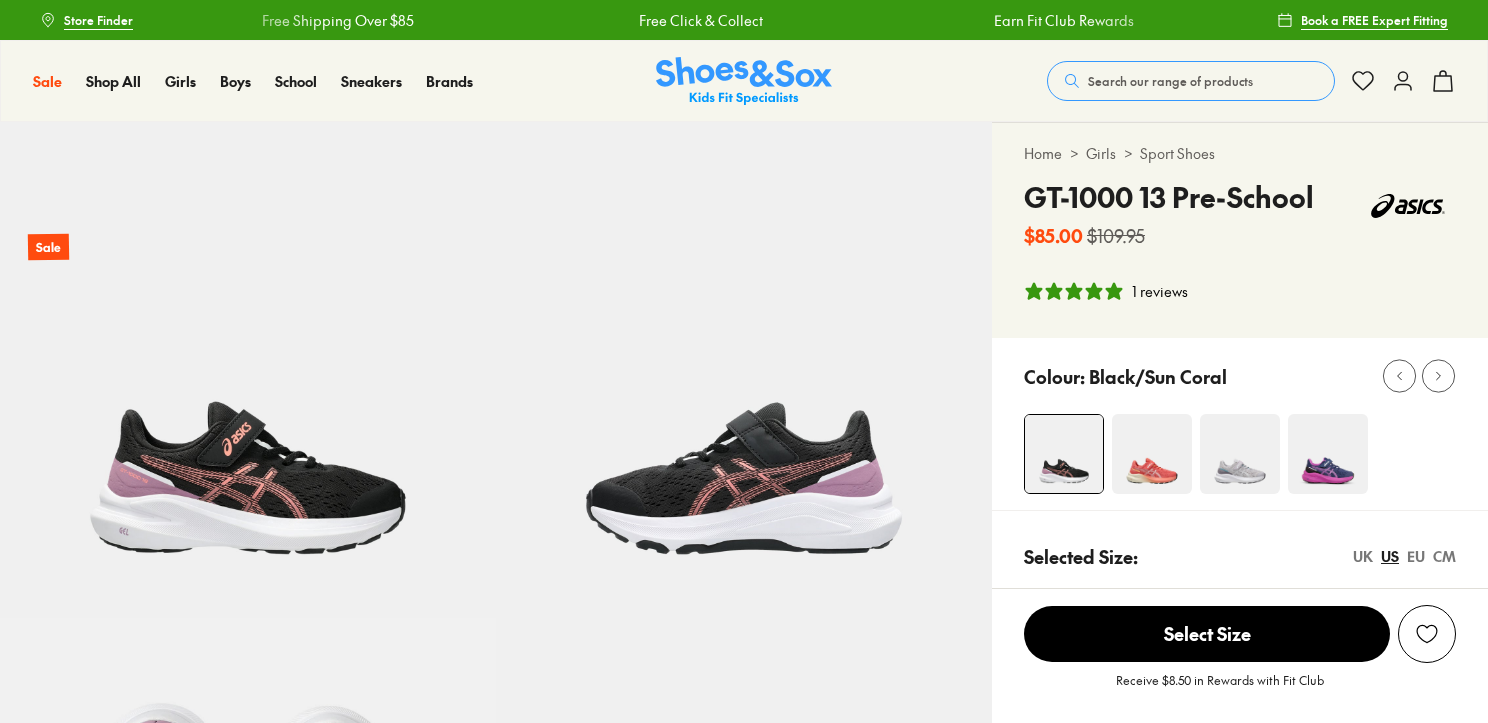 select on "*" 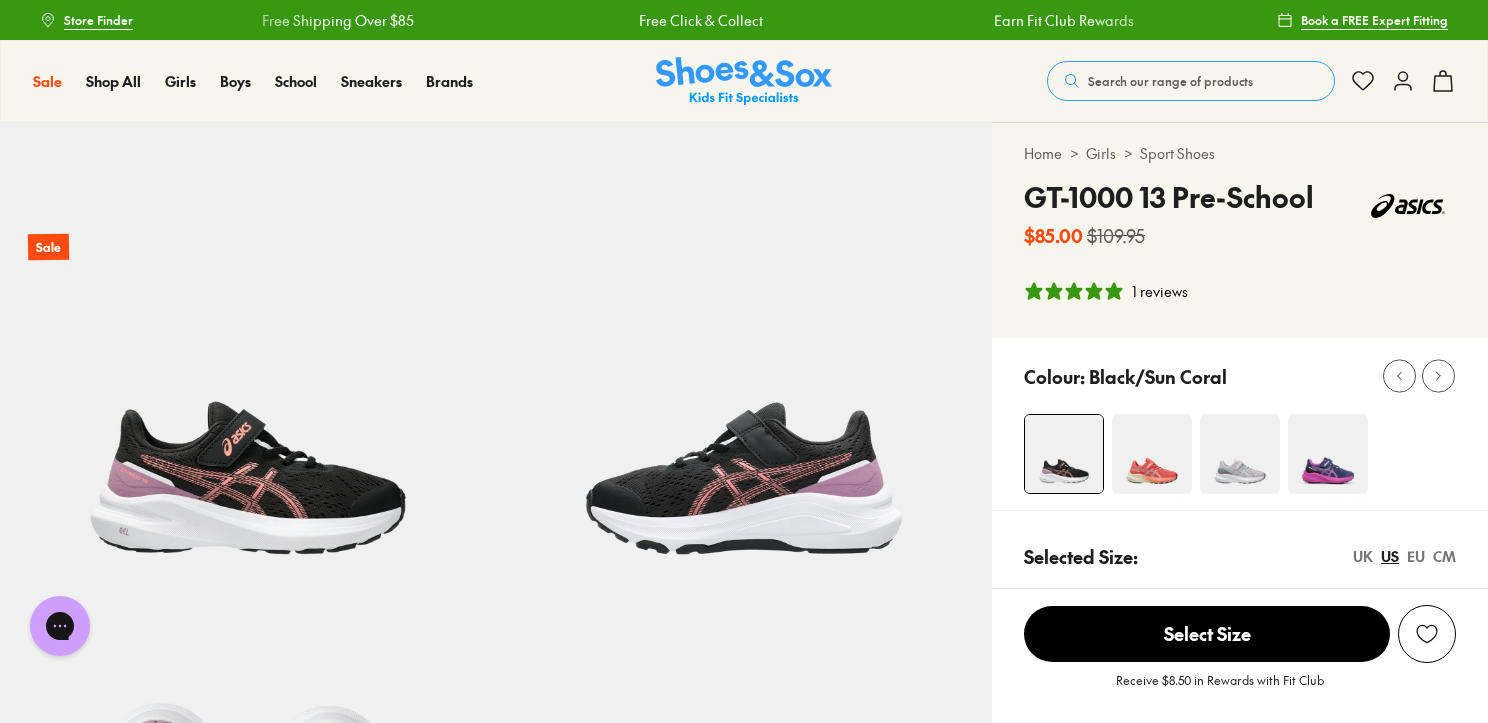 scroll, scrollTop: 0, scrollLeft: 0, axis: both 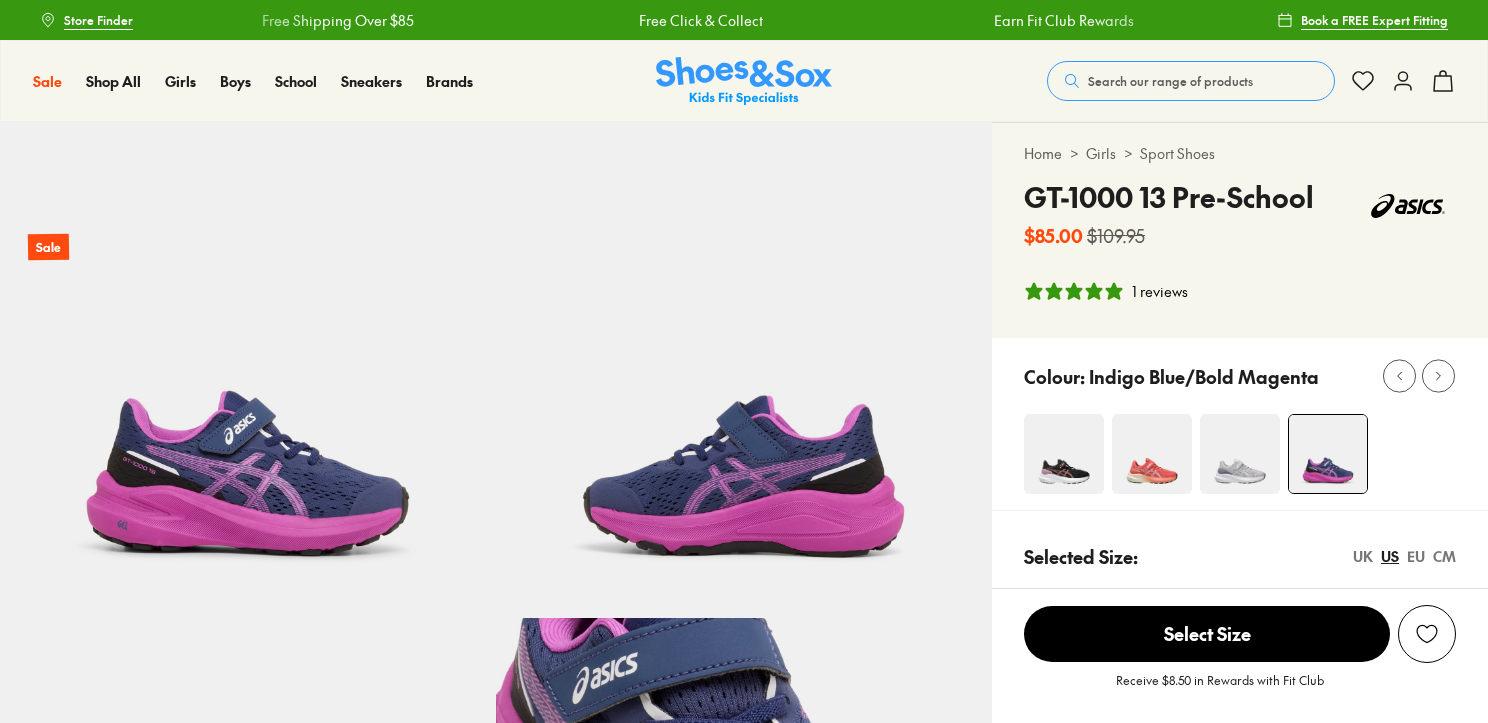 select on "*" 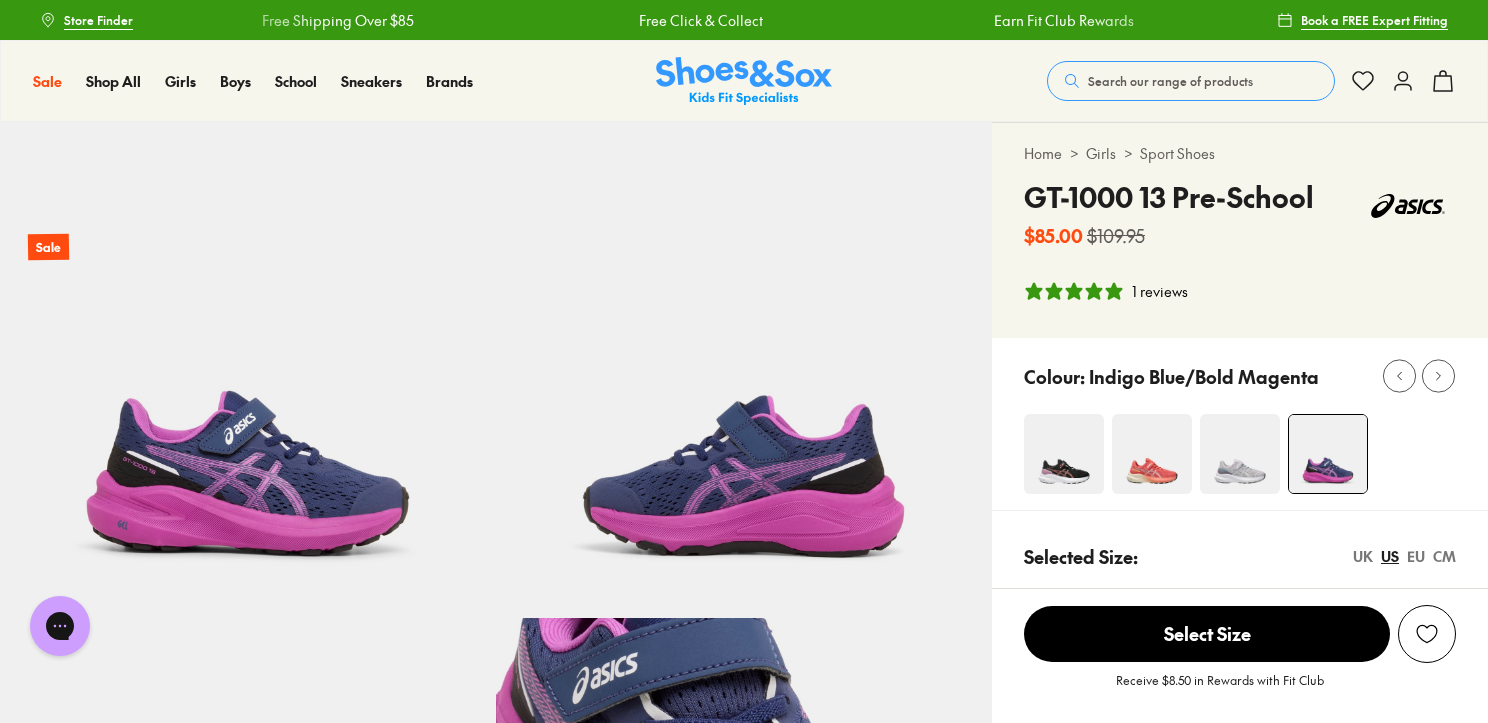 scroll, scrollTop: 0, scrollLeft: 0, axis: both 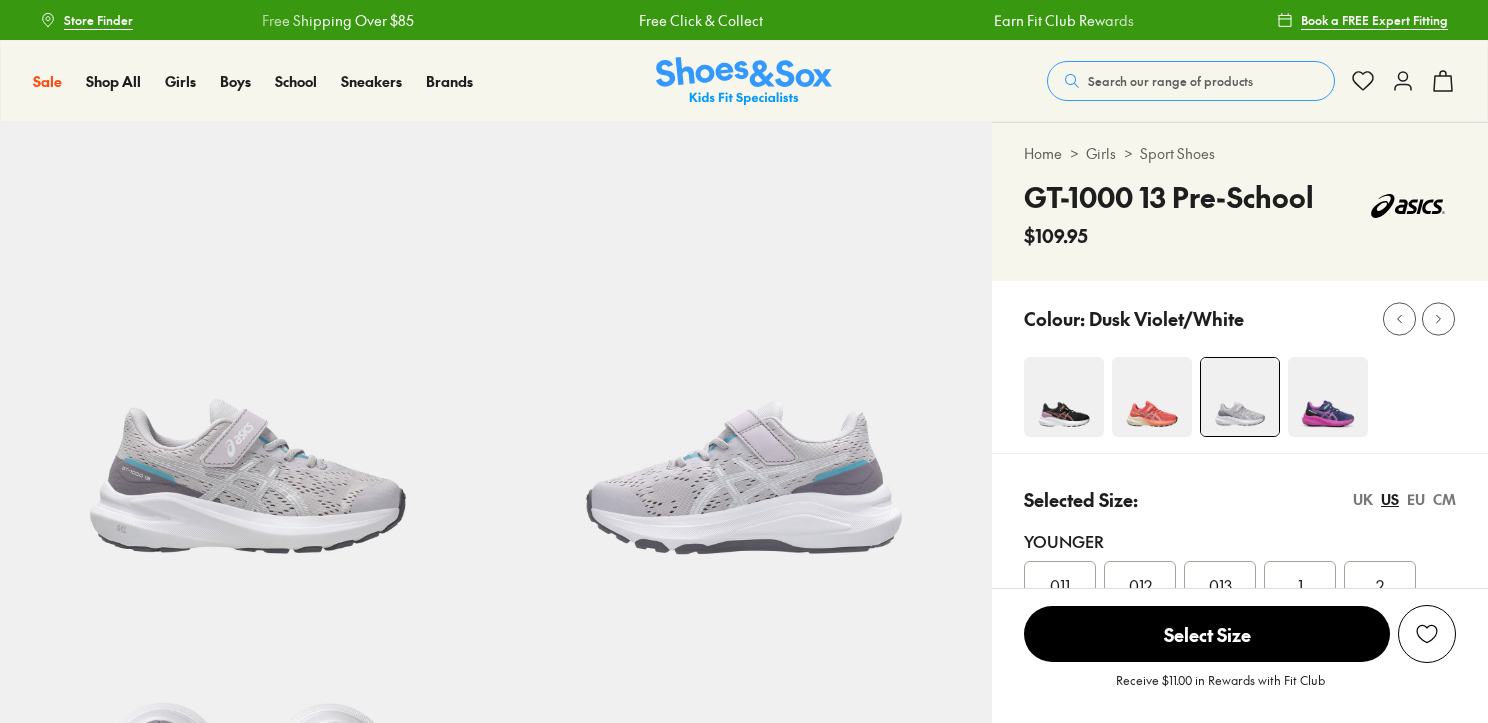 select on "*" 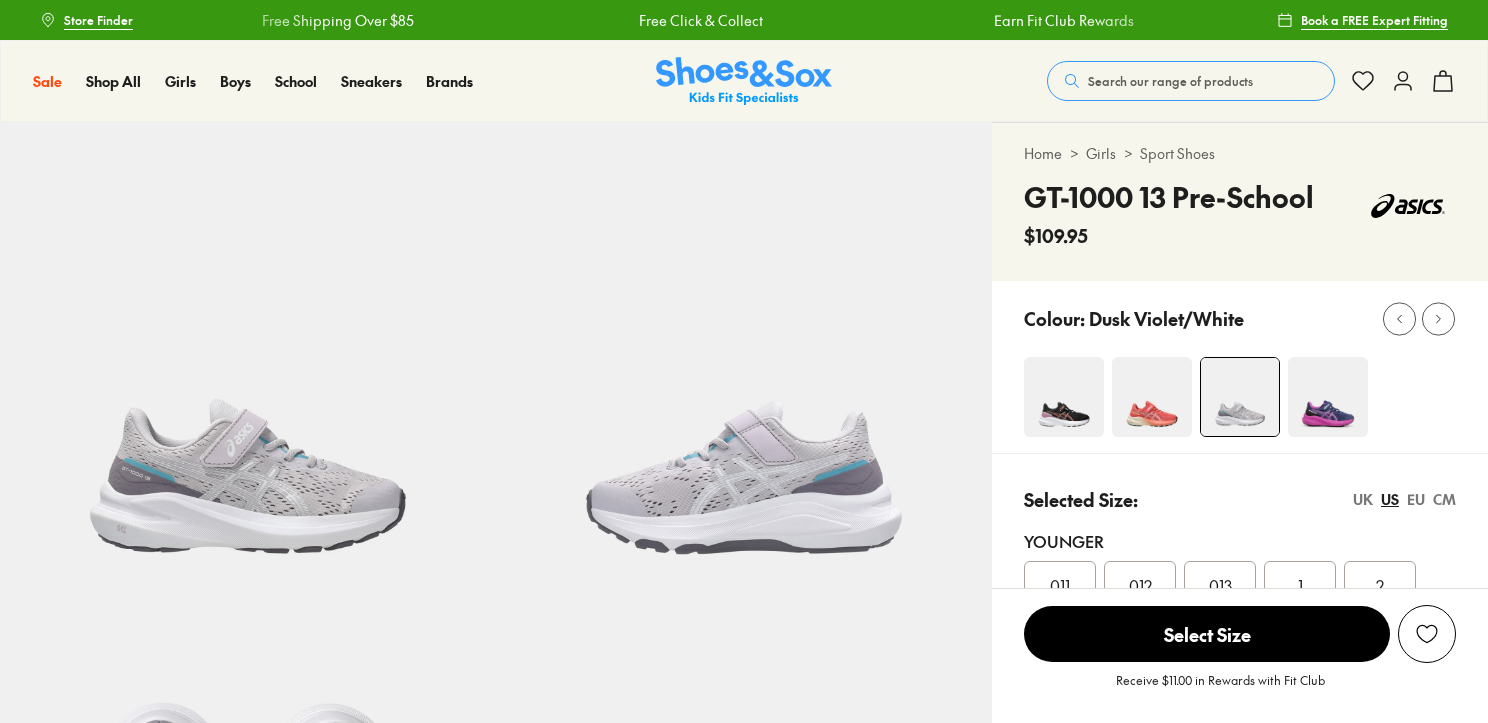click at bounding box center [1152, 397] 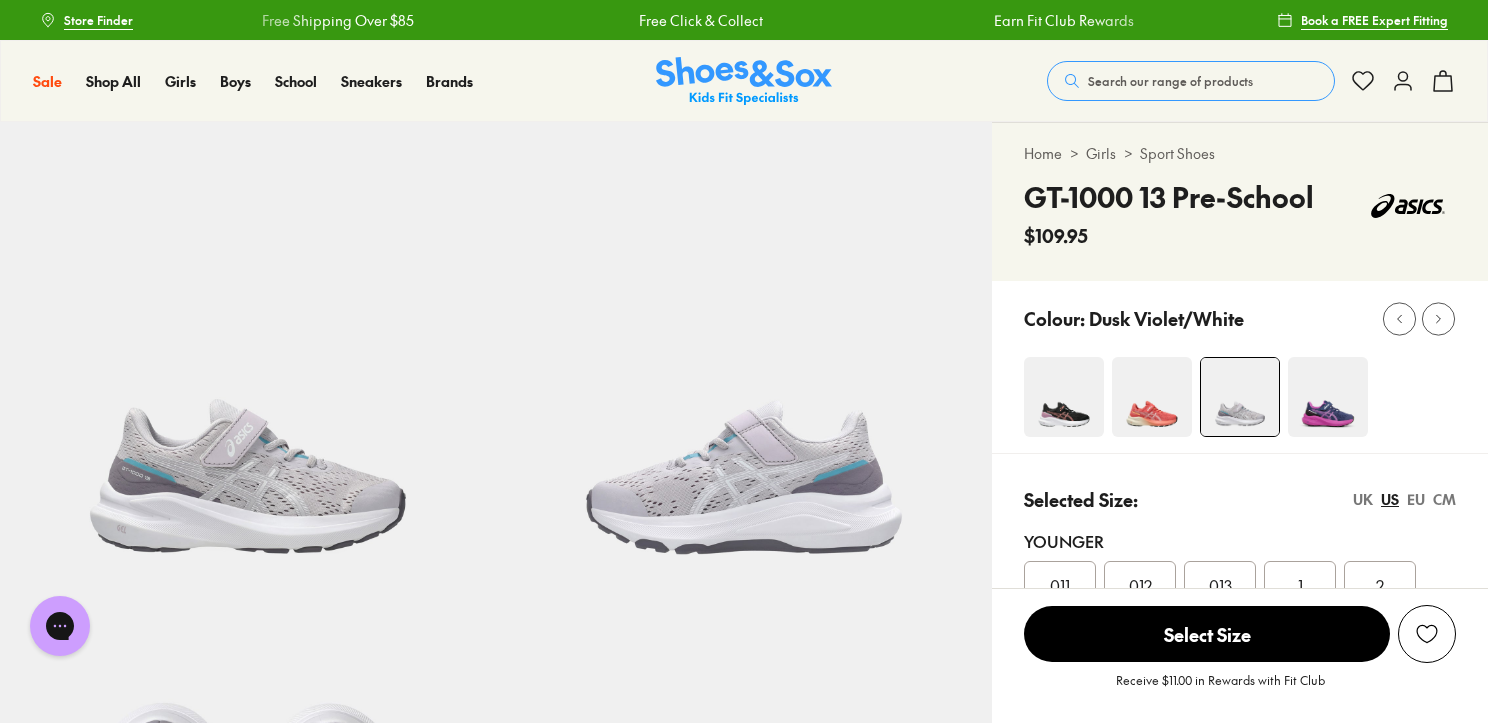 scroll, scrollTop: 0, scrollLeft: 0, axis: both 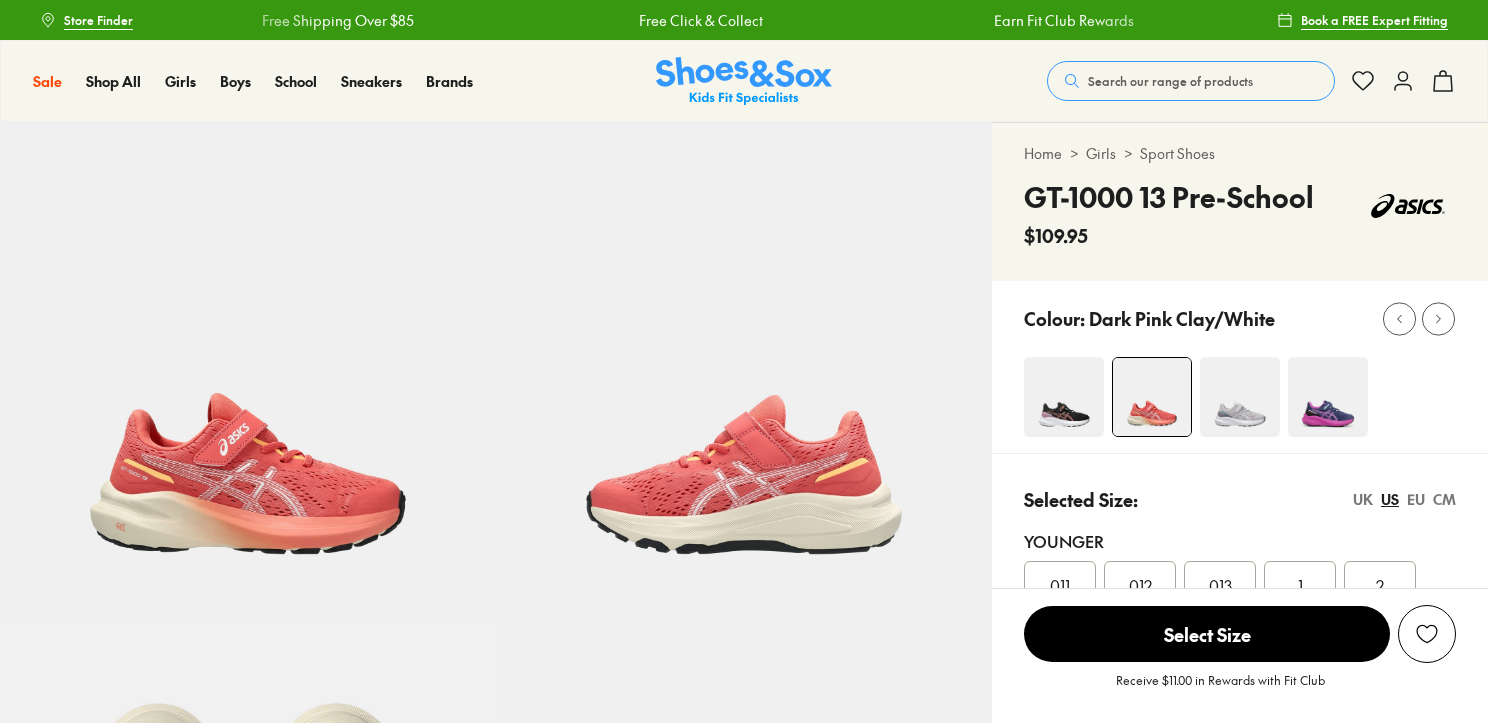 select on "*" 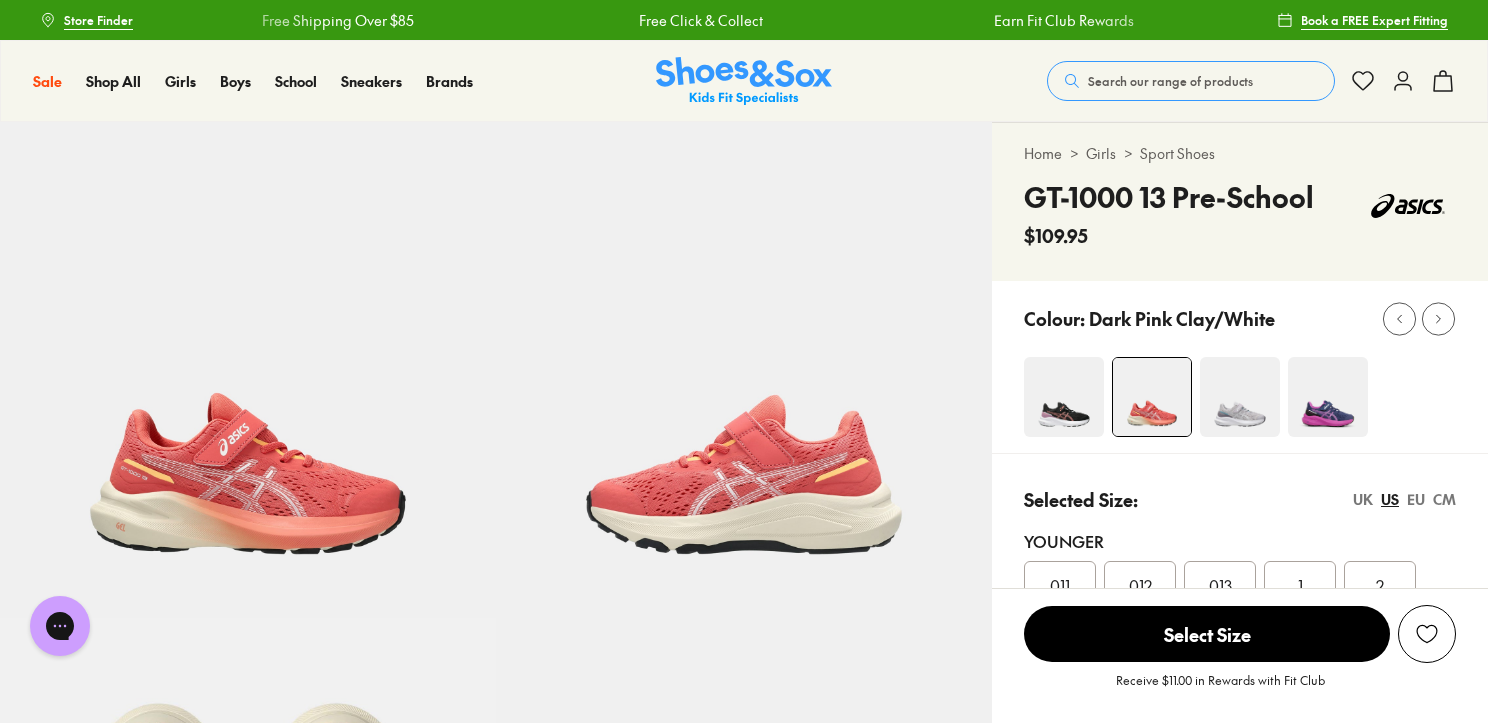 scroll, scrollTop: 0, scrollLeft: 0, axis: both 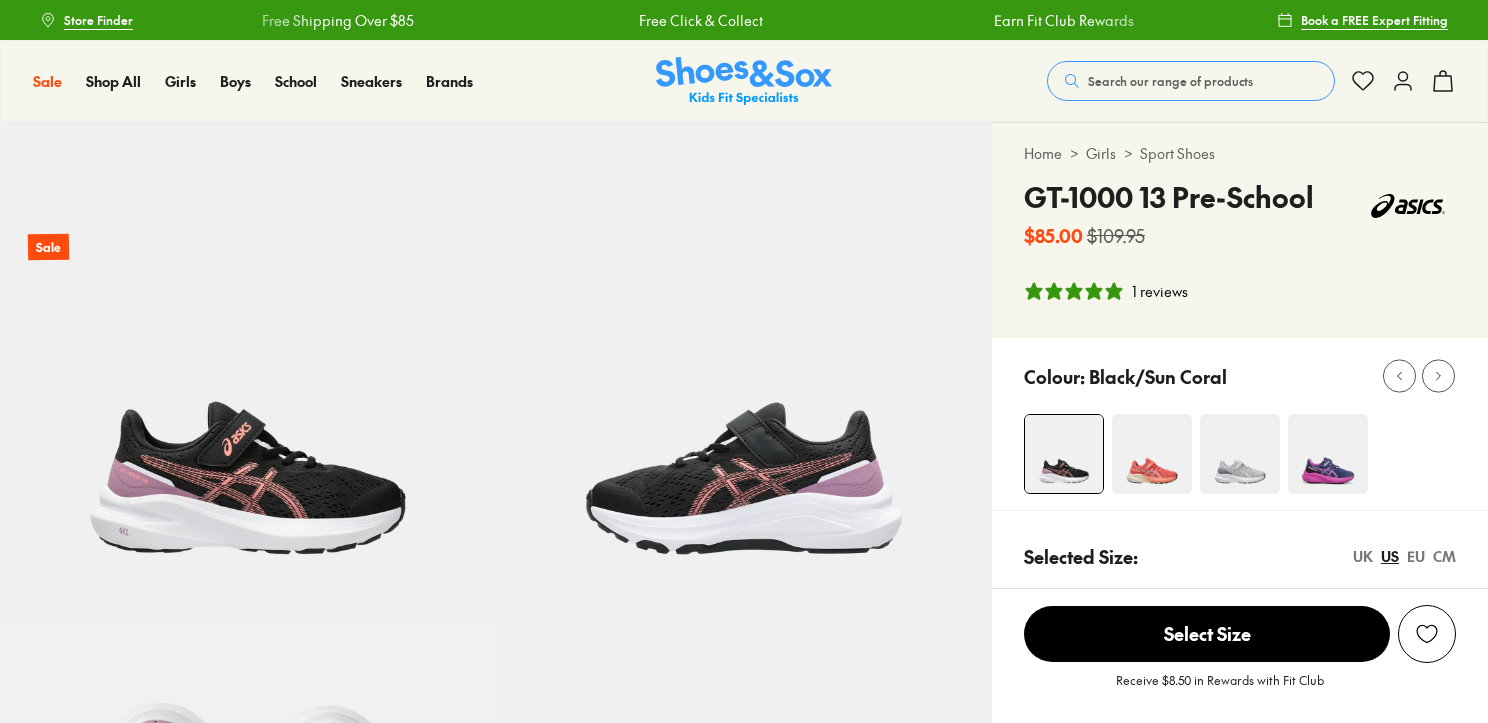 select on "*" 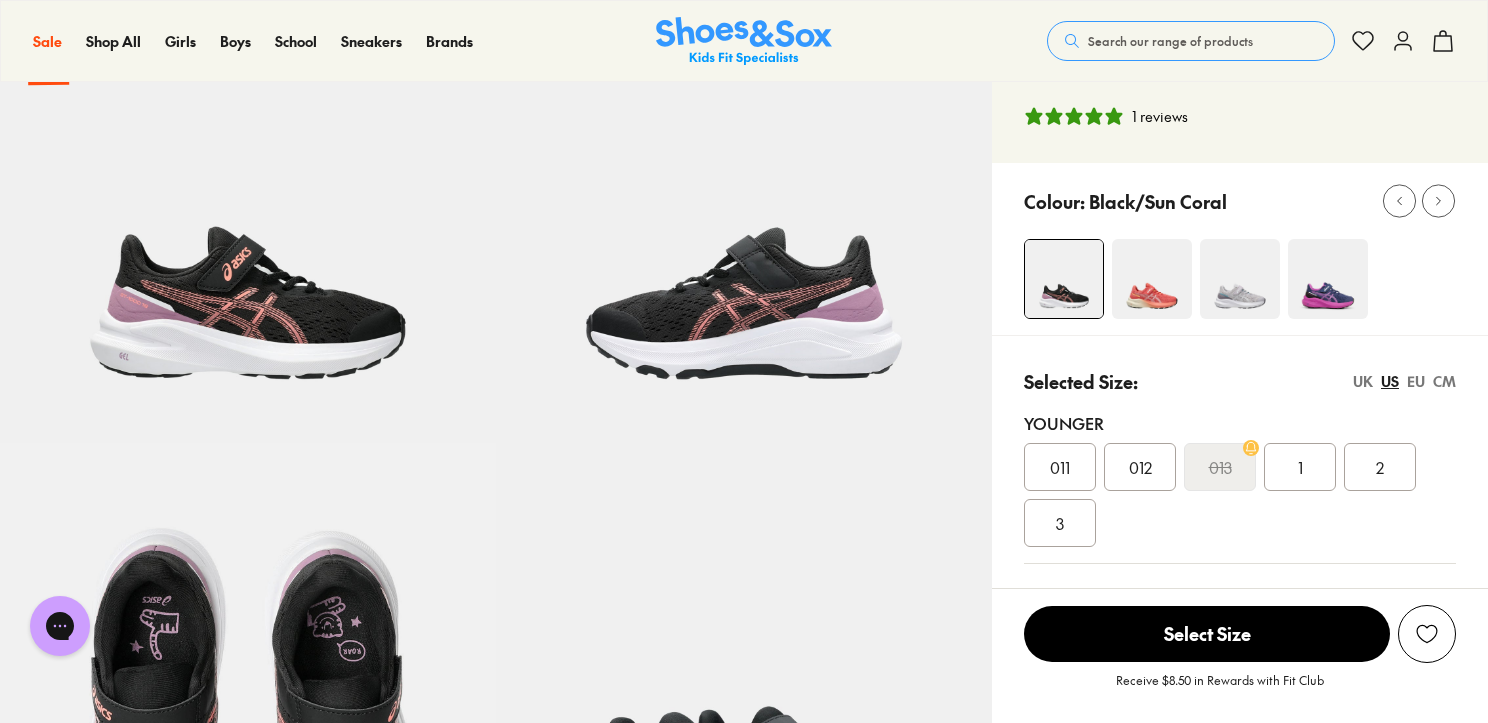 scroll, scrollTop: 0, scrollLeft: 0, axis: both 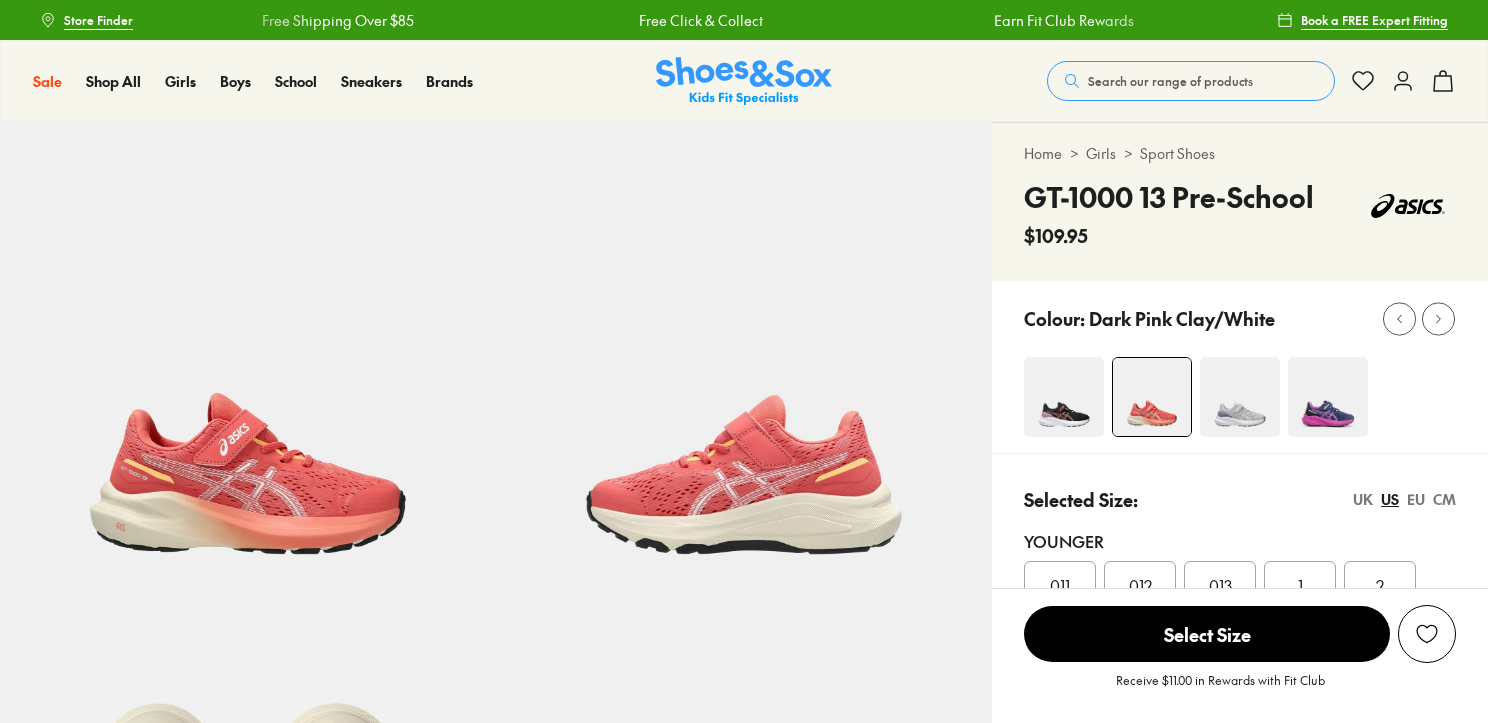 select on "*" 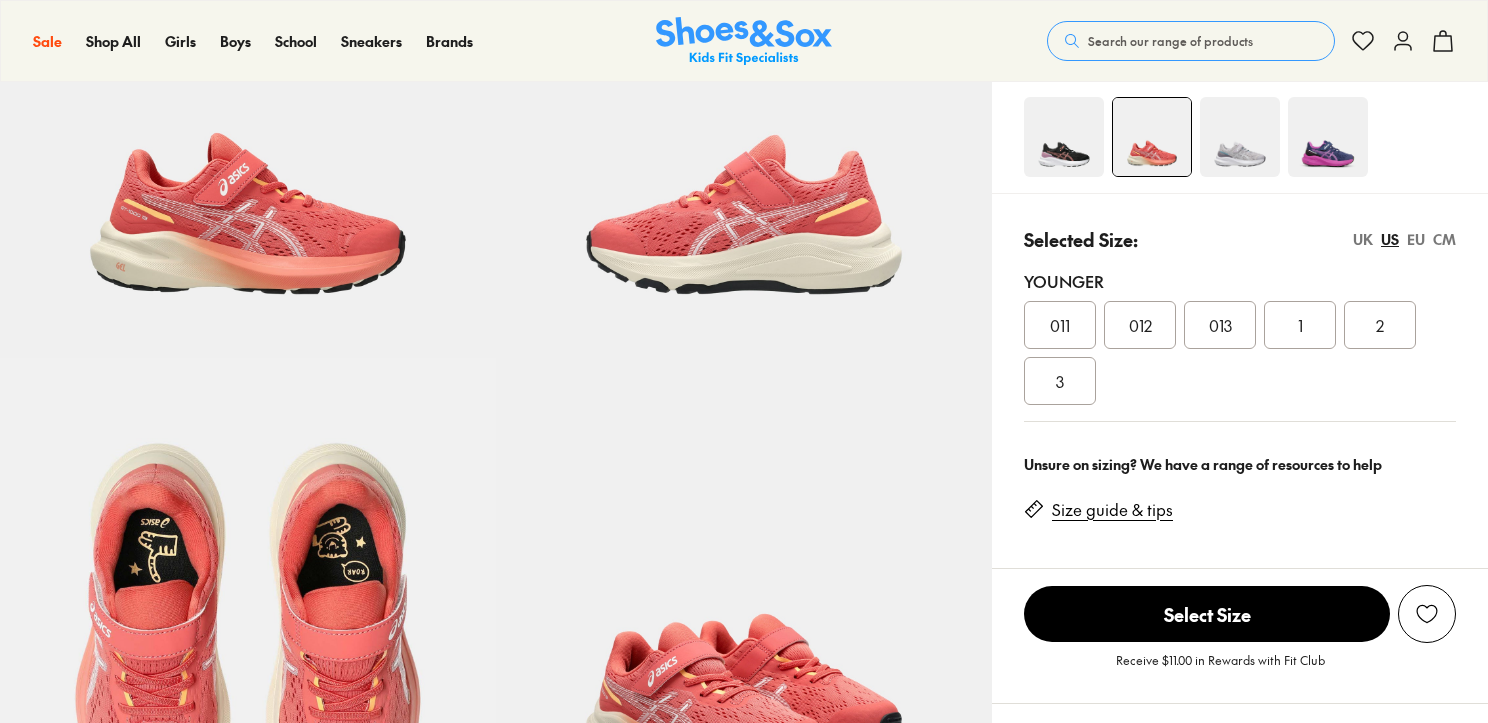 scroll, scrollTop: 0, scrollLeft: 0, axis: both 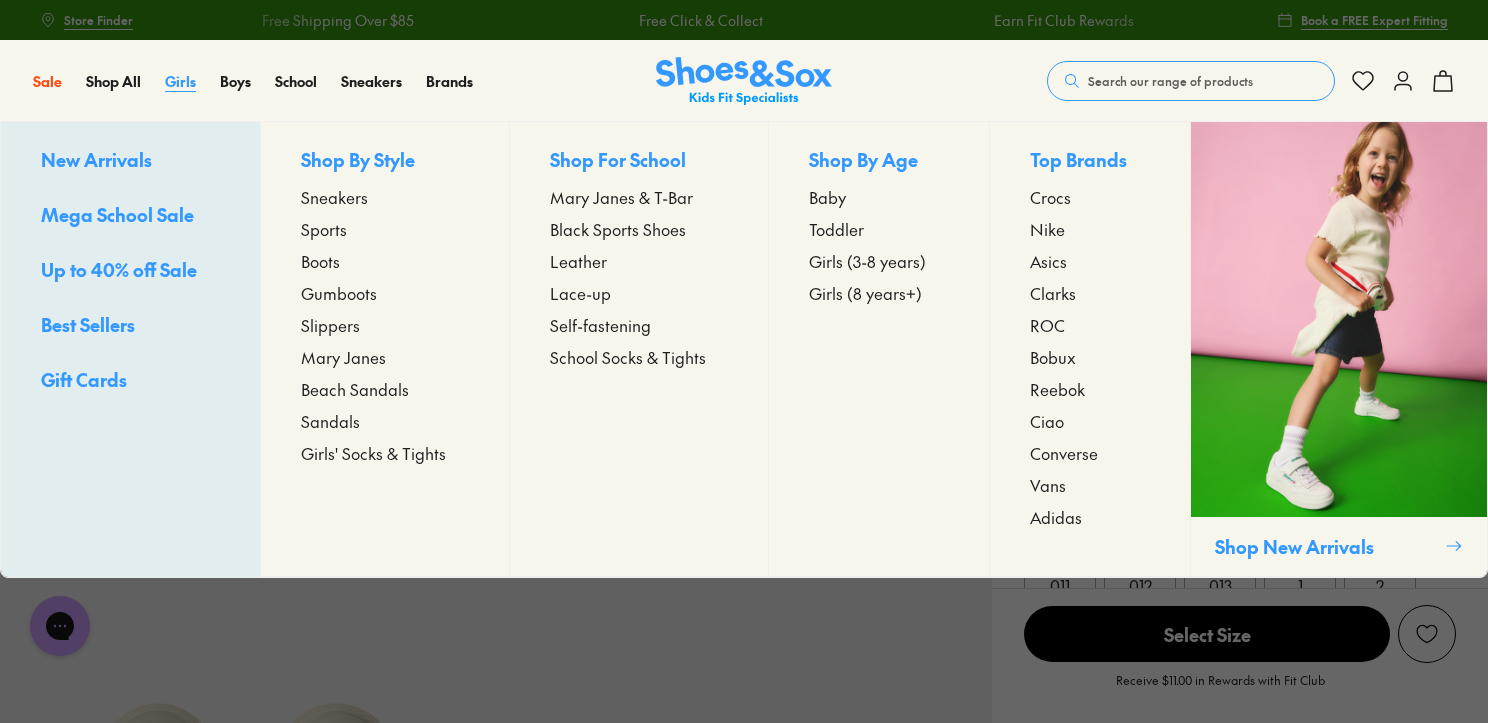 click on "Girls" at bounding box center (180, 81) 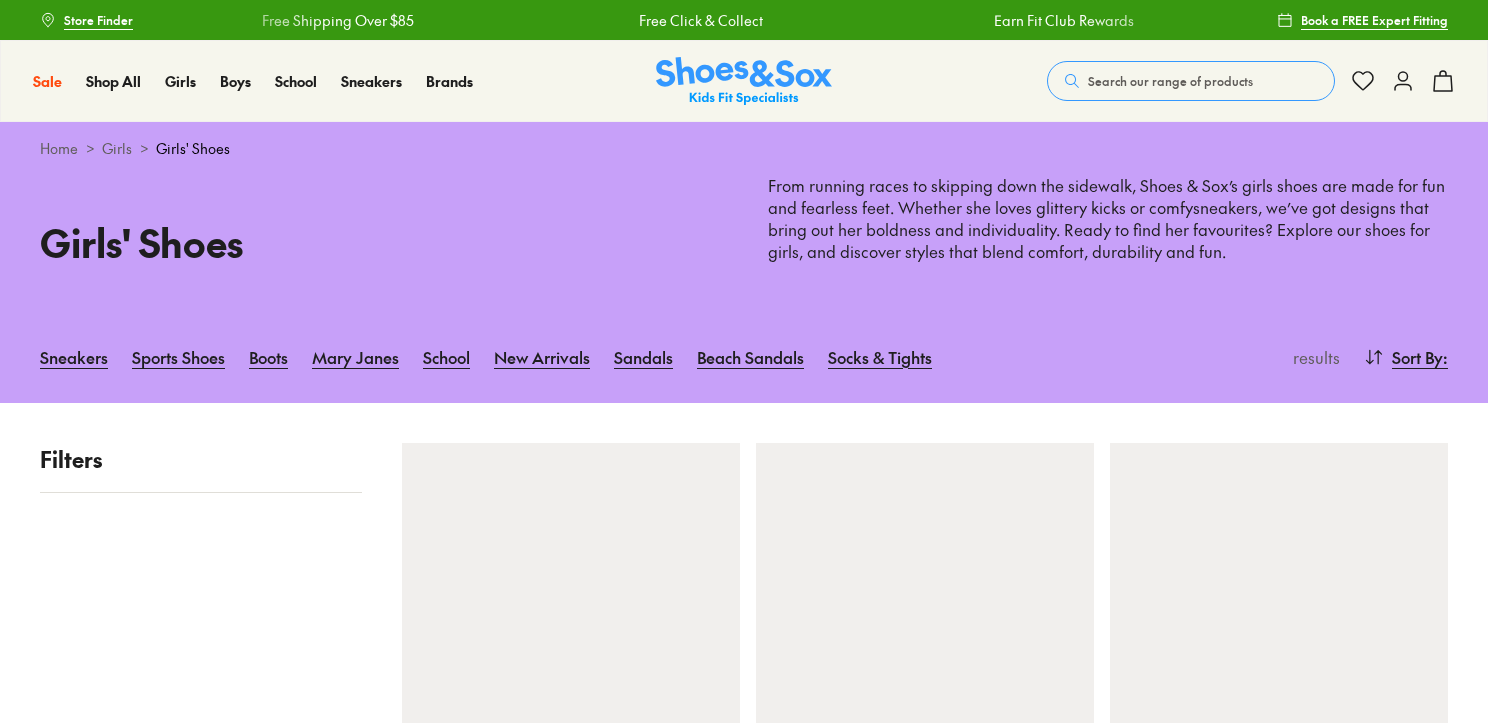 scroll, scrollTop: 0, scrollLeft: 0, axis: both 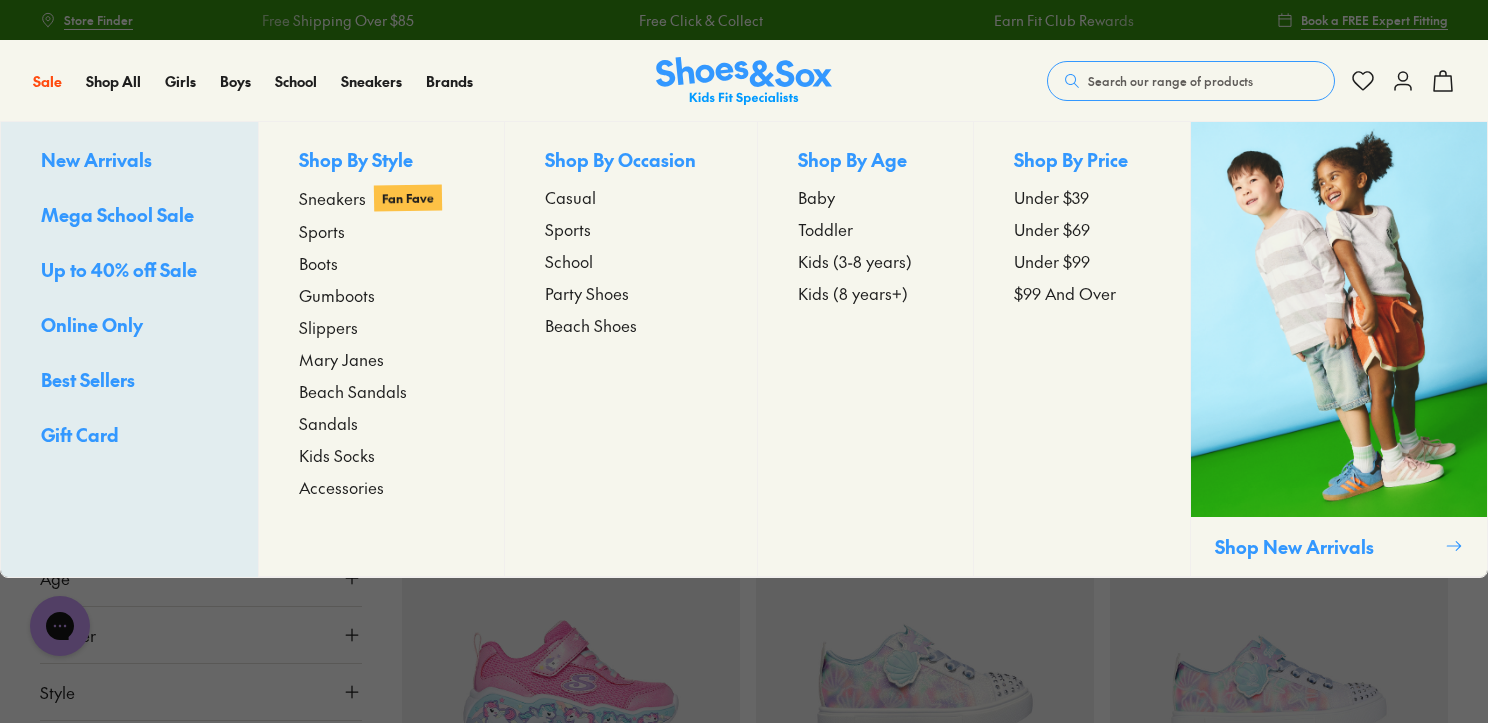 click on "Up to 40% off Sale" at bounding box center (119, 269) 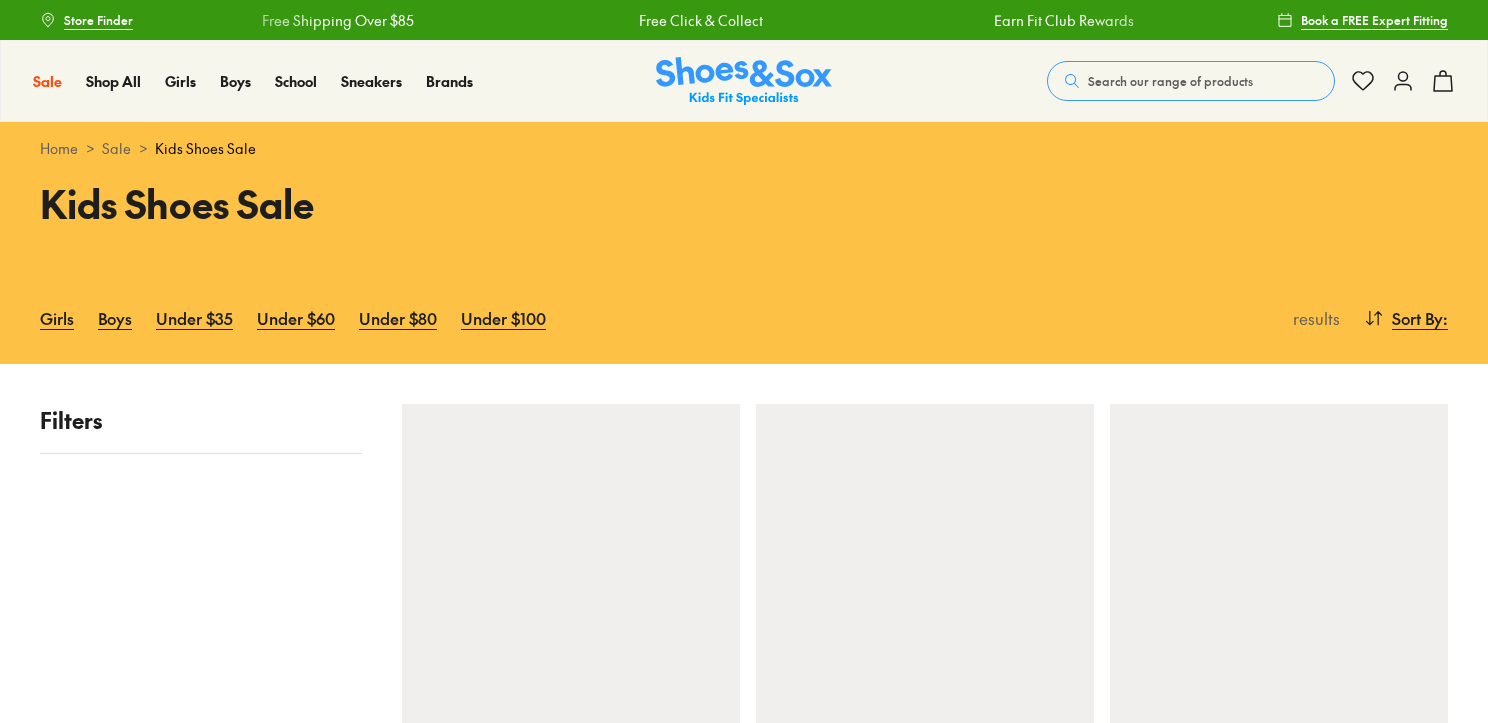 scroll, scrollTop: 0, scrollLeft: 0, axis: both 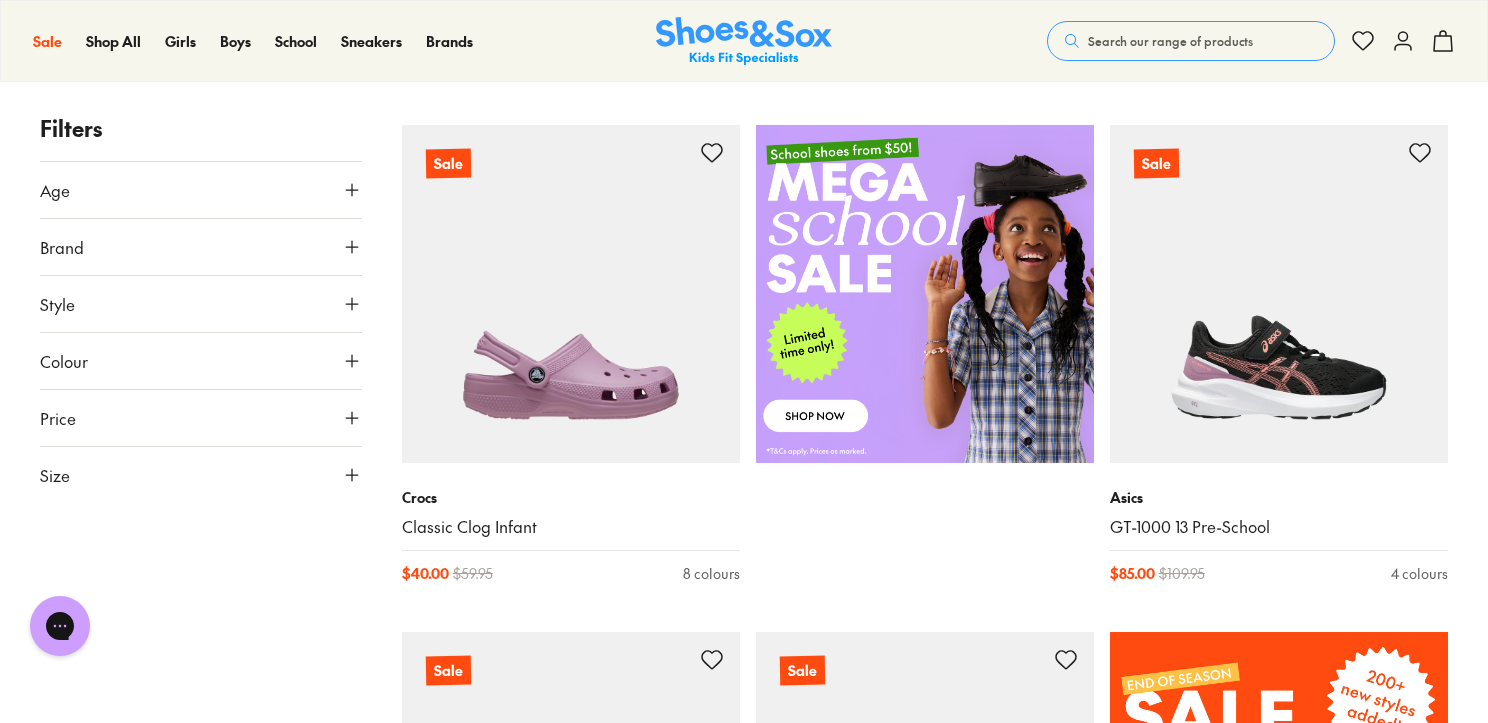 click 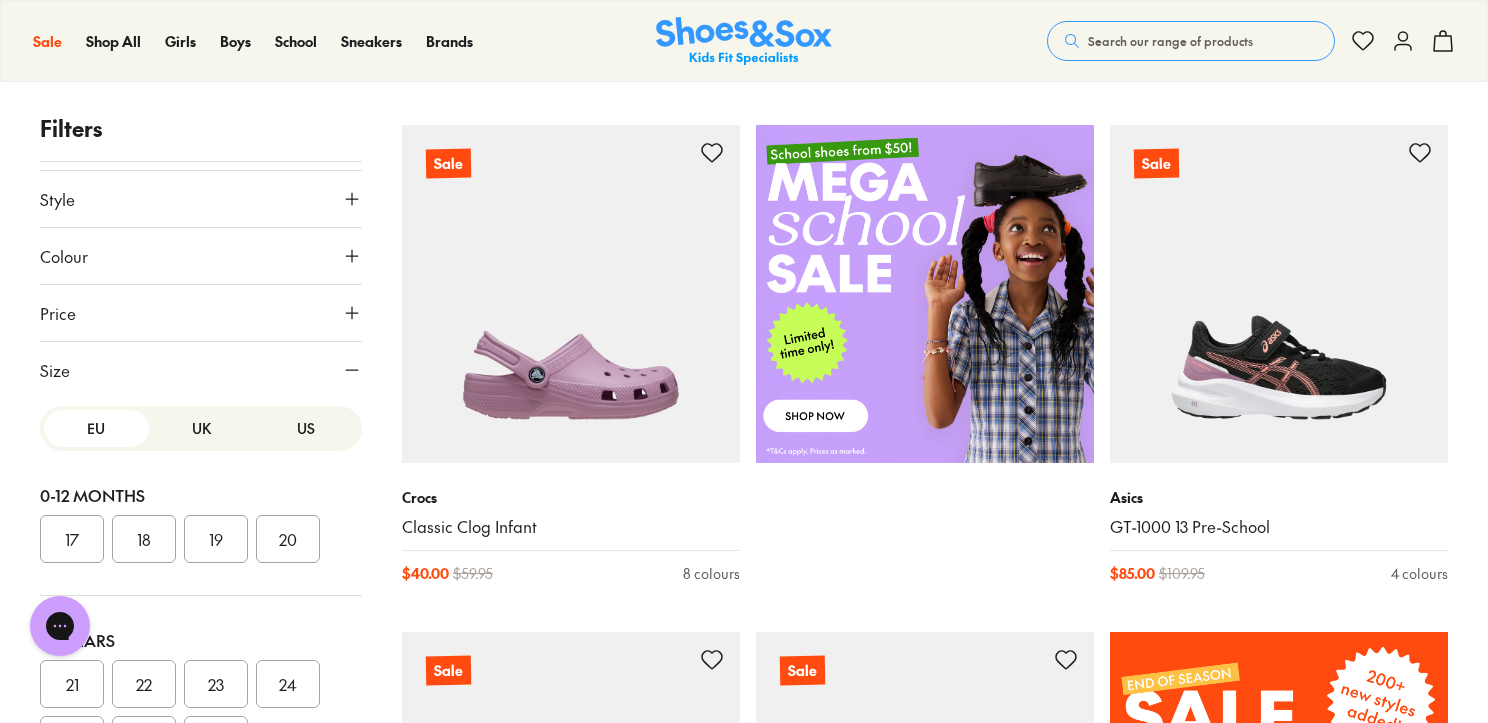 scroll, scrollTop: 124, scrollLeft: 0, axis: vertical 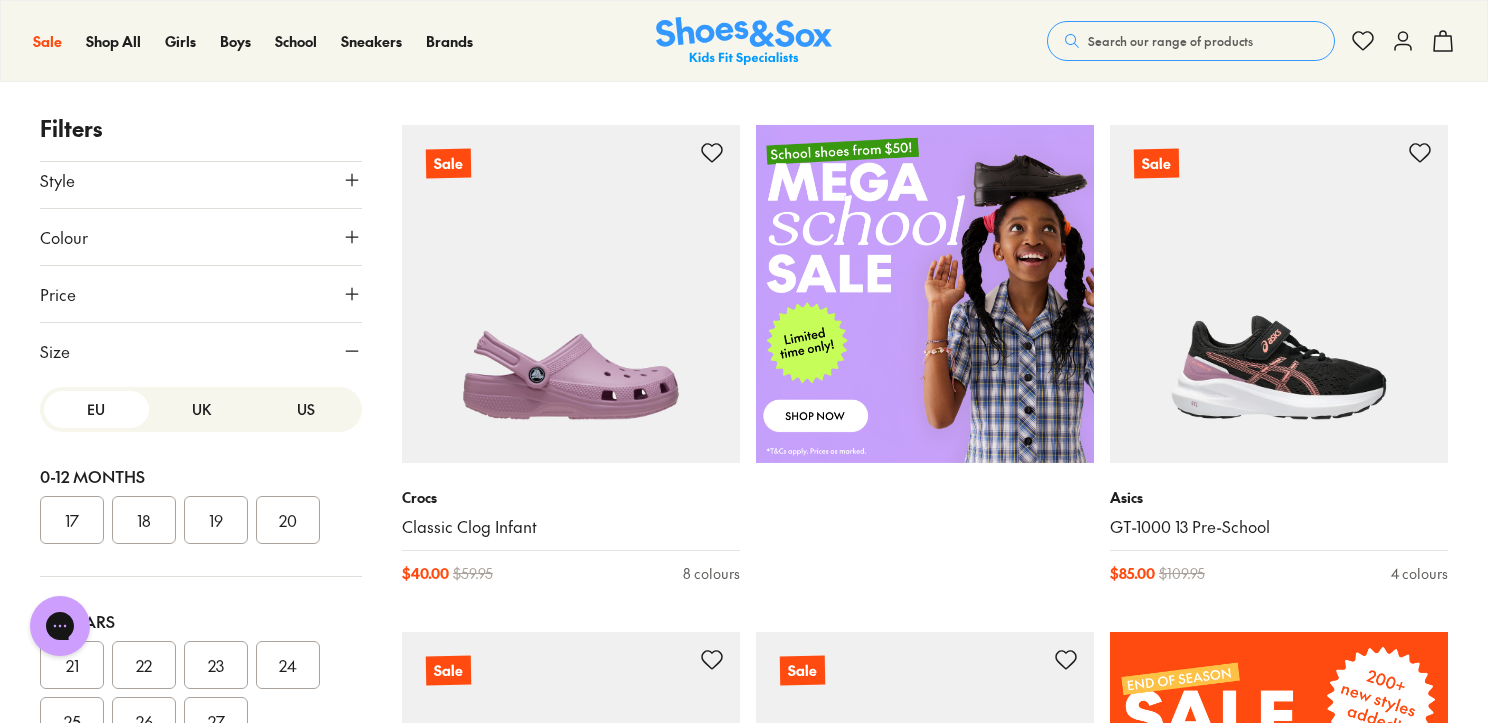 click on "UK" at bounding box center (201, 409) 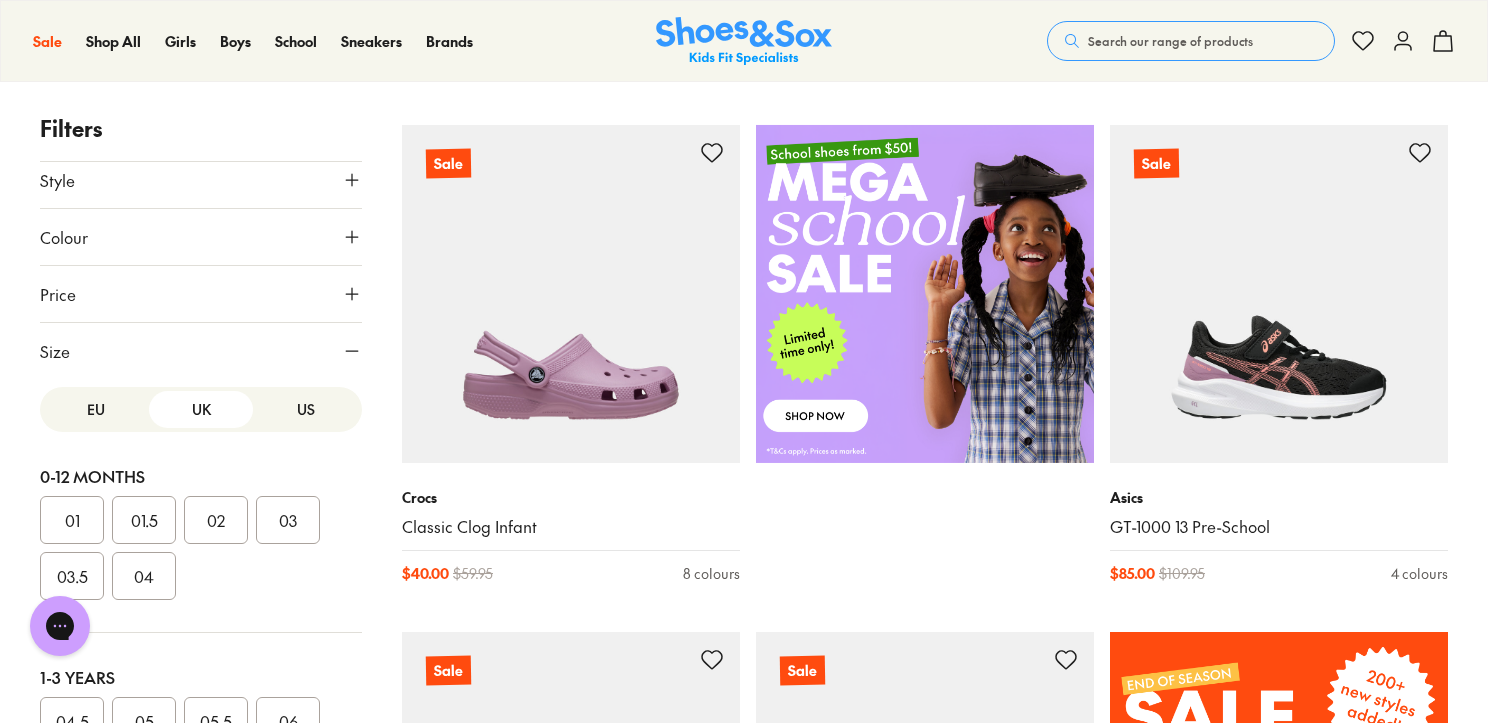 click on "US" at bounding box center (305, 409) 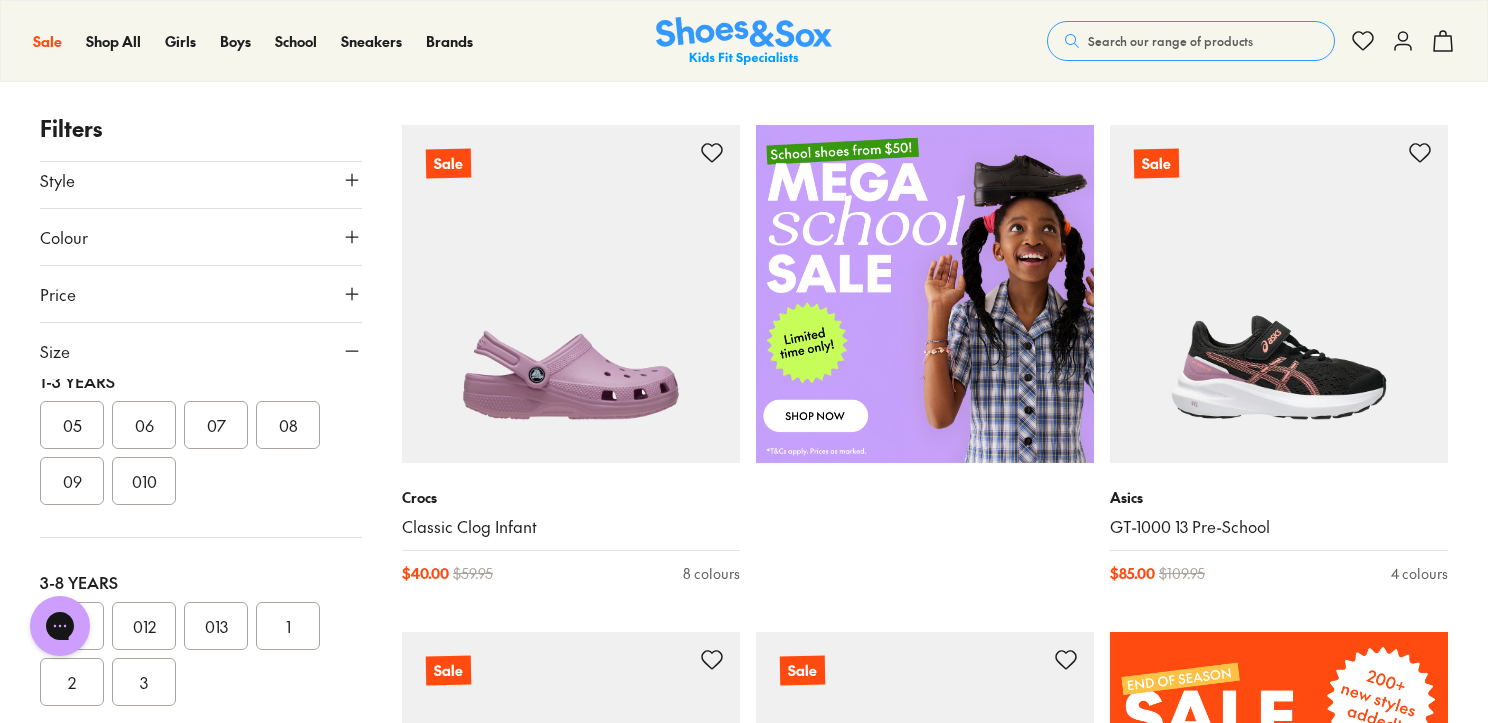 scroll, scrollTop: 199, scrollLeft: 0, axis: vertical 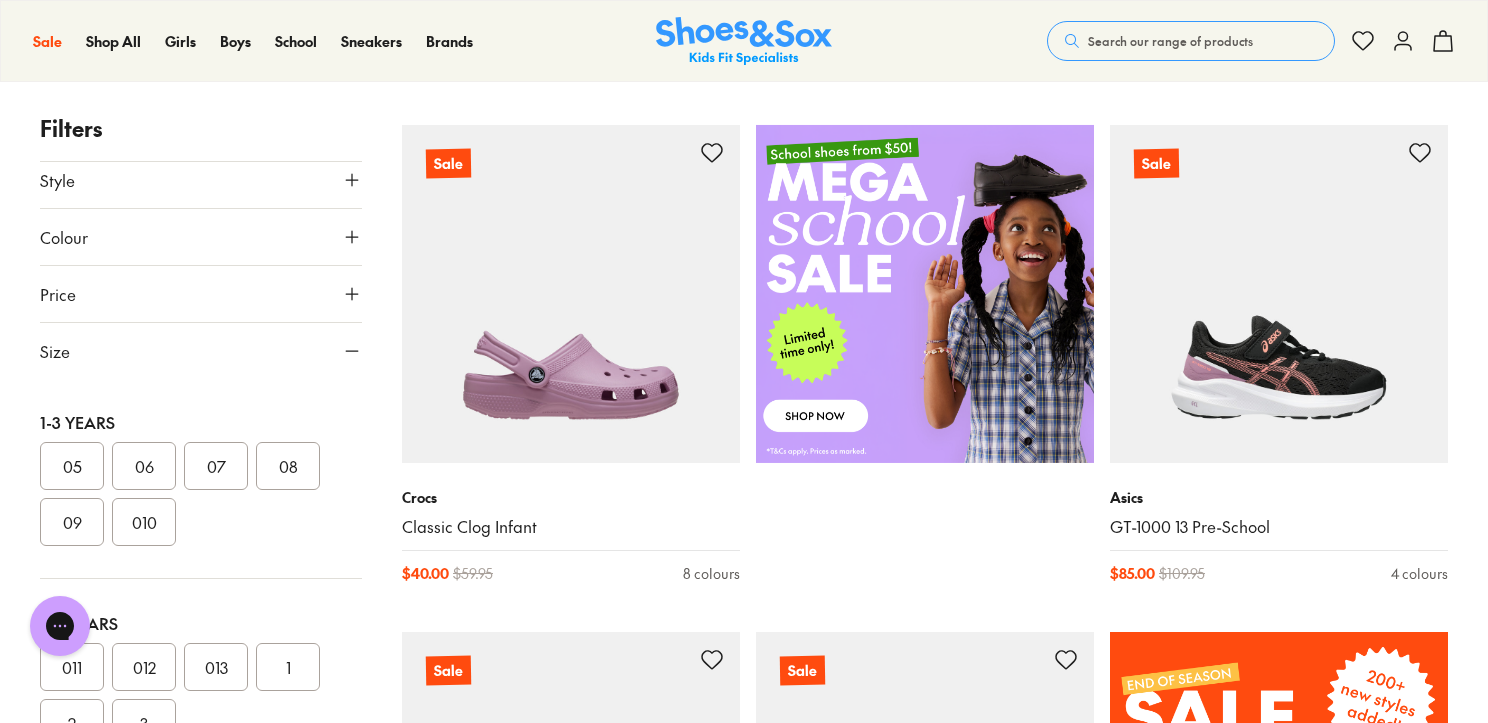 click on "010" at bounding box center [144, 522] 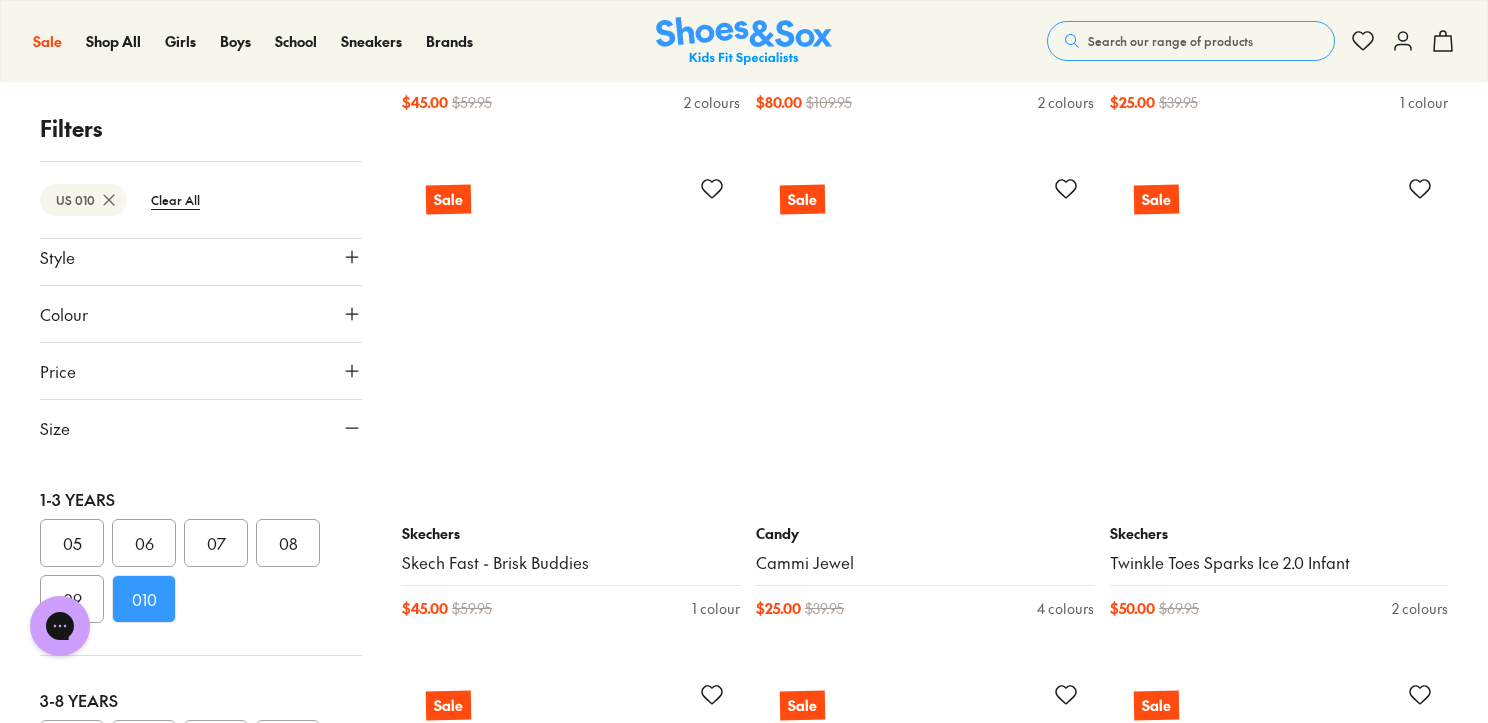 scroll, scrollTop: 3297, scrollLeft: 0, axis: vertical 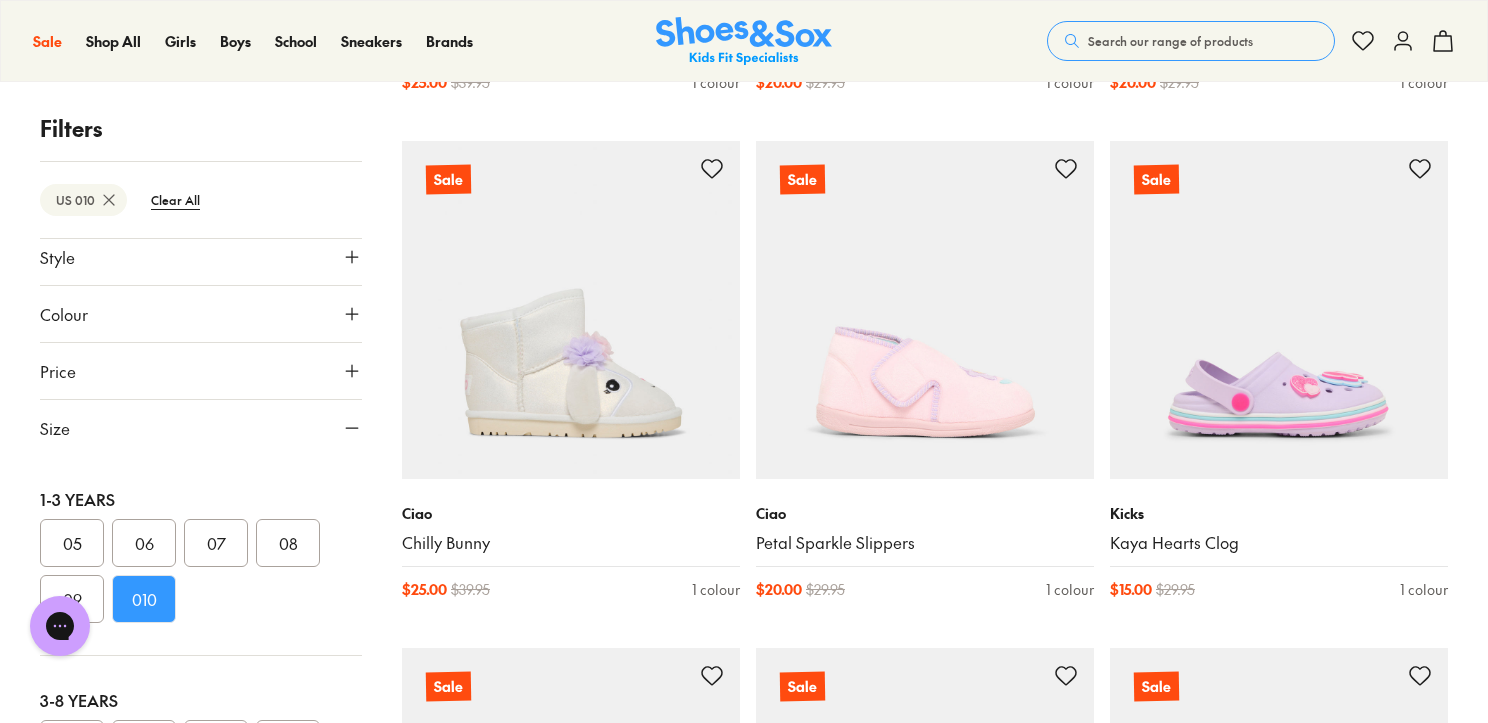 click on "Style" at bounding box center (201, 257) 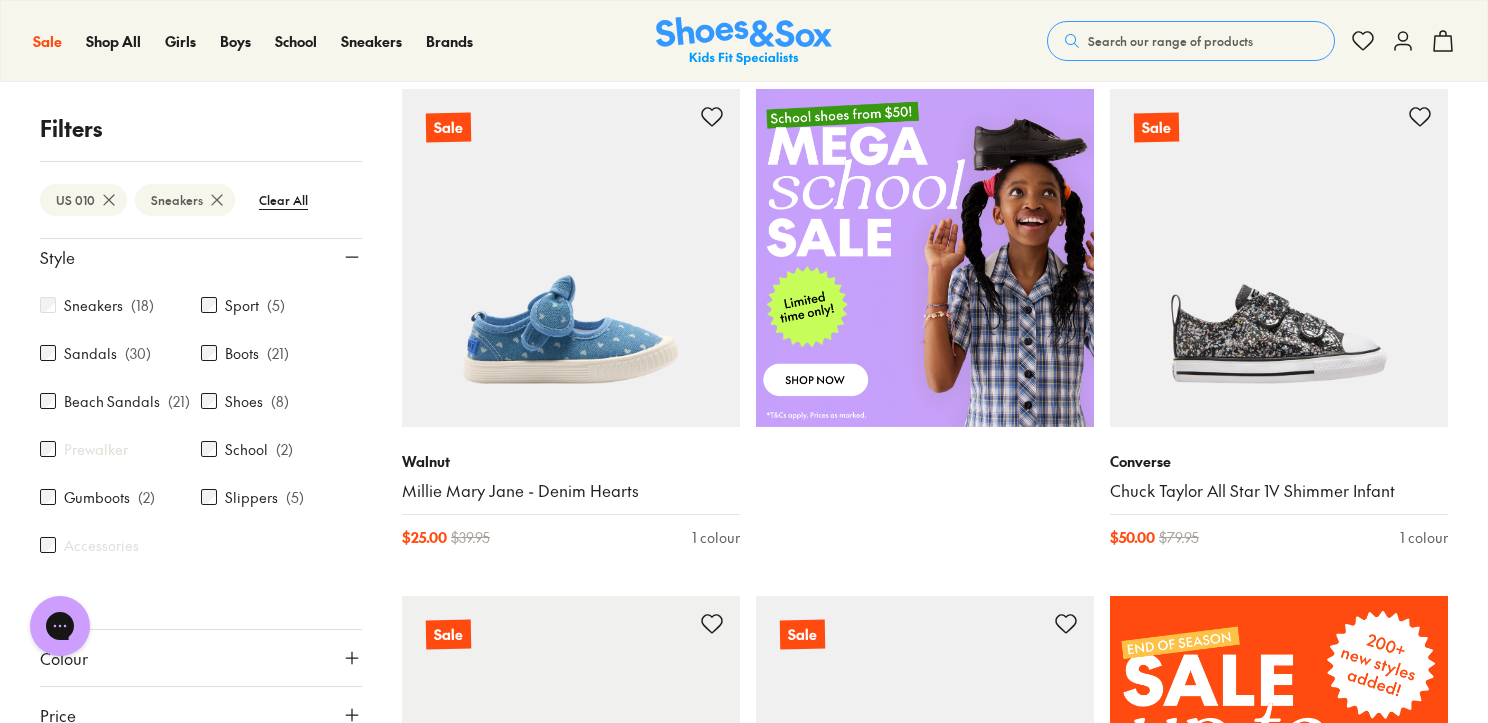 scroll, scrollTop: 820, scrollLeft: 0, axis: vertical 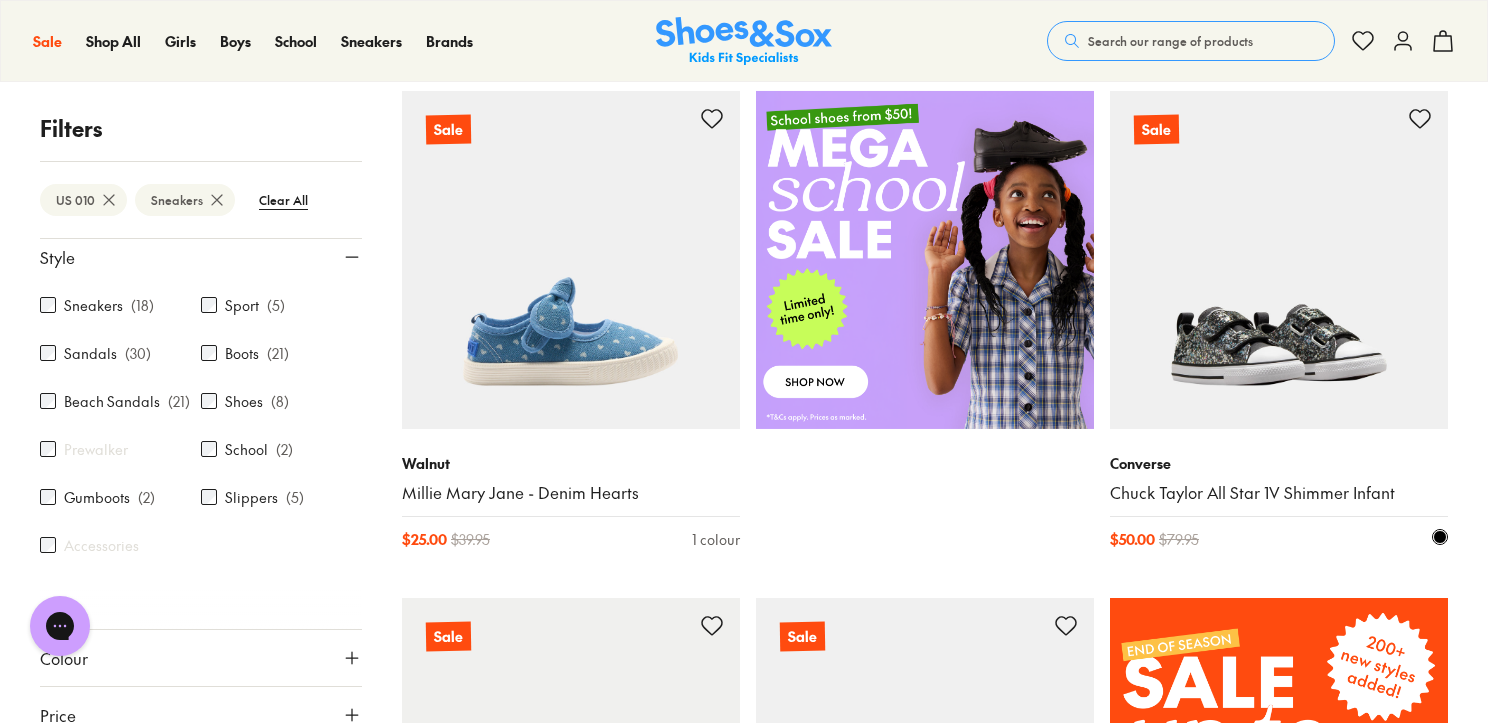 click at bounding box center (1279, 260) 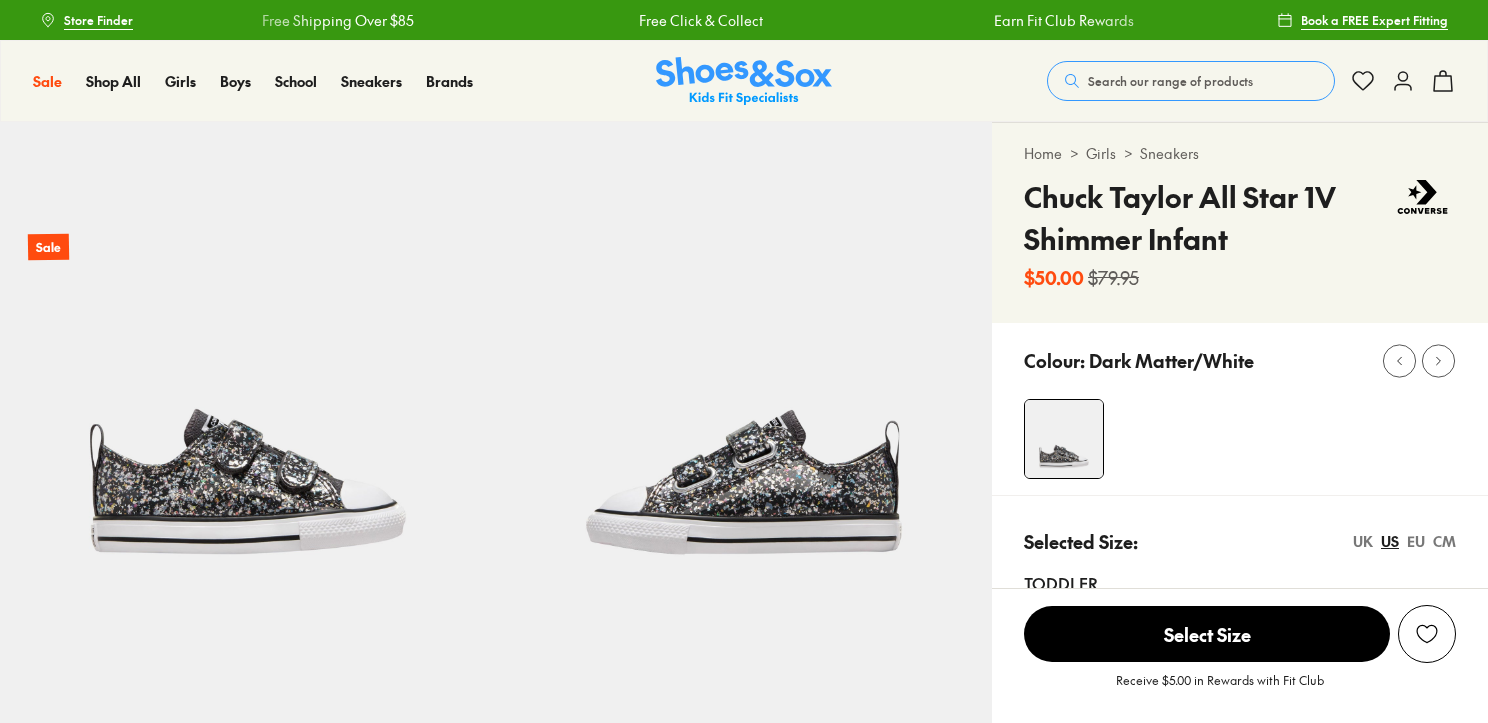 scroll, scrollTop: 0, scrollLeft: 0, axis: both 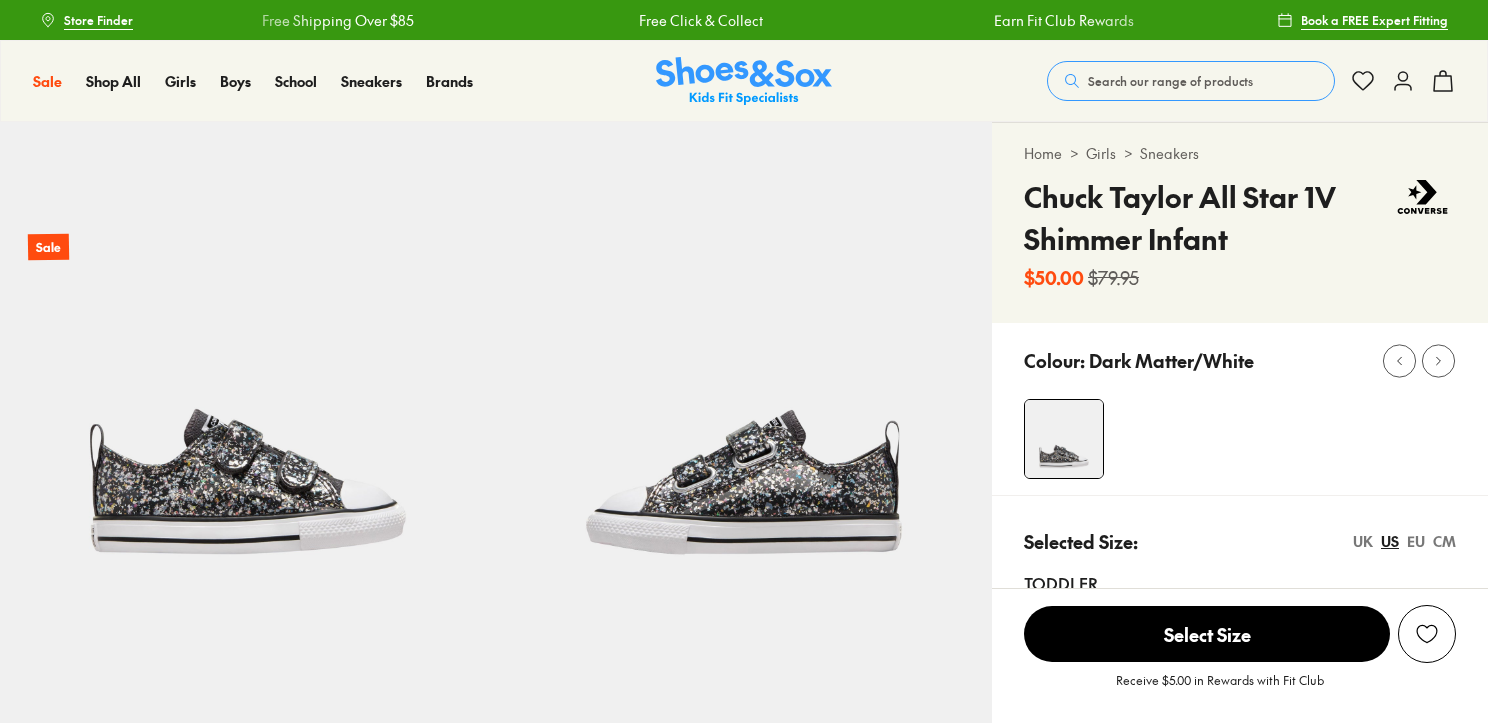 select on "*" 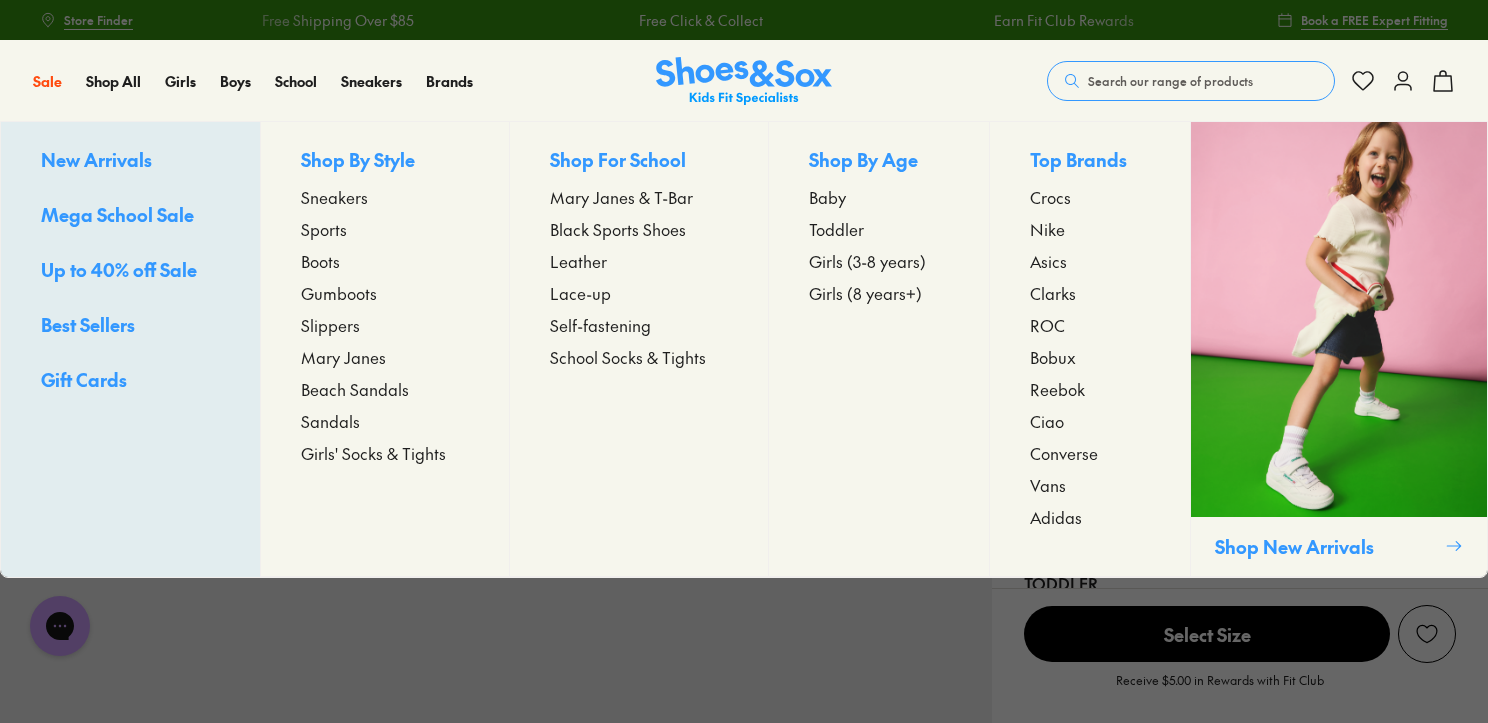 scroll, scrollTop: 0, scrollLeft: 0, axis: both 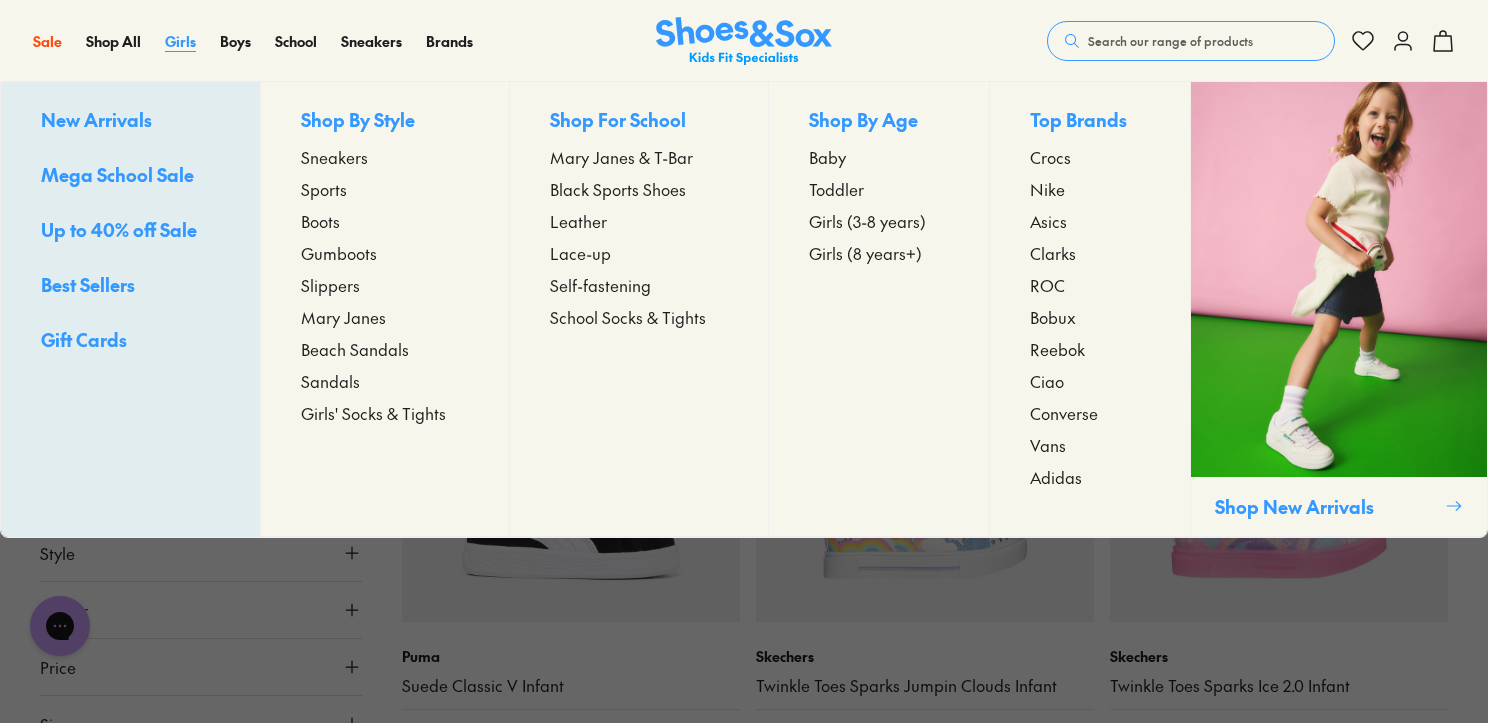 click on "Girls" at bounding box center [180, 41] 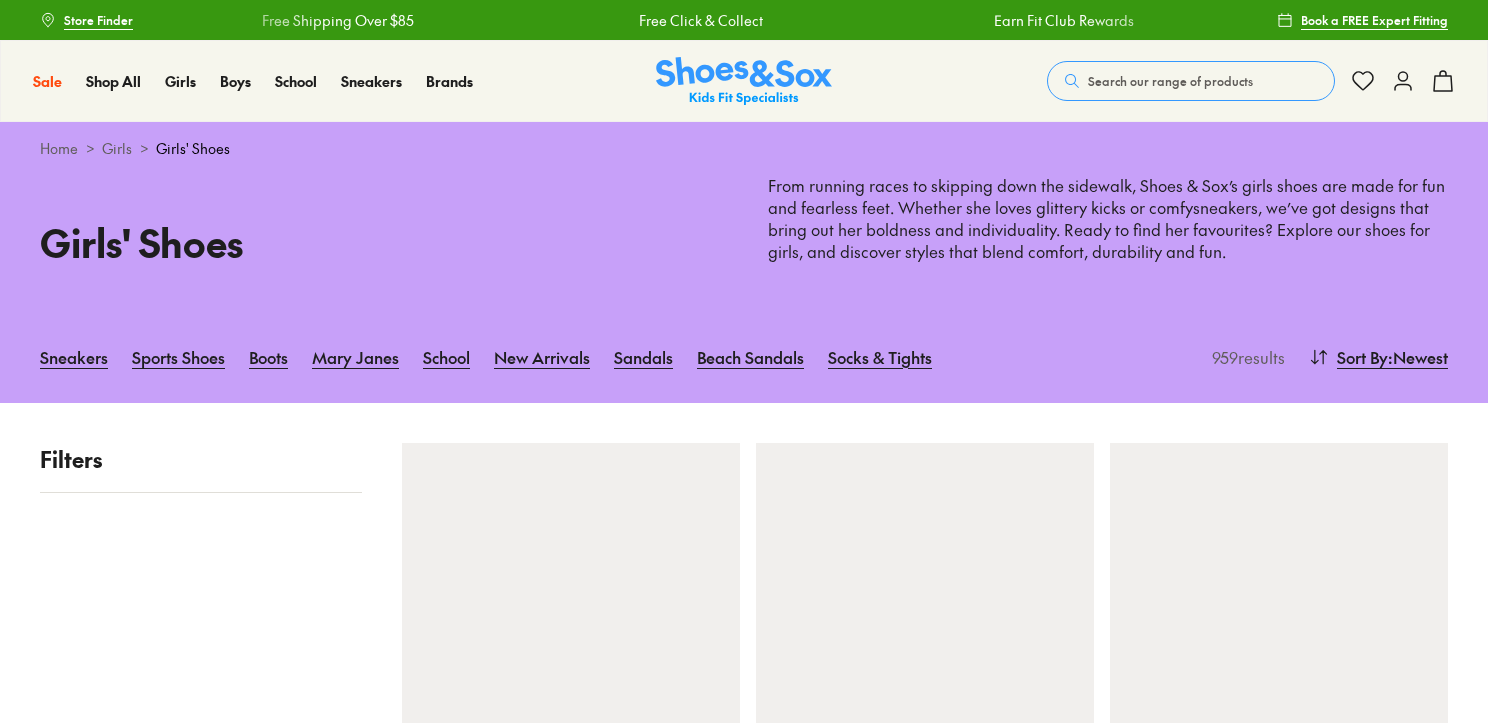 scroll, scrollTop: 0, scrollLeft: 0, axis: both 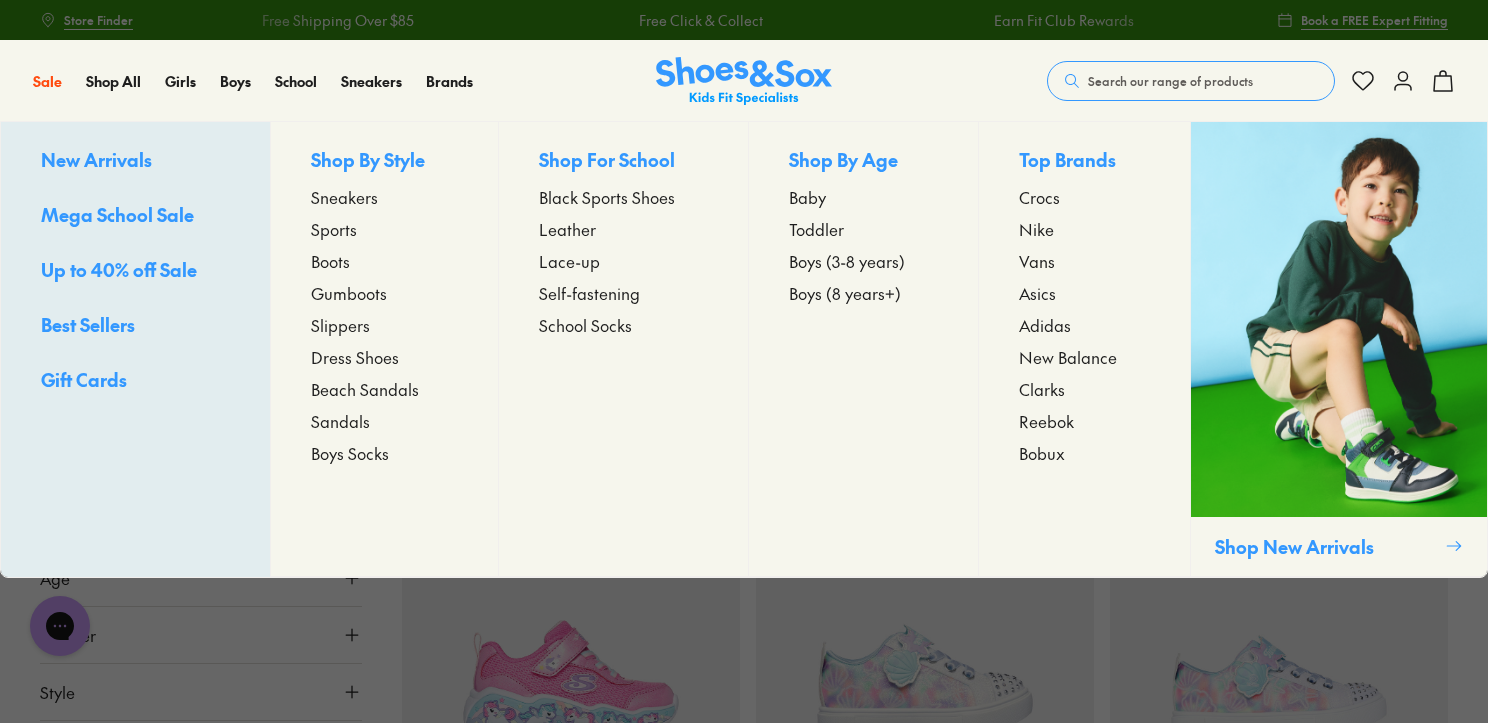 click on "Sneakers" at bounding box center [344, 197] 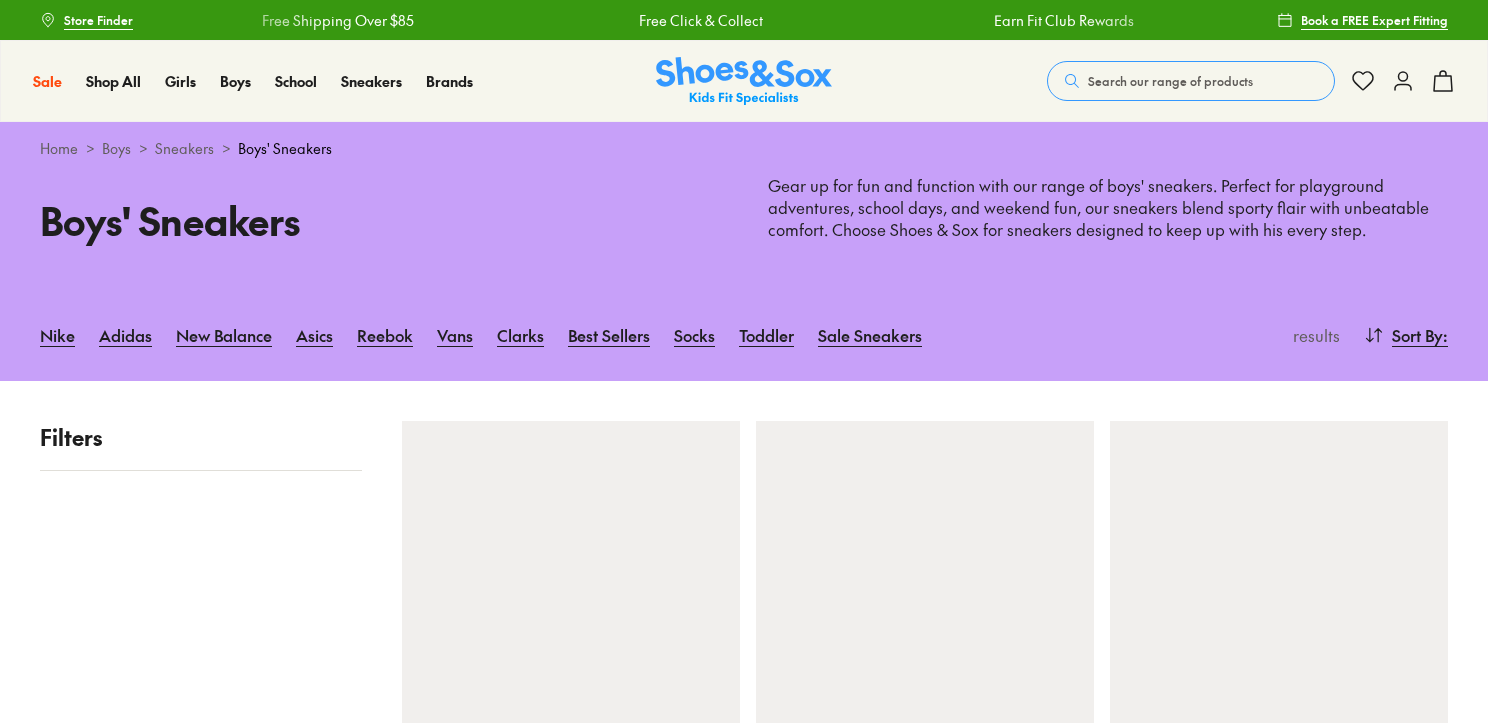 scroll, scrollTop: 0, scrollLeft: 0, axis: both 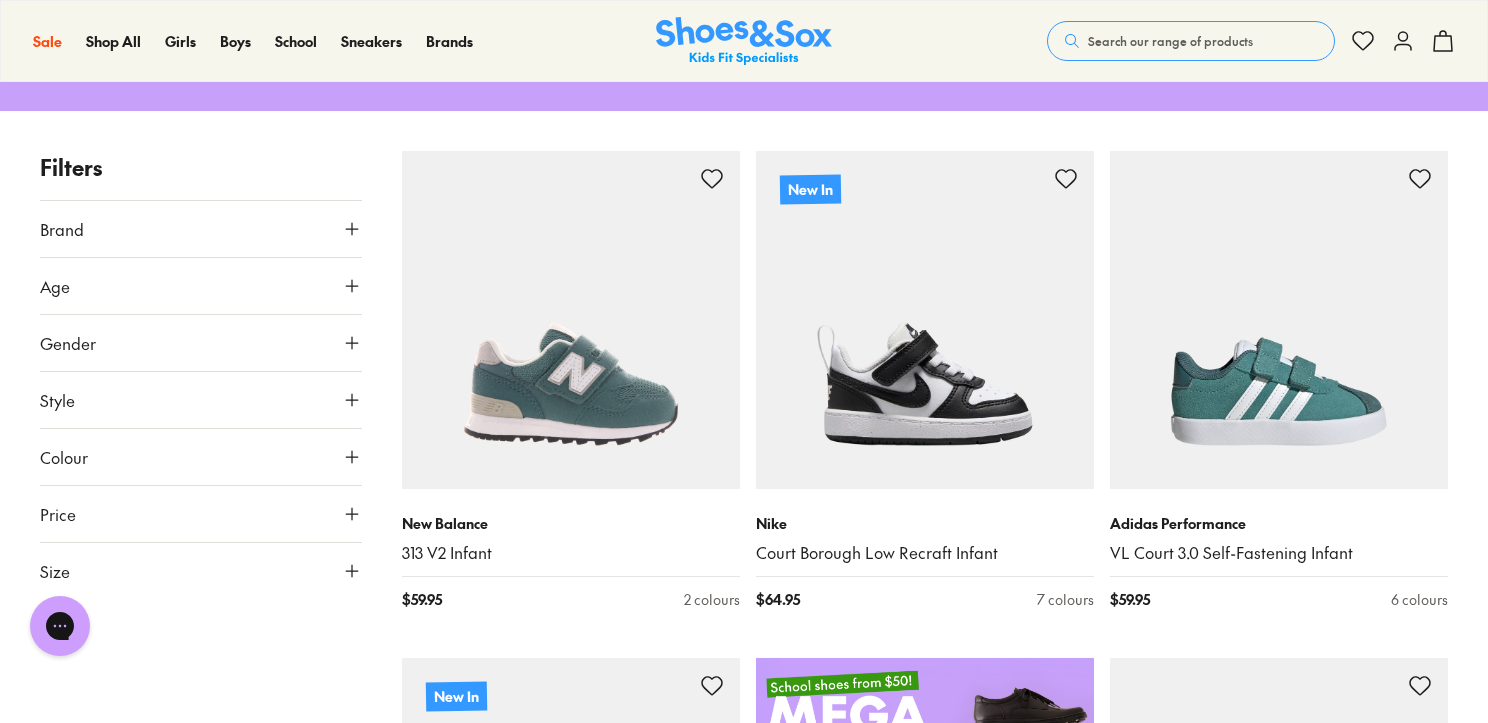 click on "Style" at bounding box center (201, 400) 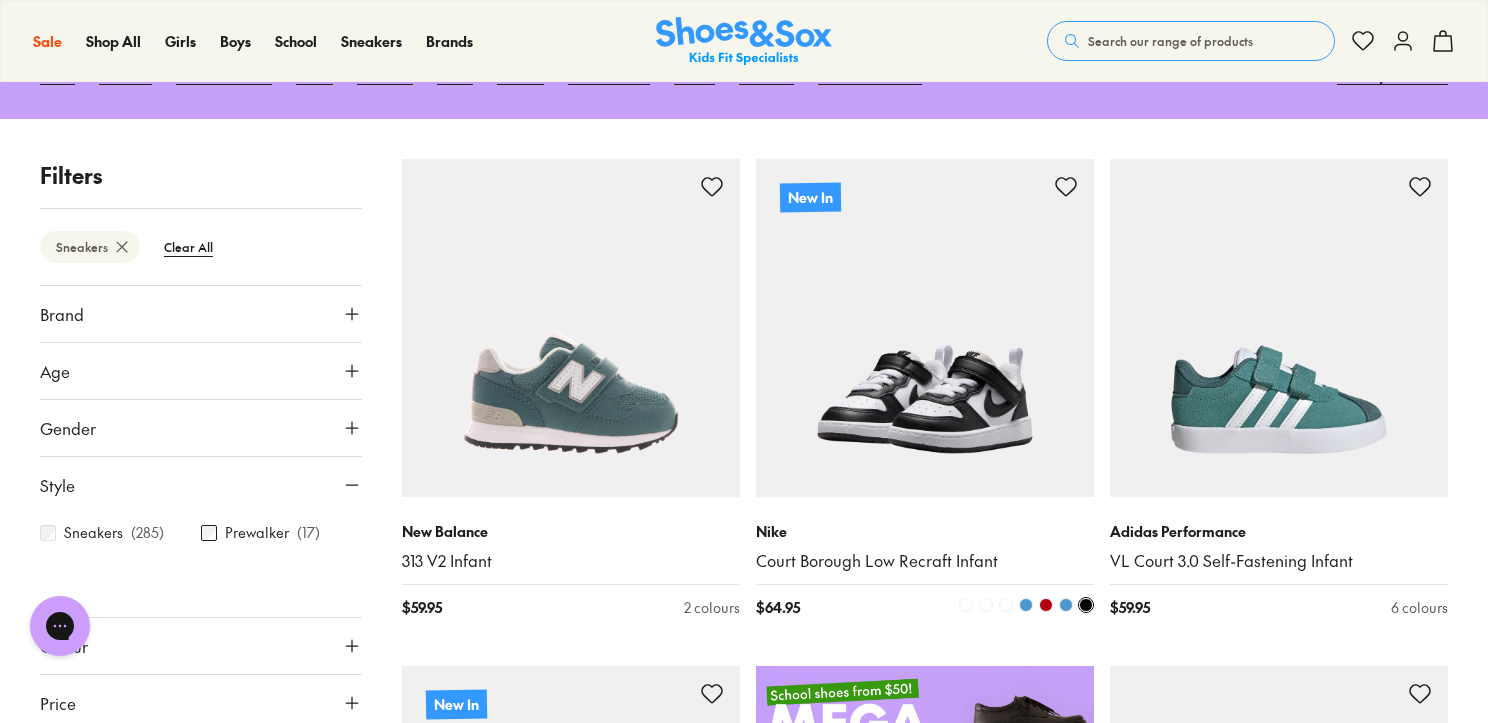 scroll, scrollTop: 263, scrollLeft: 0, axis: vertical 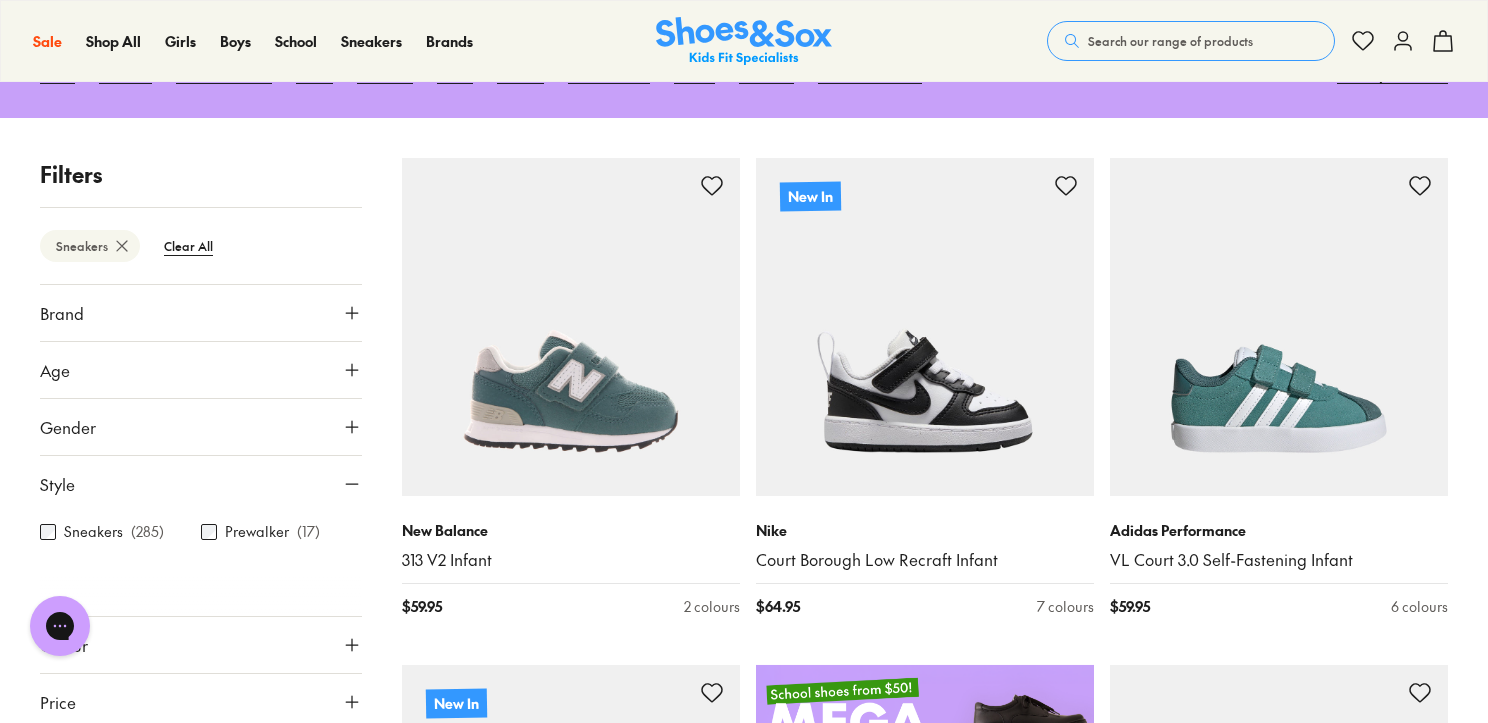 click on "Gender" at bounding box center [201, 427] 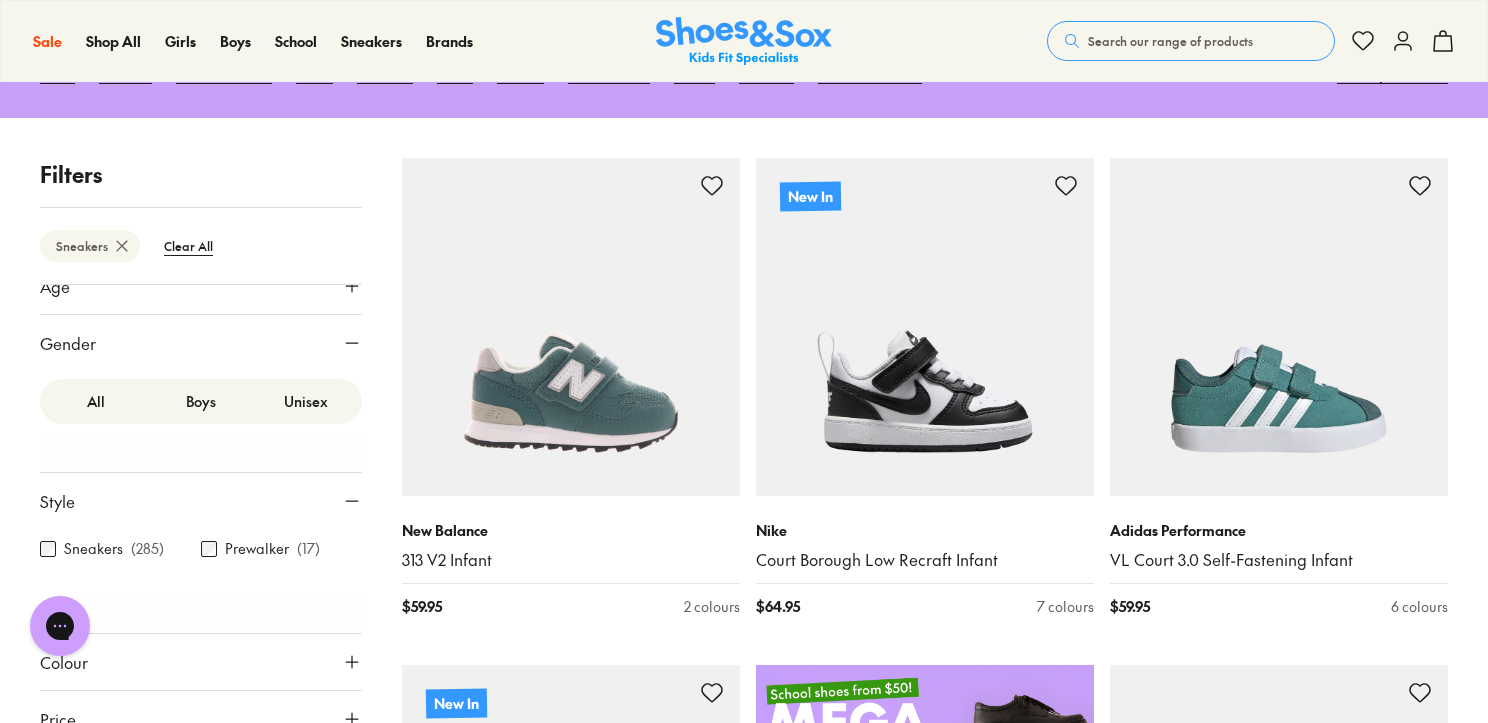 scroll, scrollTop: 90, scrollLeft: 0, axis: vertical 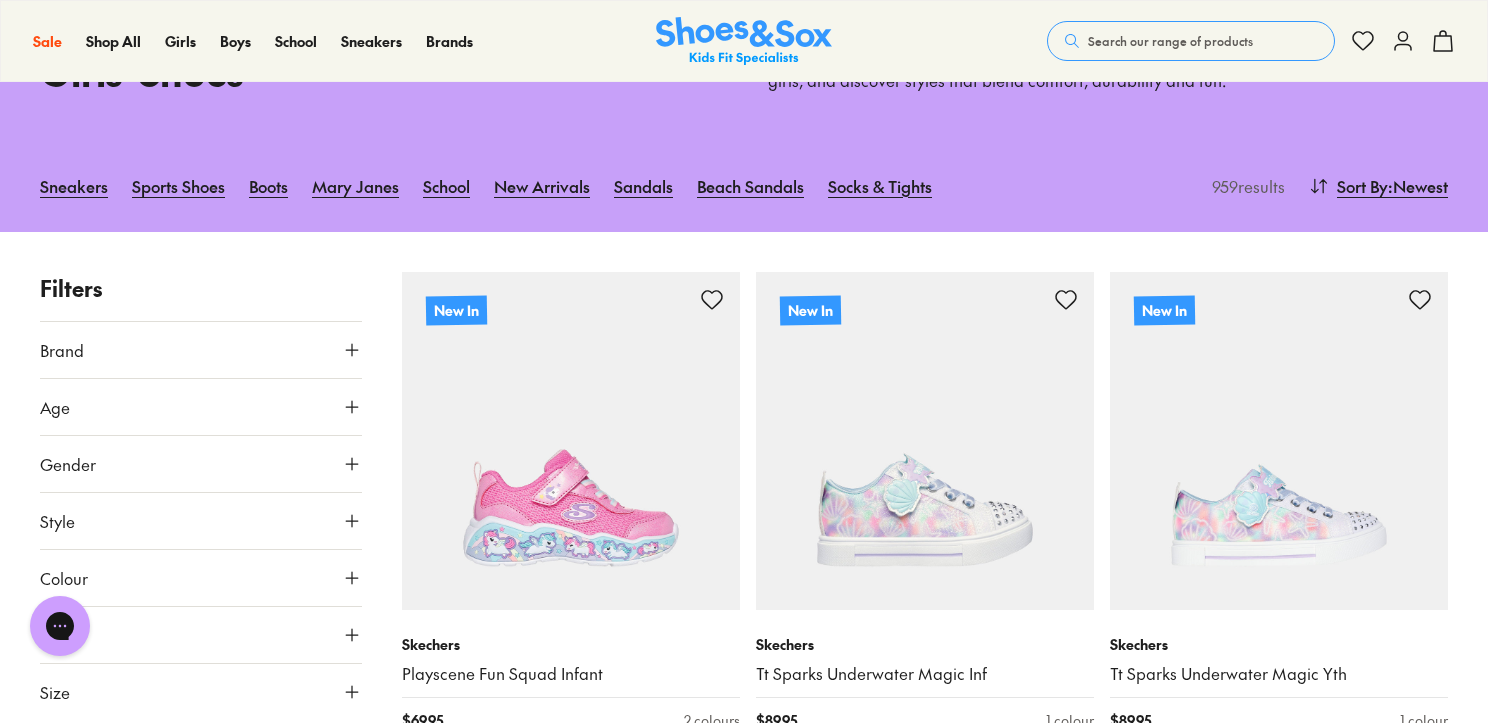 click on "Gender" at bounding box center (201, 464) 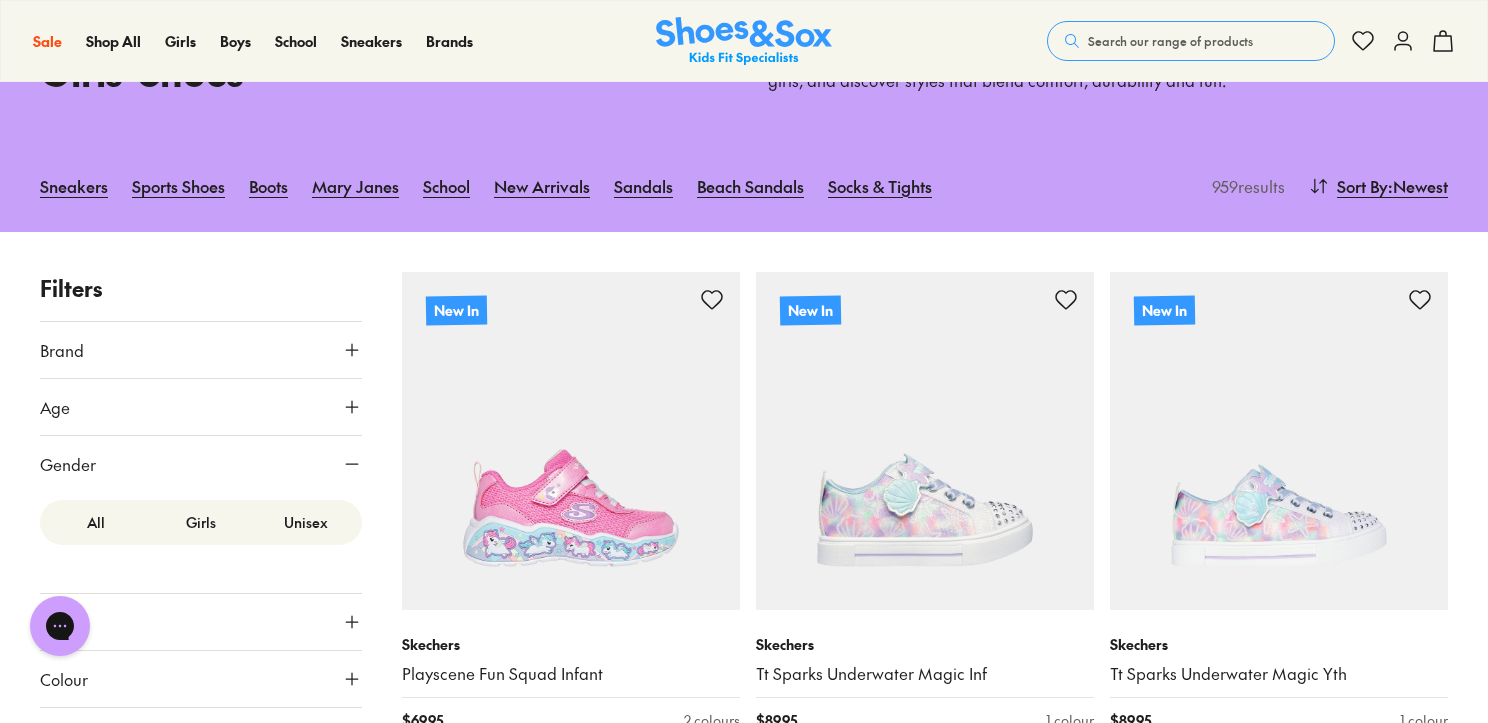 click on "Girls" at bounding box center [201, 522] 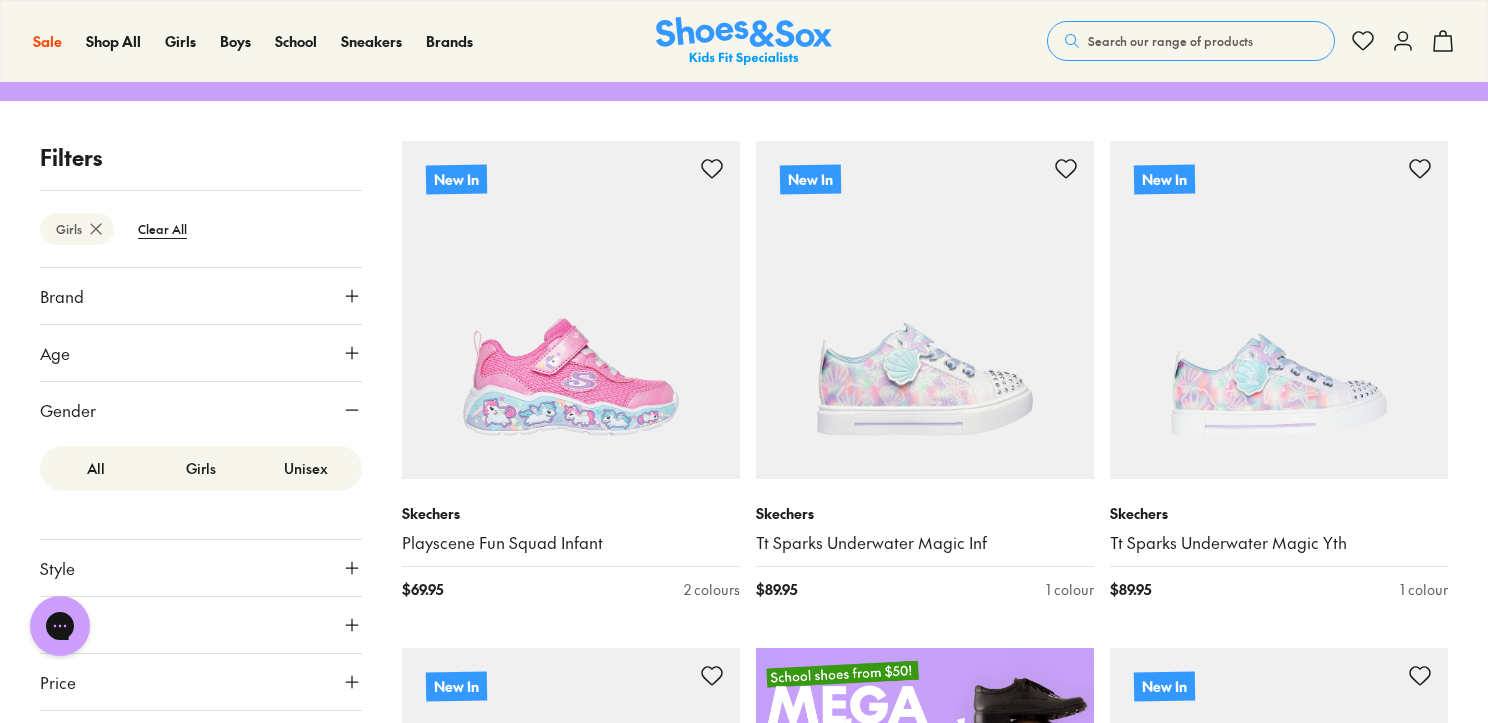 click at bounding box center [201, 519] 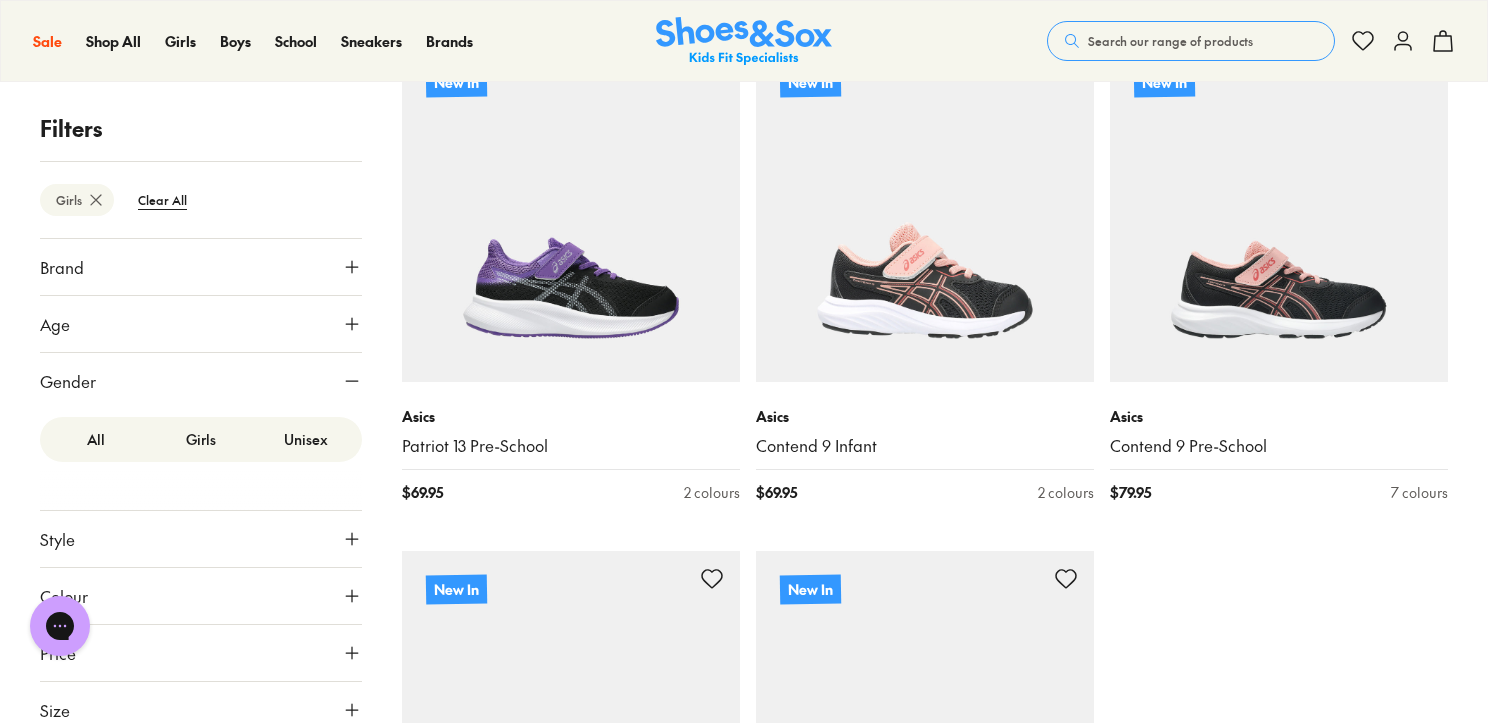 scroll, scrollTop: 4963, scrollLeft: 0, axis: vertical 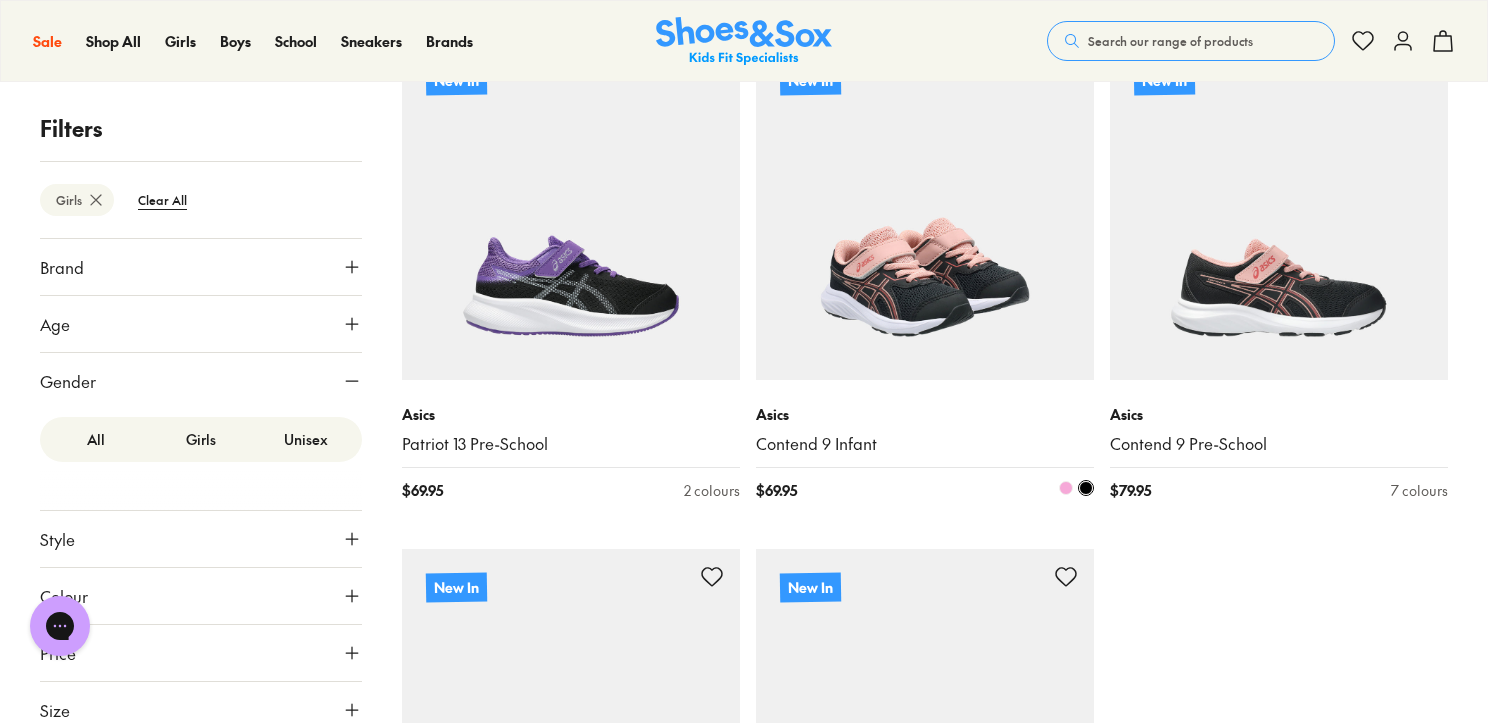 click at bounding box center (925, 211) 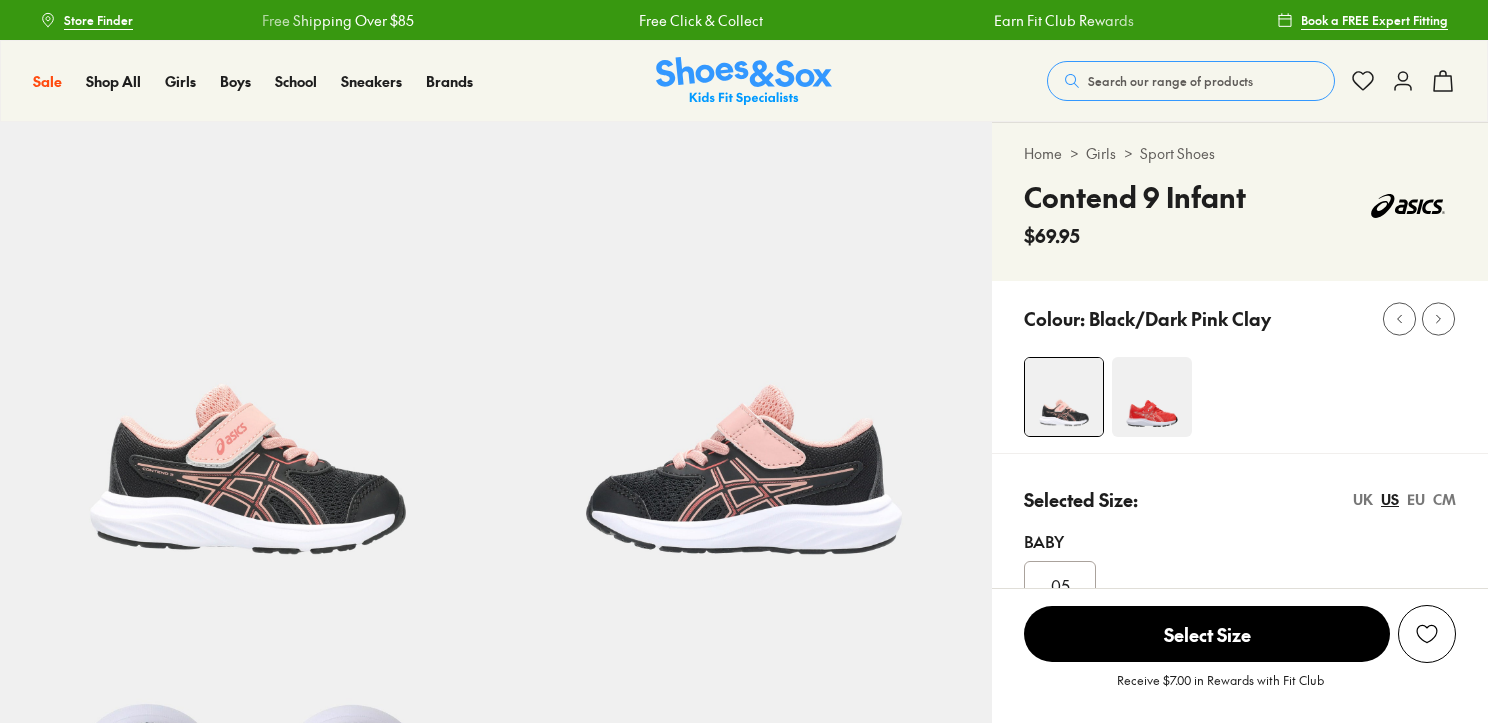 scroll, scrollTop: 0, scrollLeft: 0, axis: both 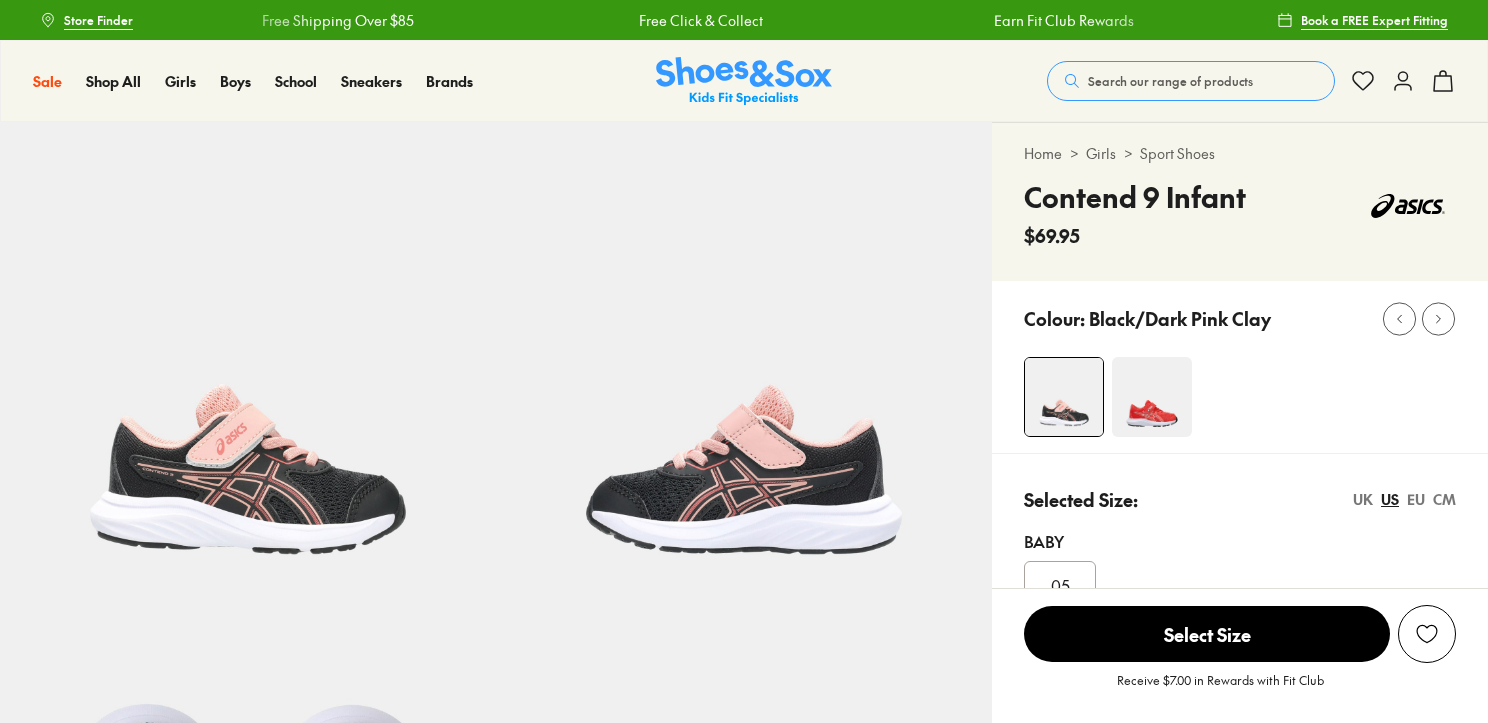 select on "*" 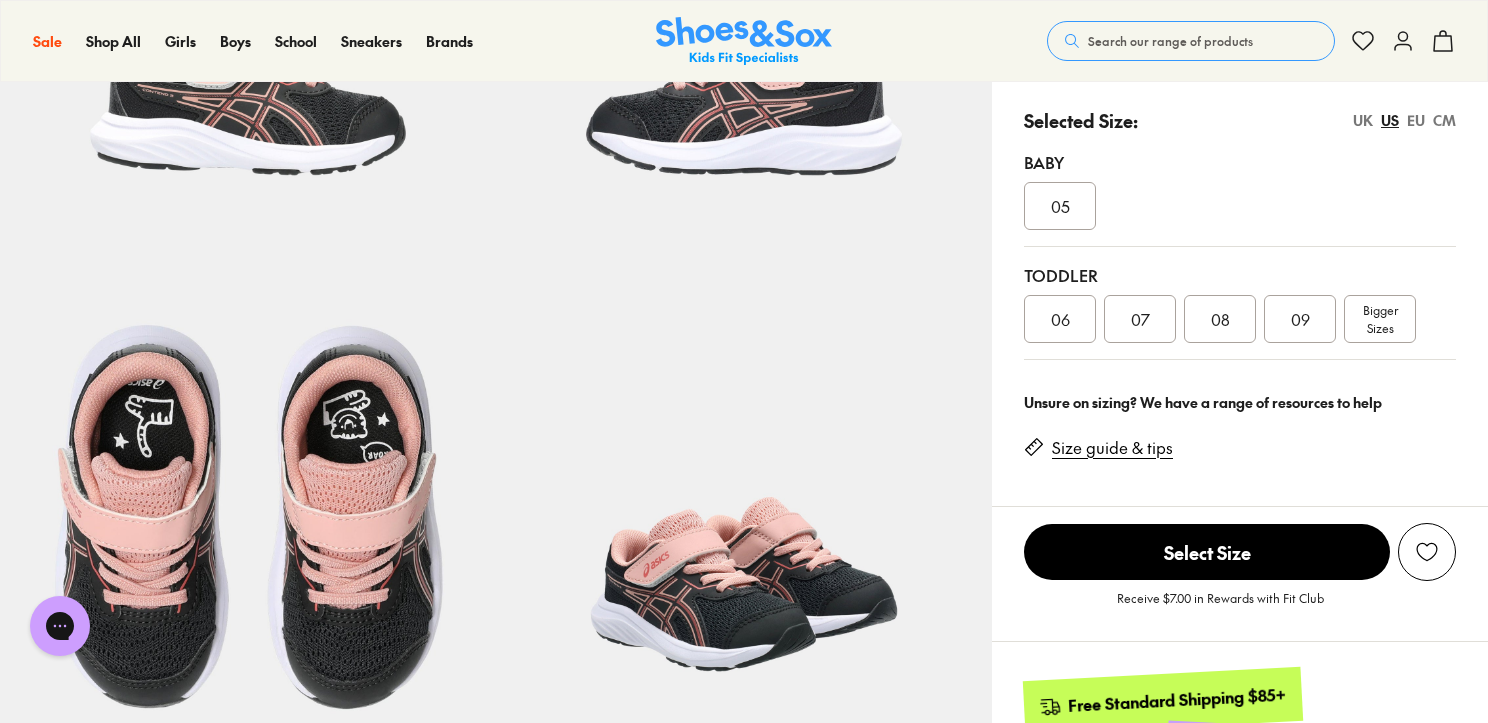 scroll, scrollTop: 415, scrollLeft: 0, axis: vertical 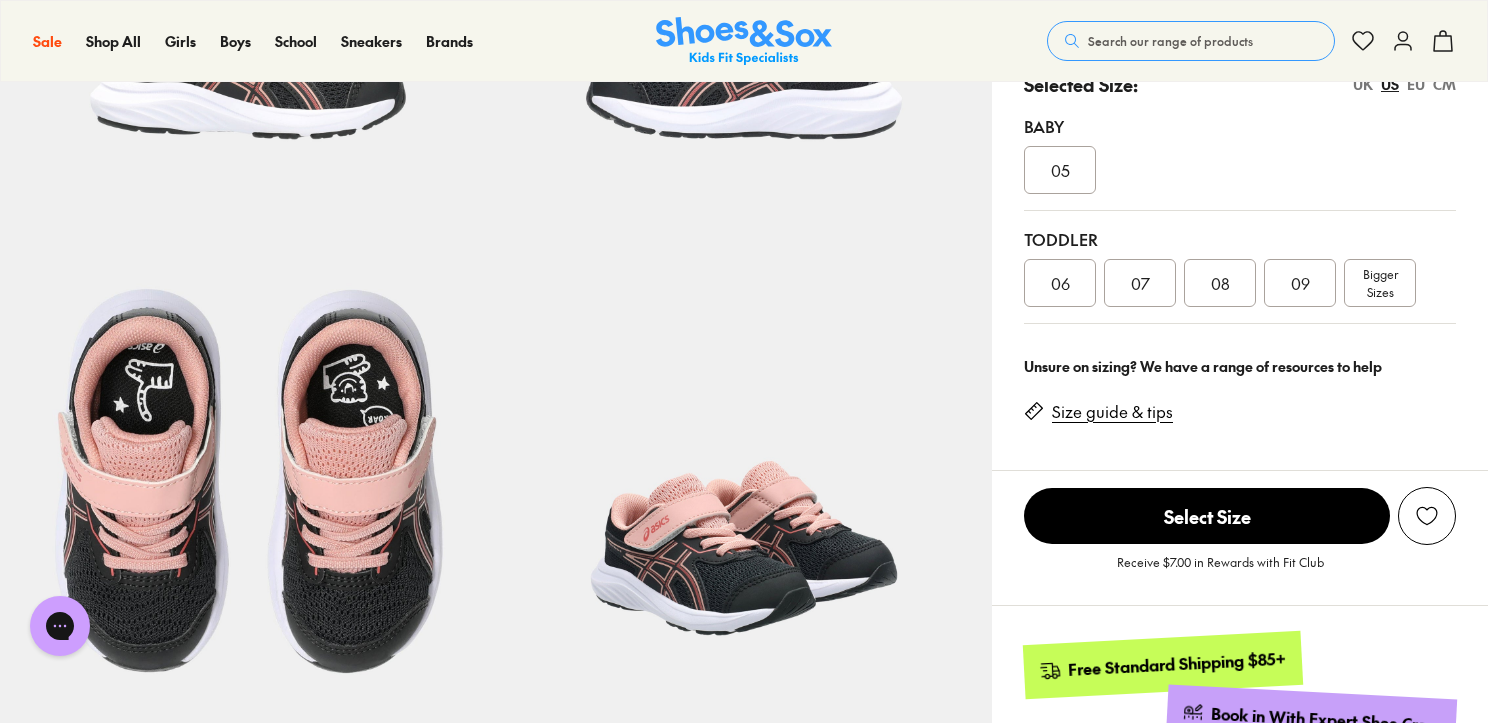 click on "Bigger Sizes" at bounding box center [1380, 283] 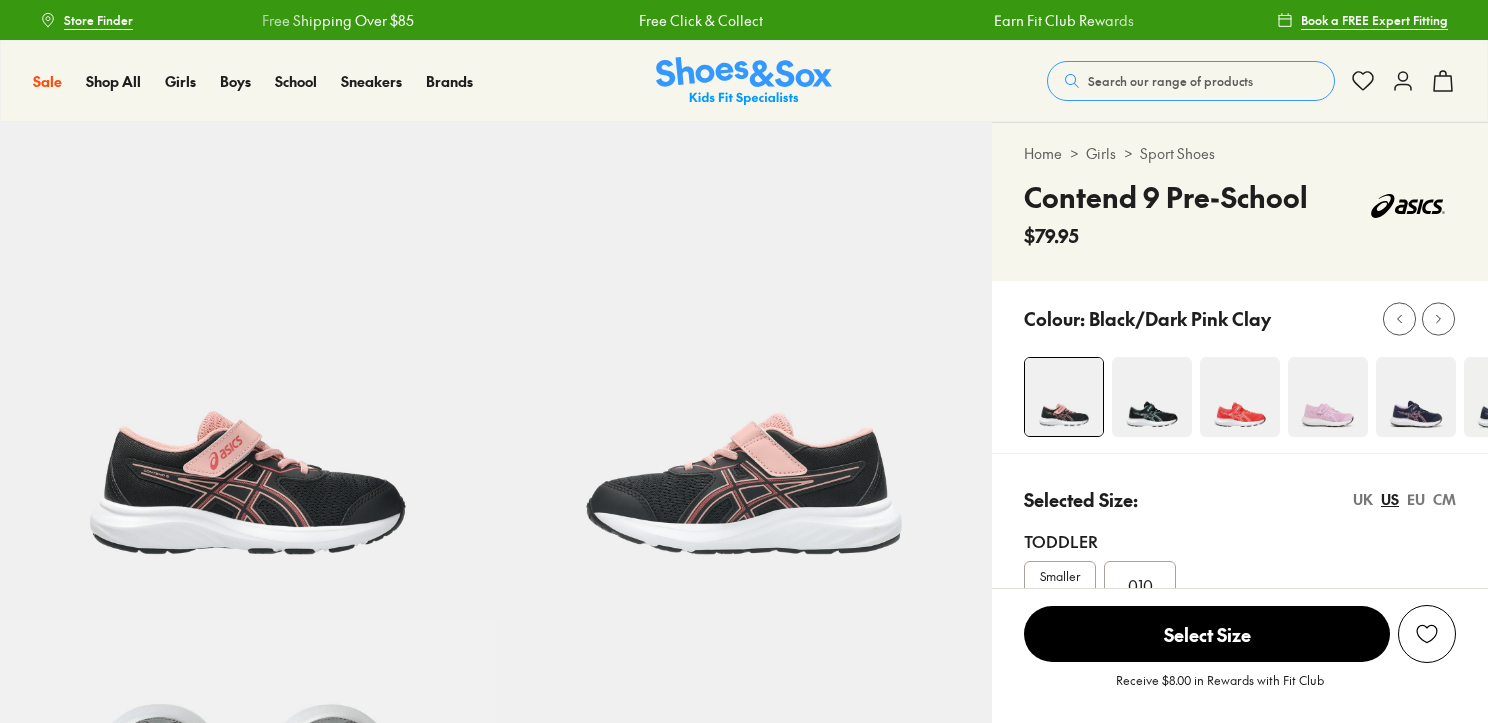 scroll, scrollTop: 0, scrollLeft: 0, axis: both 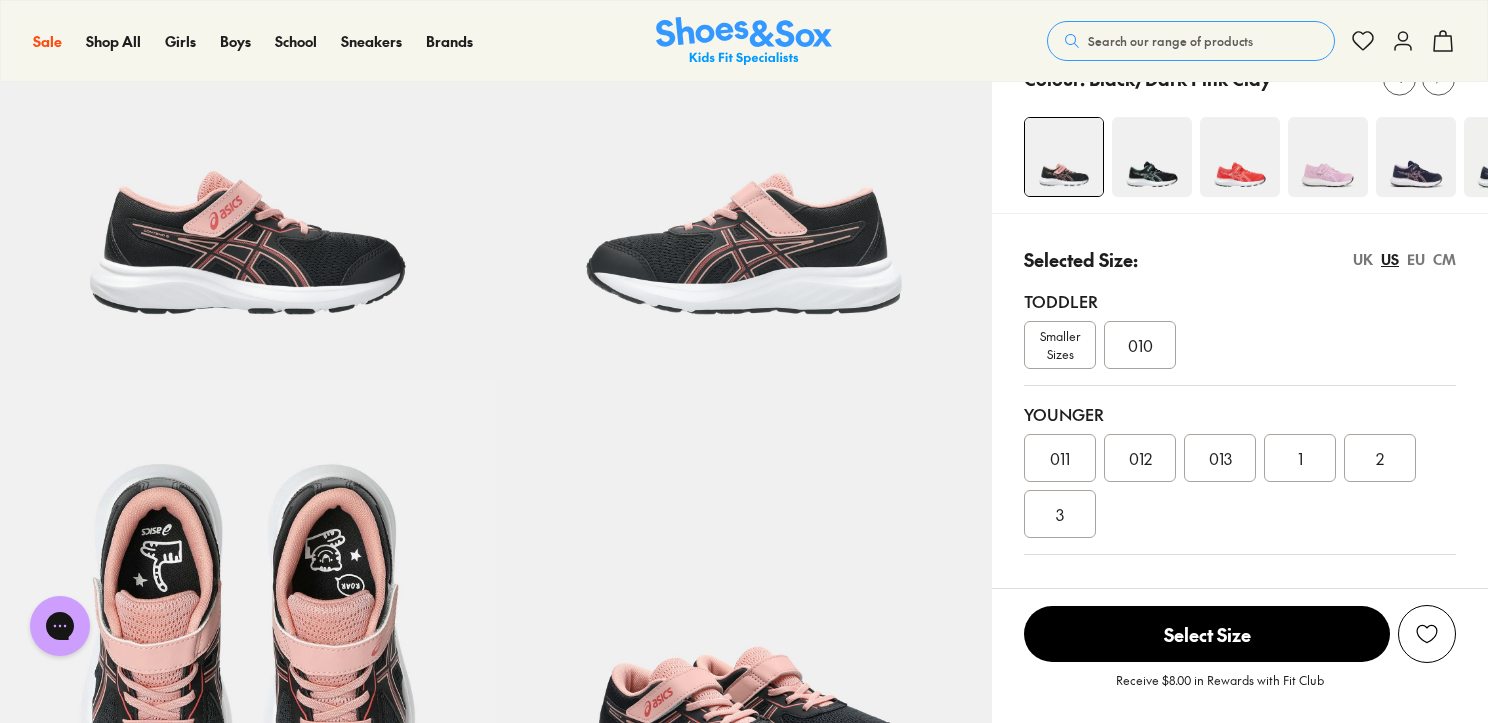 click on "010" at bounding box center [1140, 345] 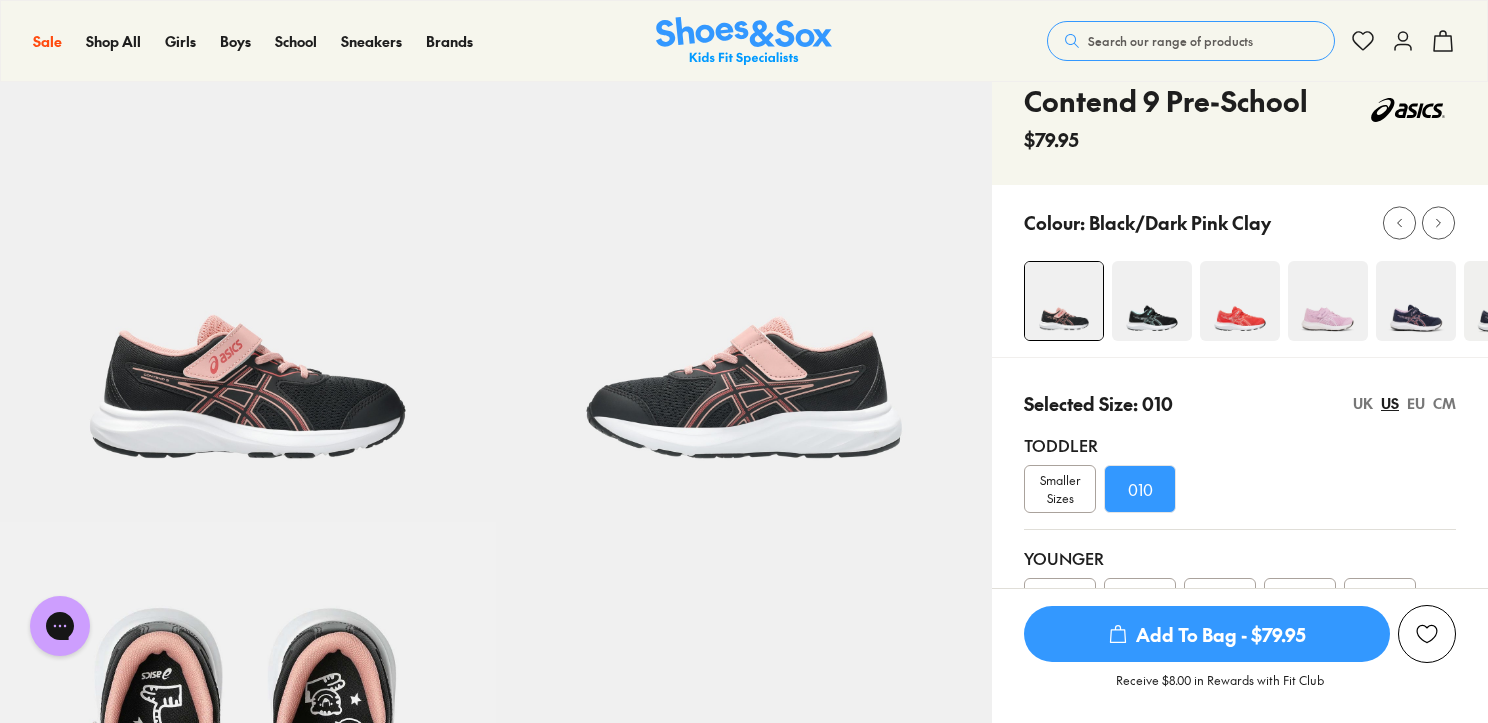 scroll, scrollTop: 0, scrollLeft: 0, axis: both 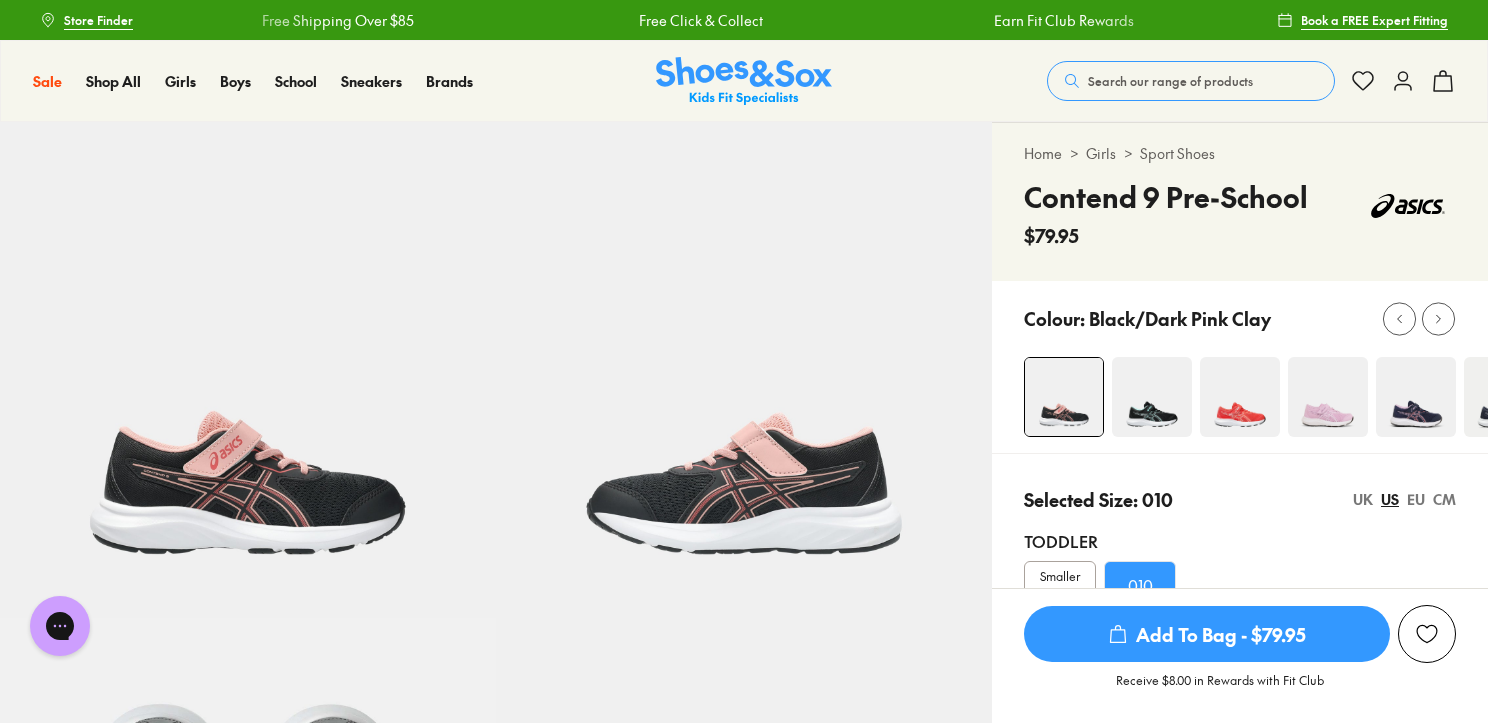 click at bounding box center (1416, 397) 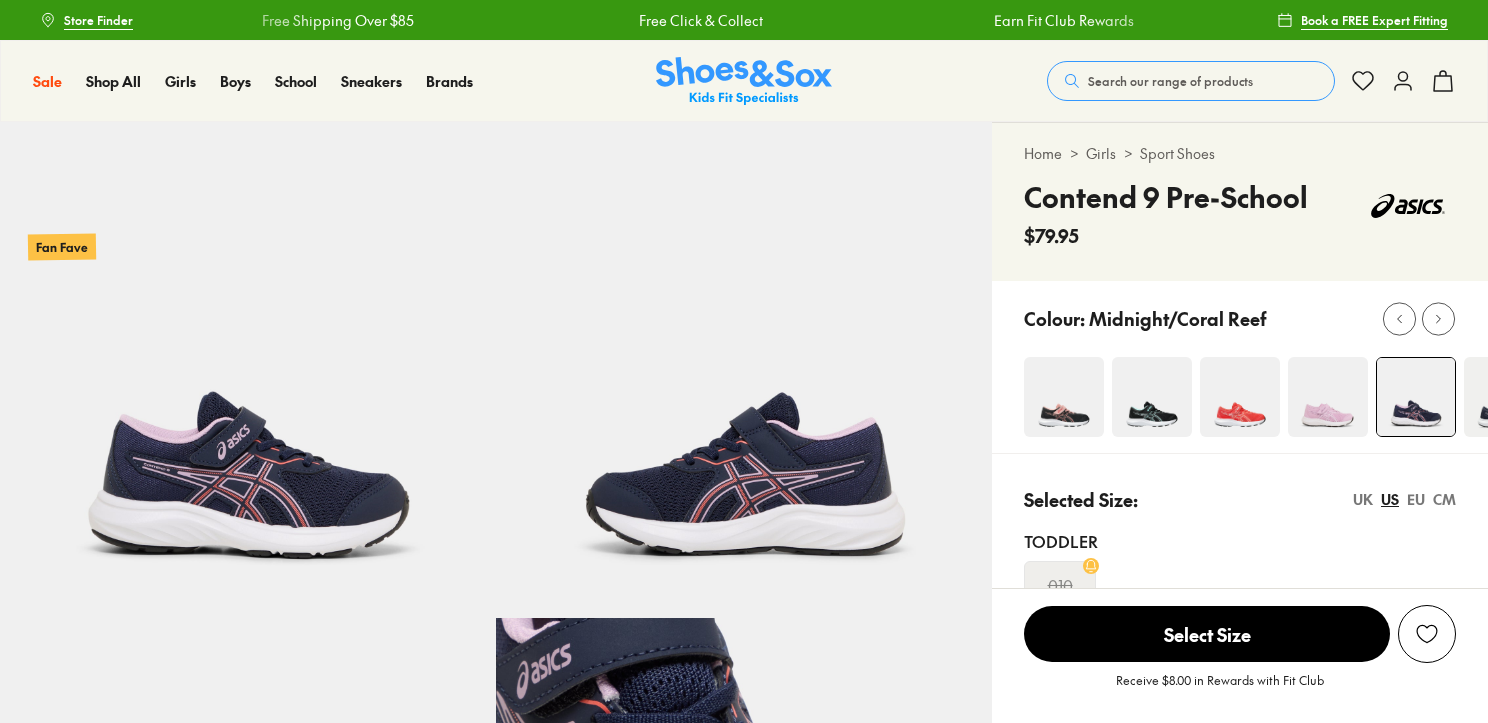 scroll, scrollTop: 0, scrollLeft: 0, axis: both 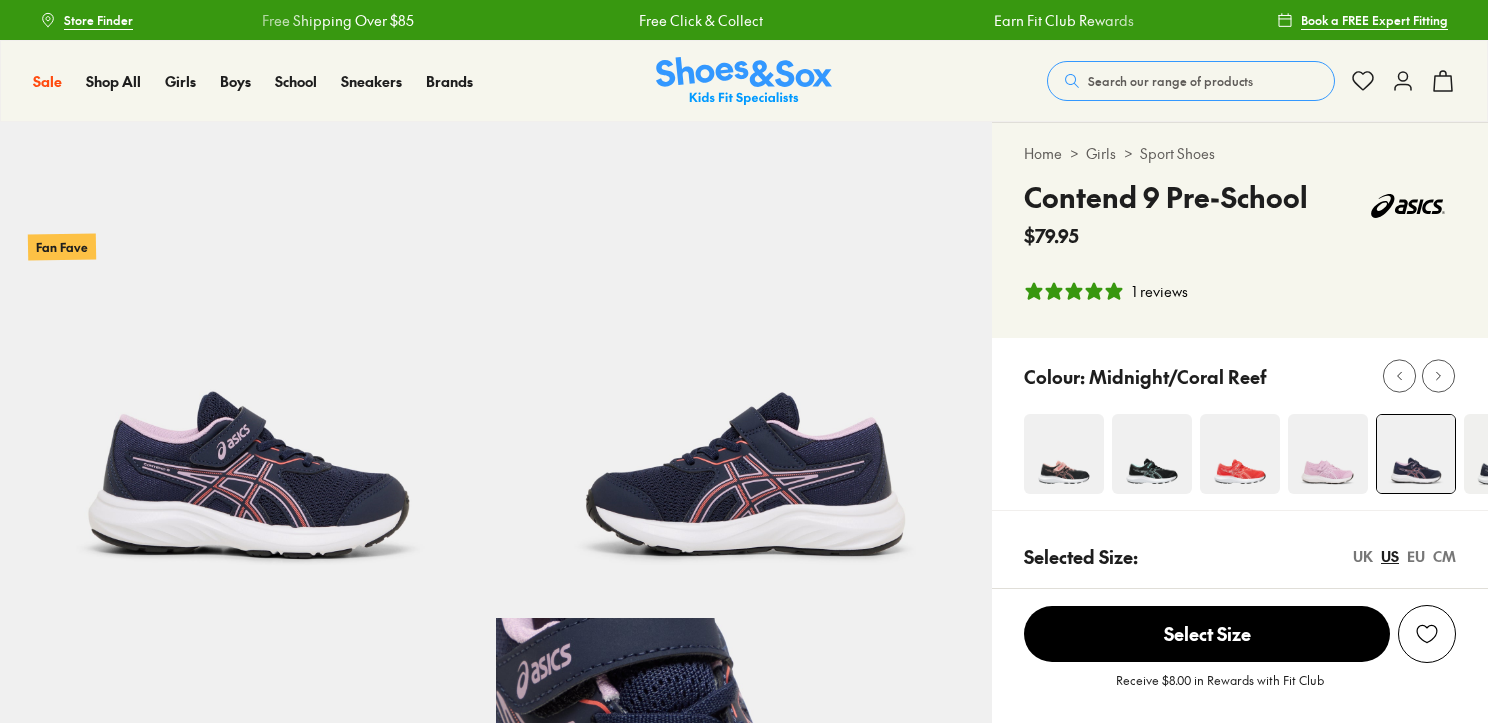 select on "*" 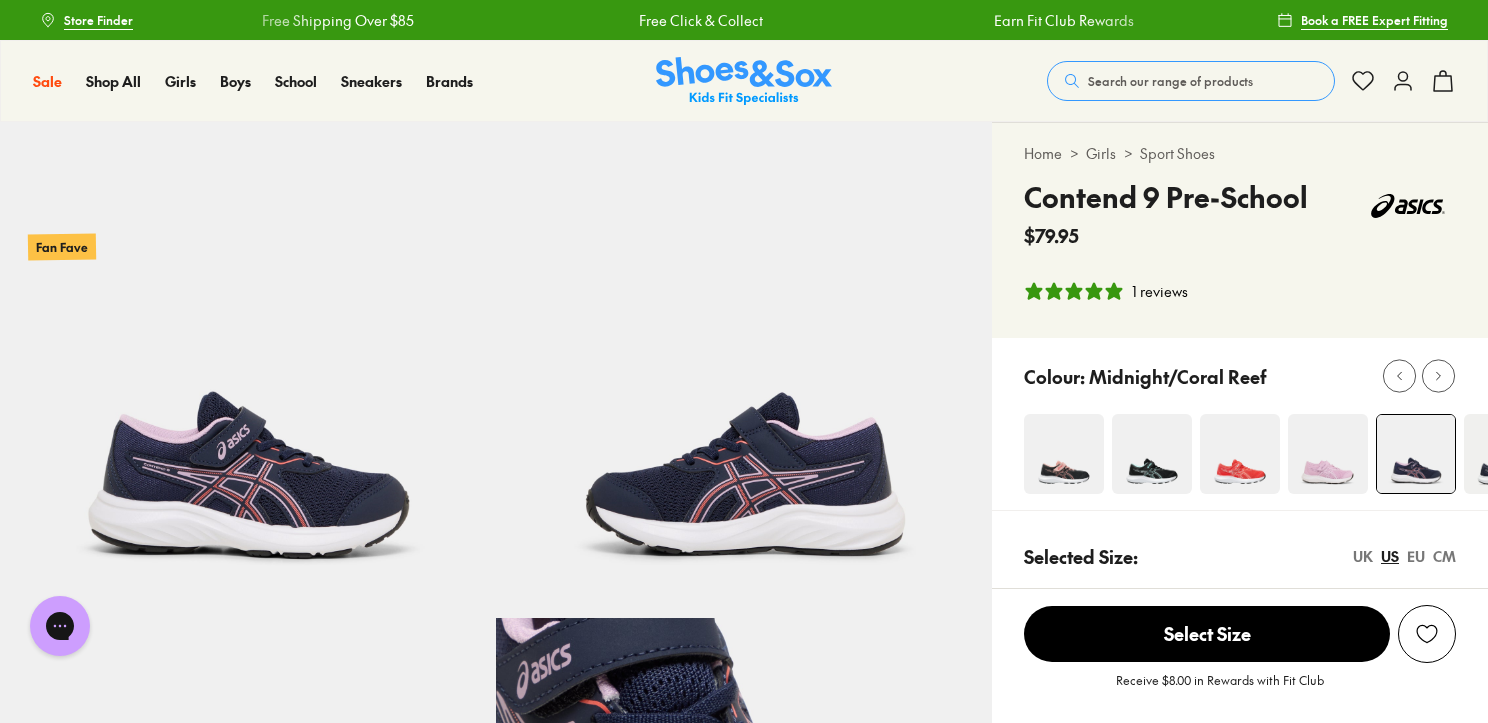 scroll, scrollTop: 0, scrollLeft: 0, axis: both 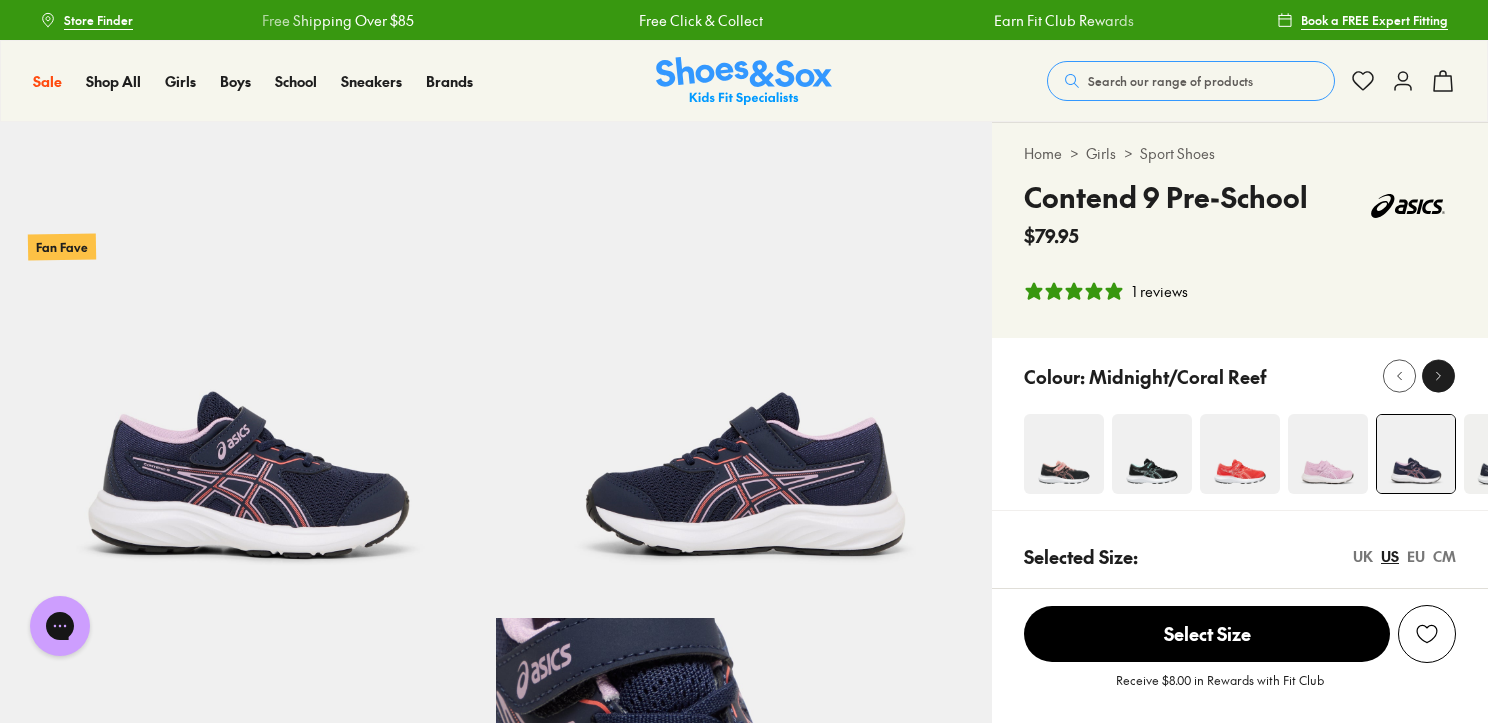 click at bounding box center (1438, 376) 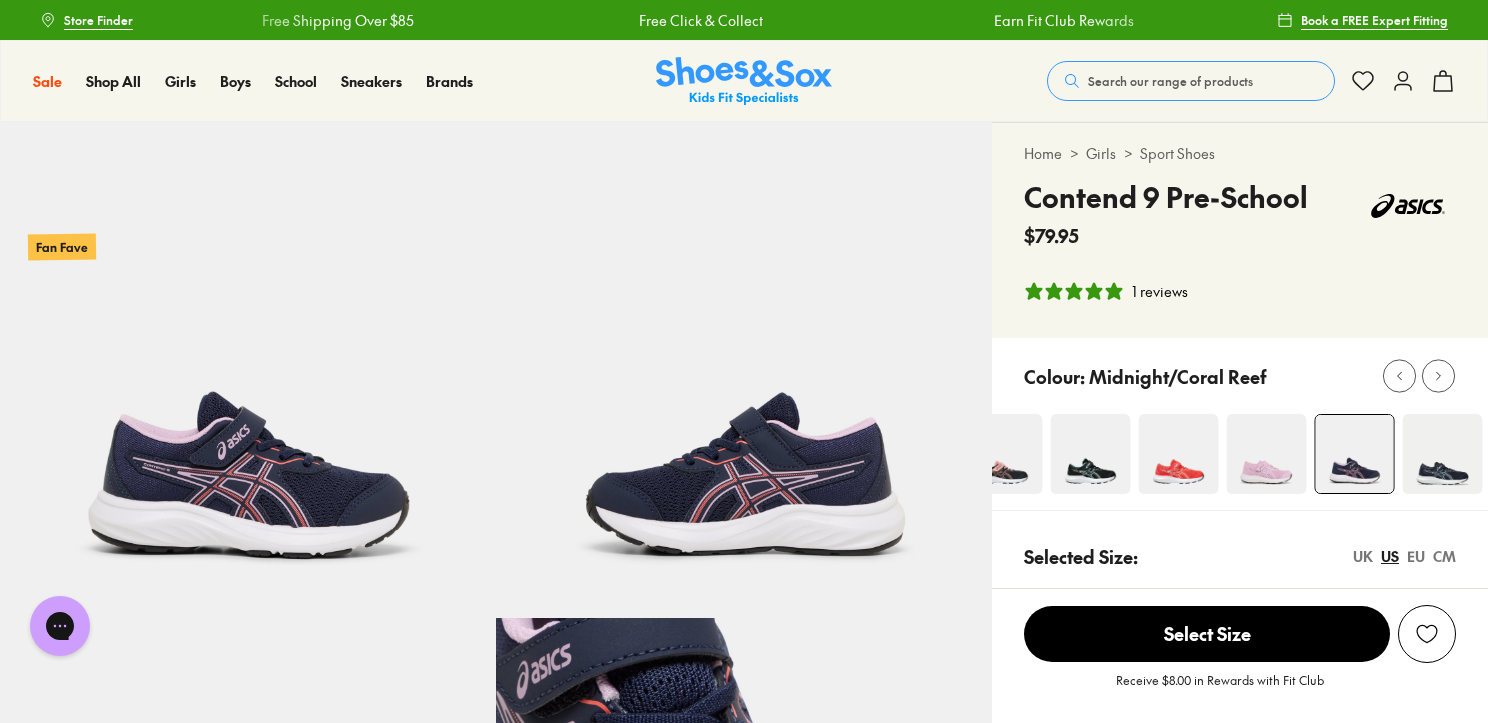 drag, startPoint x: 1439, startPoint y: 503, endPoint x: 1439, endPoint y: 480, distance: 23 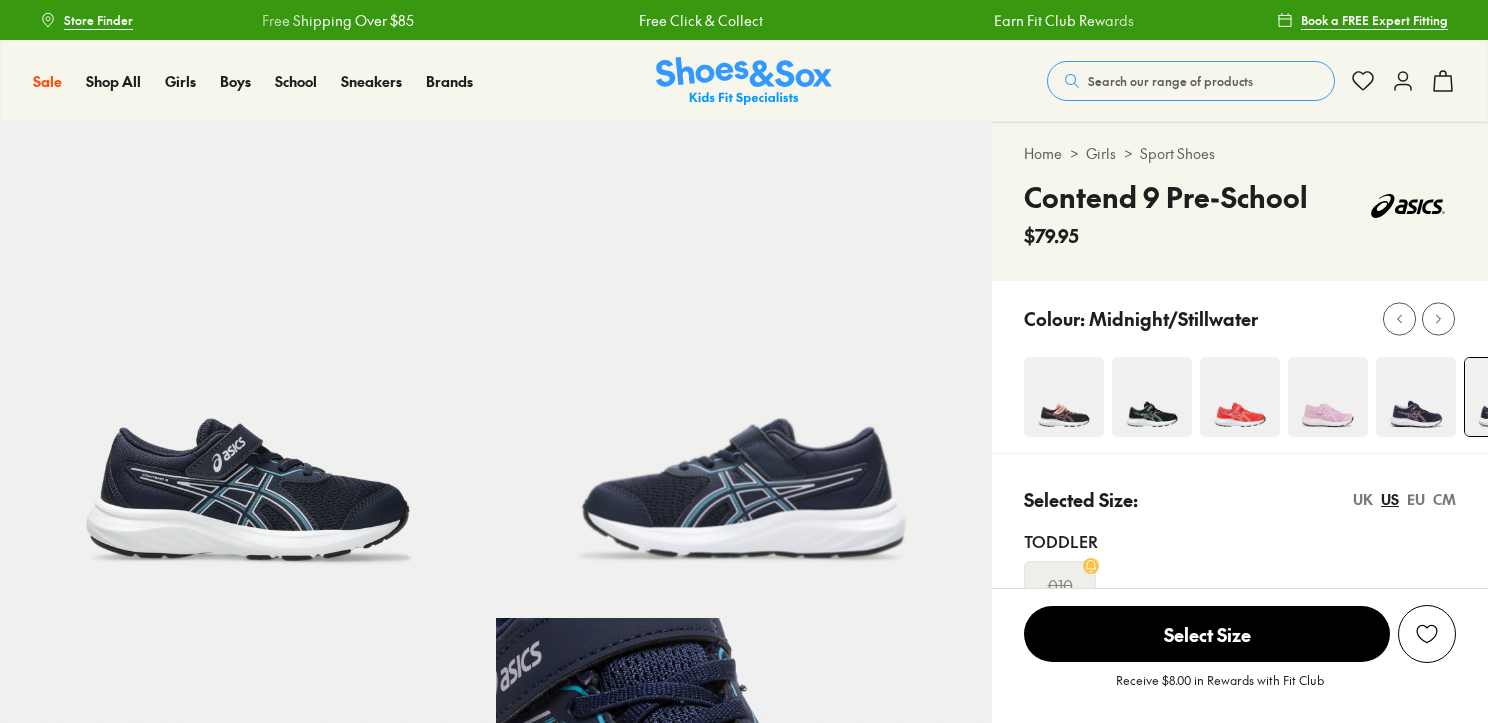 scroll, scrollTop: 0, scrollLeft: 0, axis: both 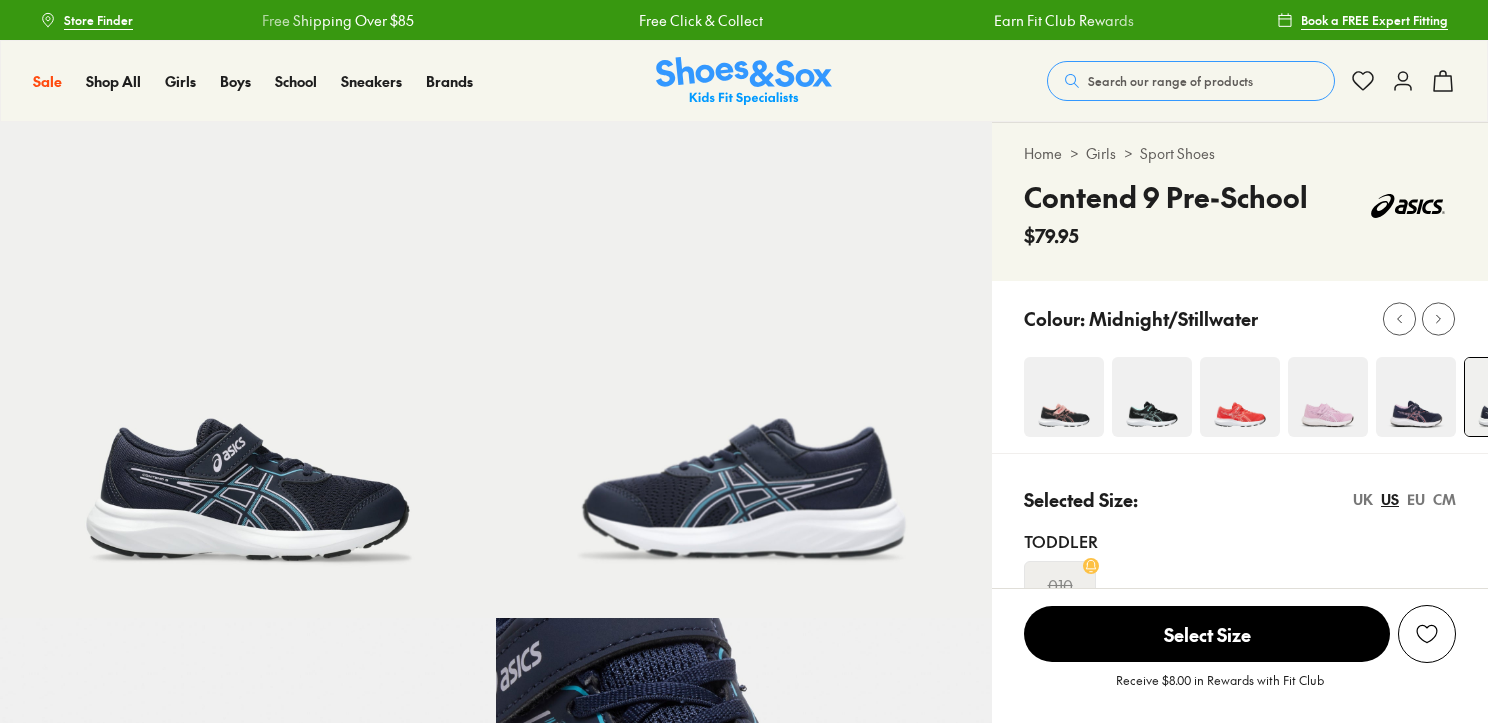 select on "*" 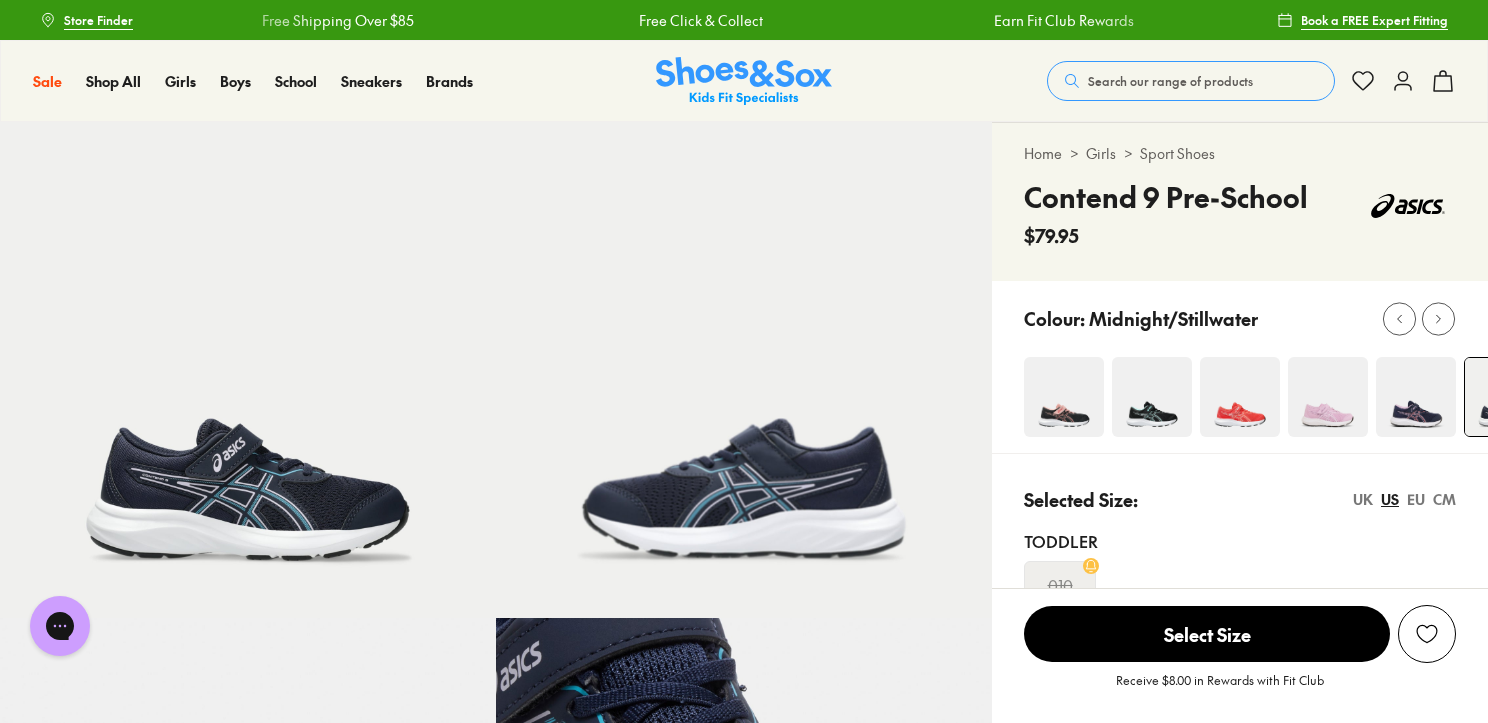 scroll, scrollTop: 0, scrollLeft: 0, axis: both 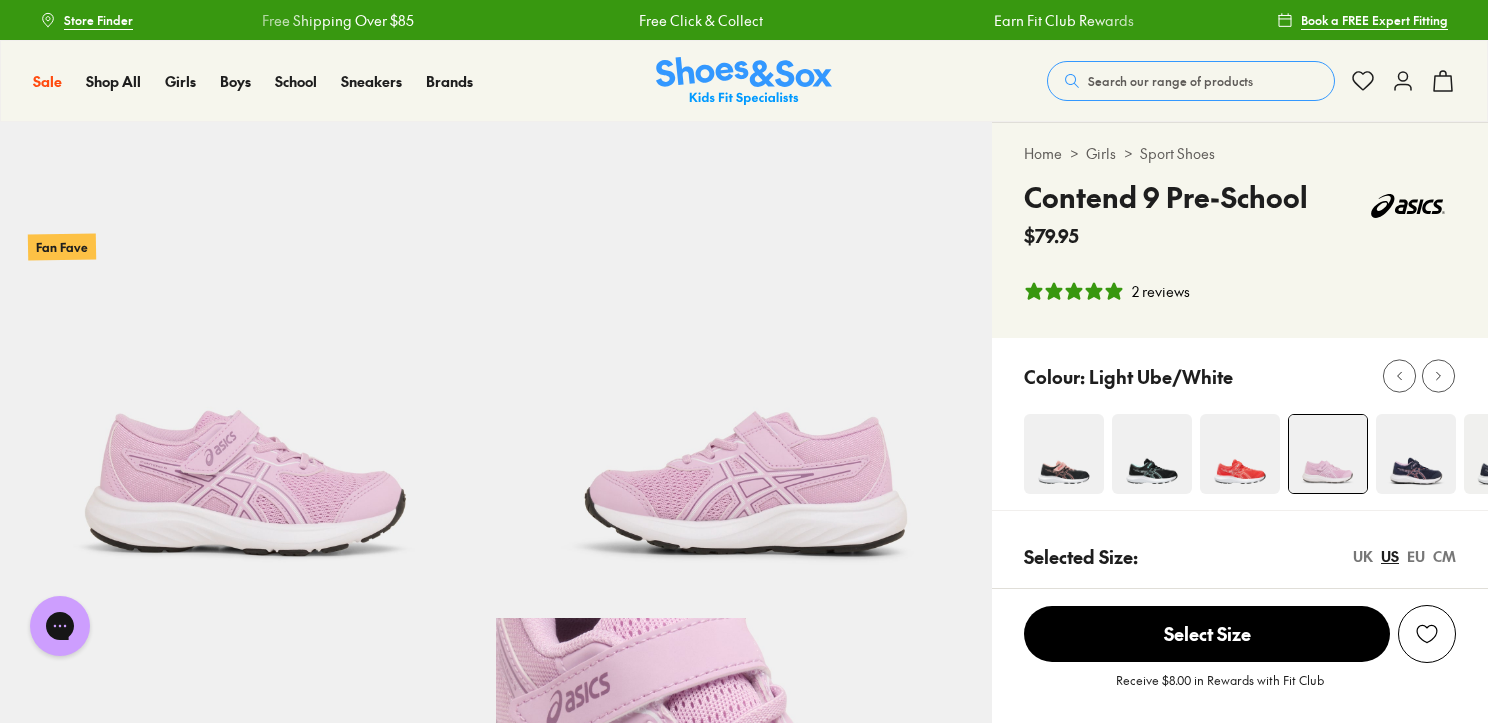 select on "*" 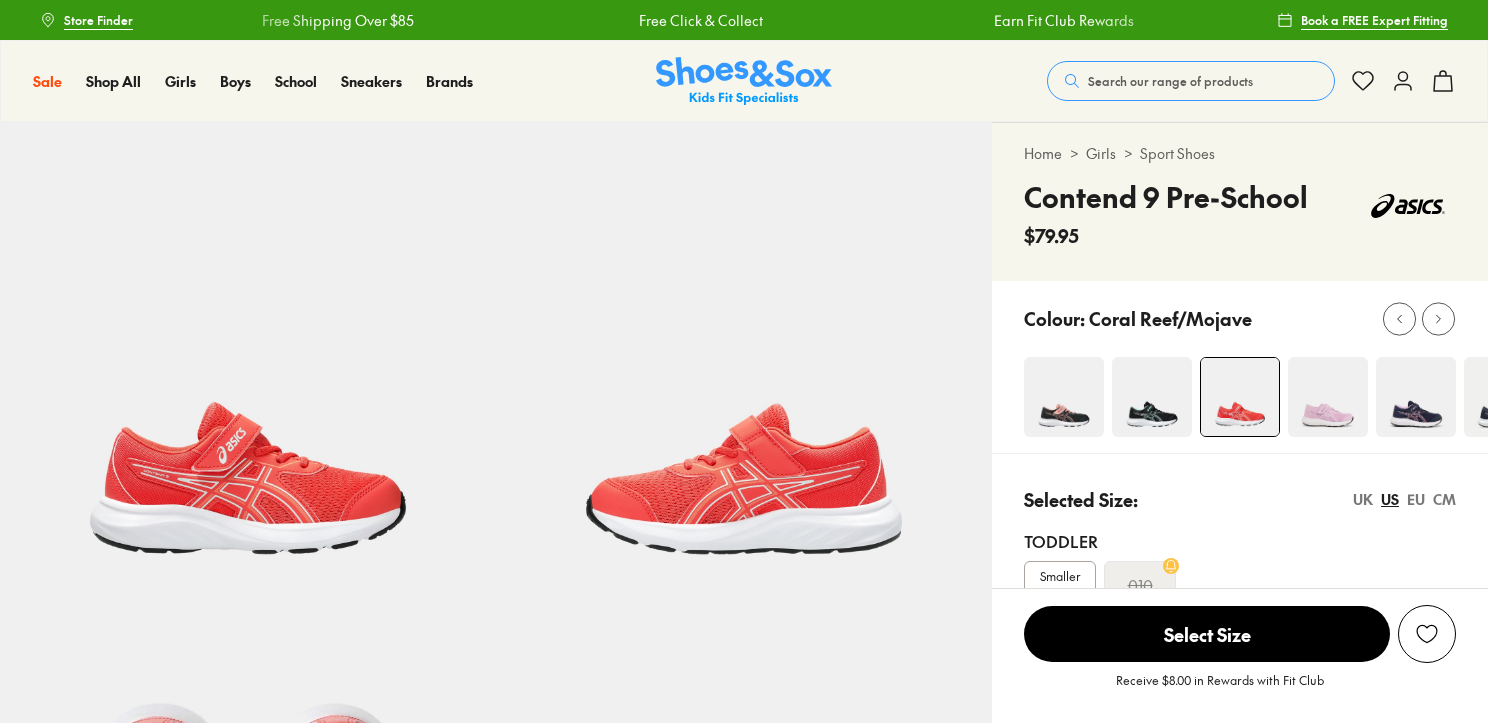 scroll, scrollTop: 0, scrollLeft: 0, axis: both 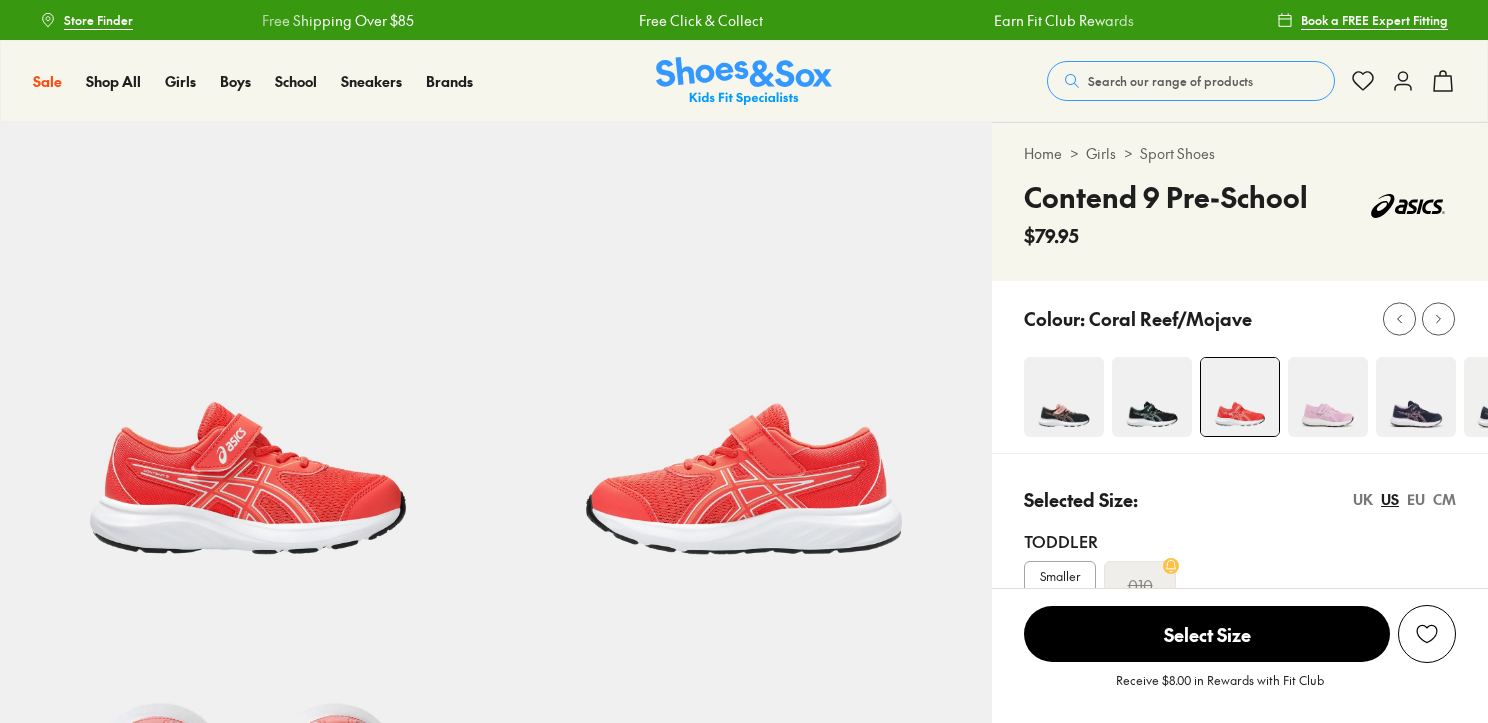 select on "*" 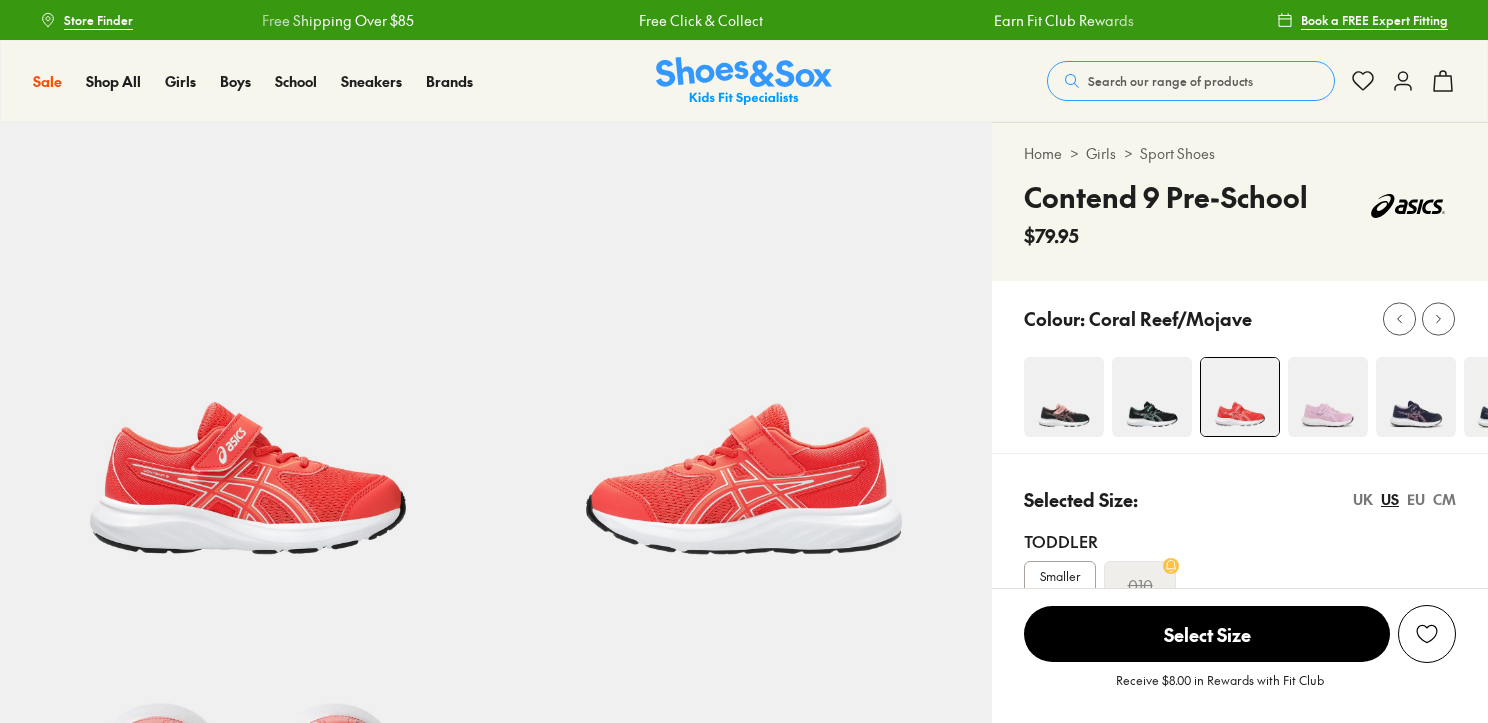 click at bounding box center [1152, 397] 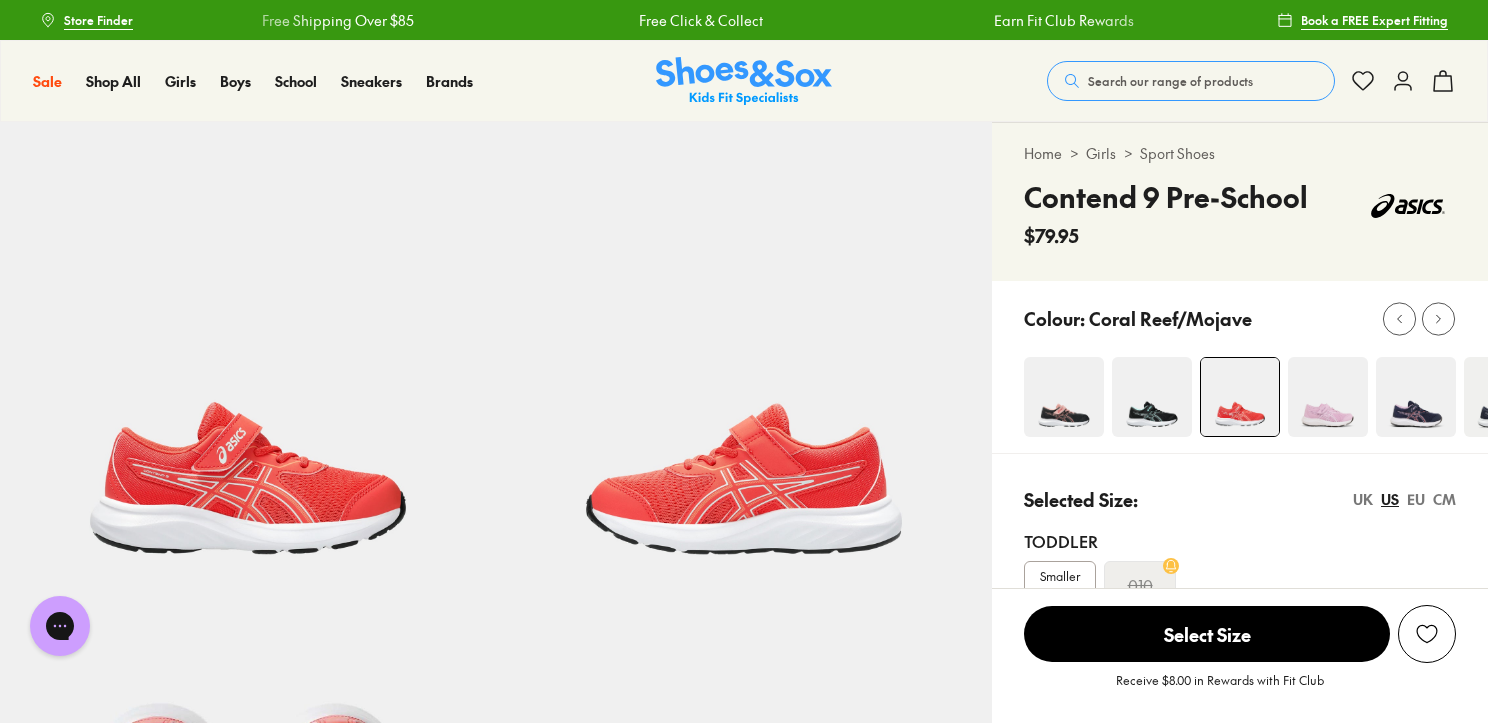 scroll, scrollTop: 0, scrollLeft: 0, axis: both 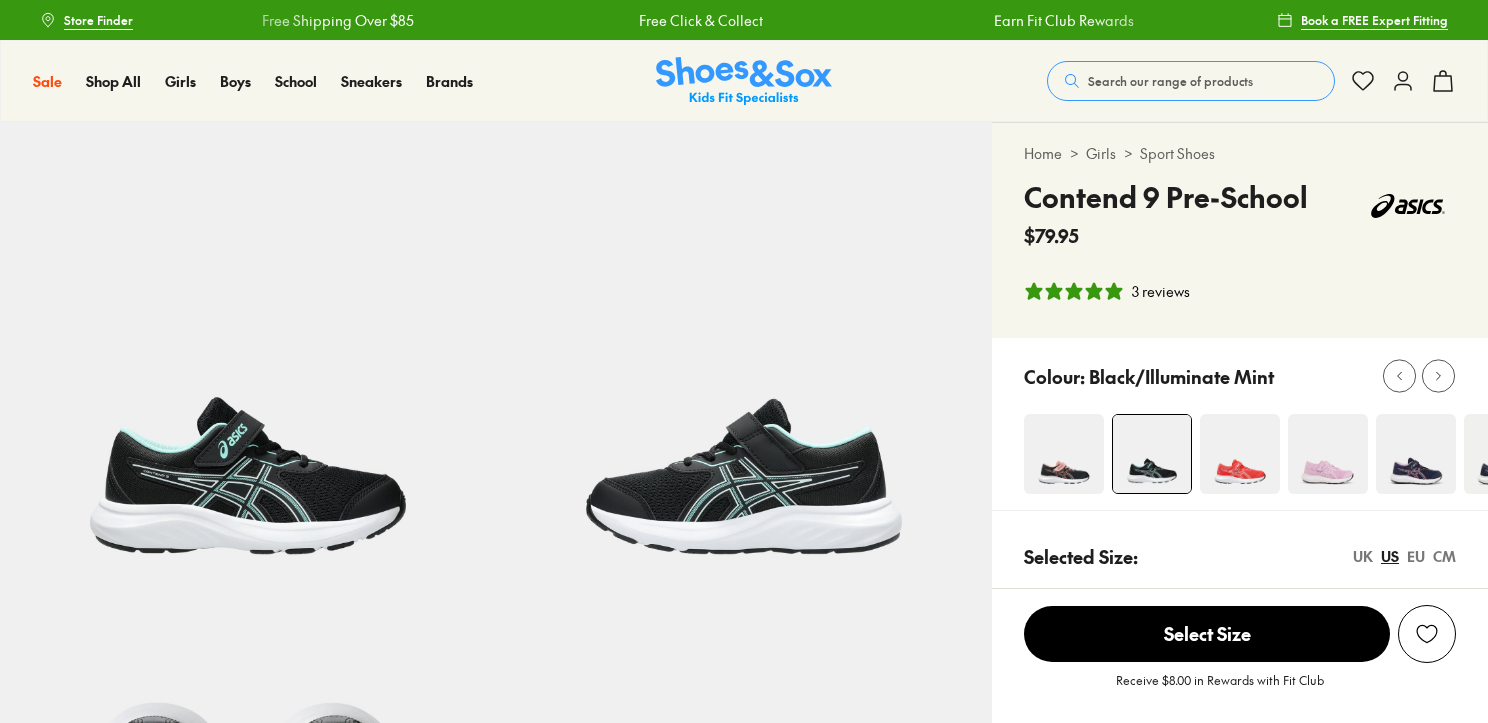 click on "Colour:
Black/Illuminate Mint" at bounding box center (1256, 376) 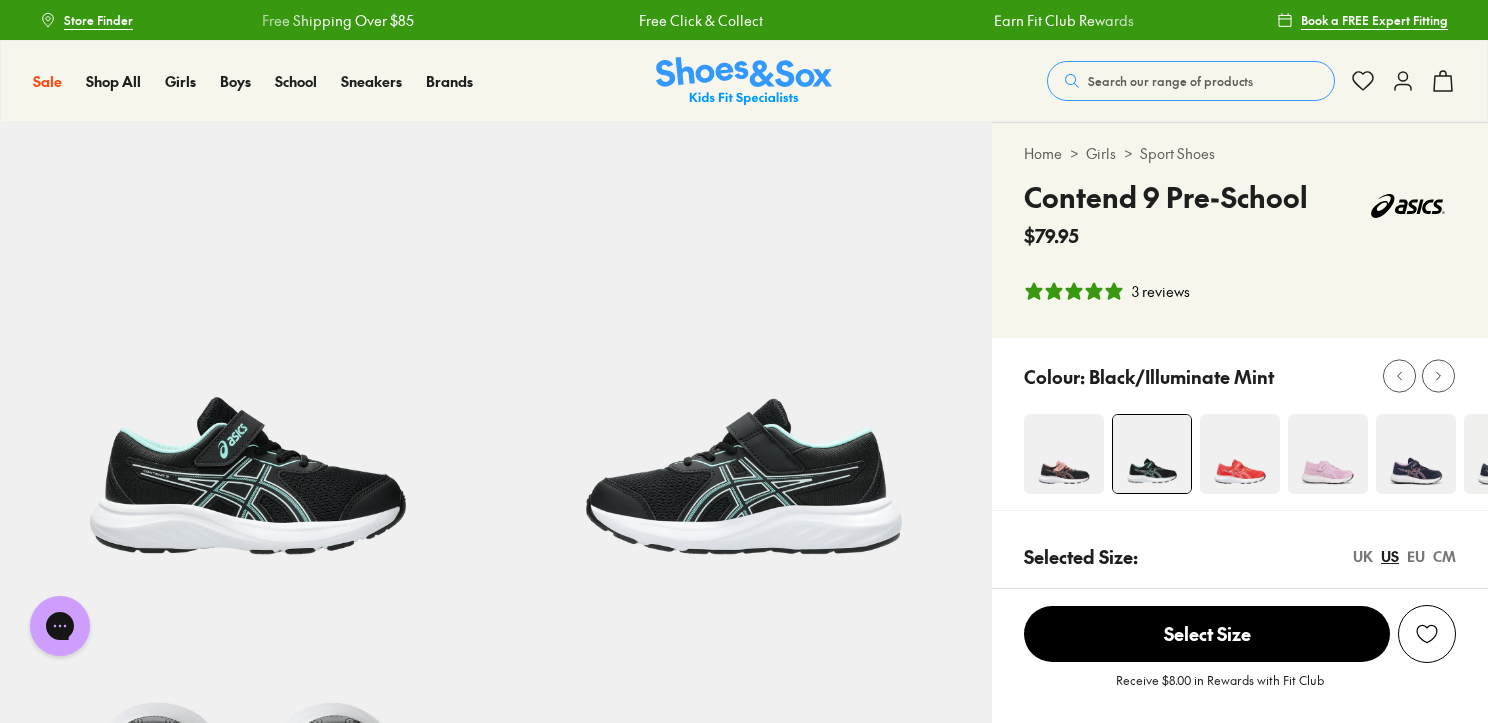 scroll, scrollTop: 0, scrollLeft: 0, axis: both 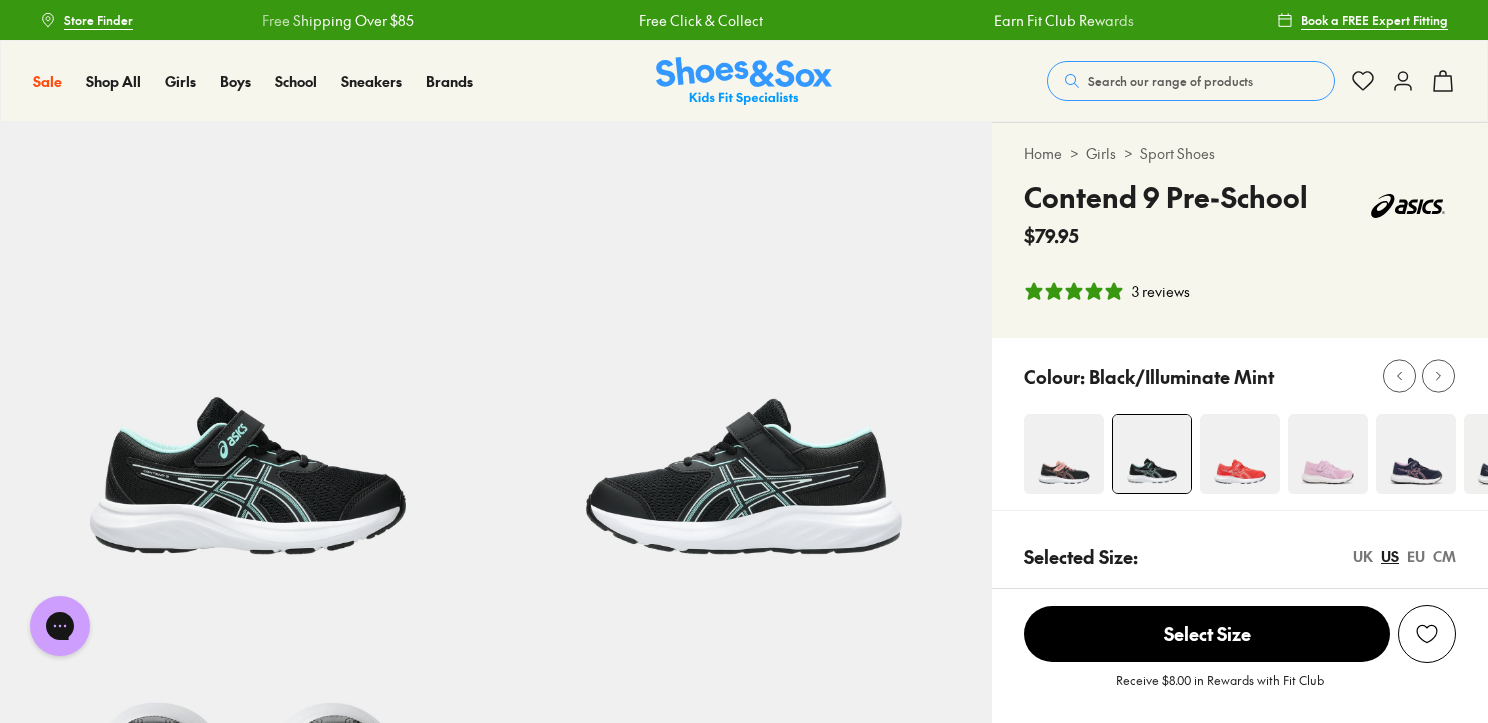 click at bounding box center [1064, 454] 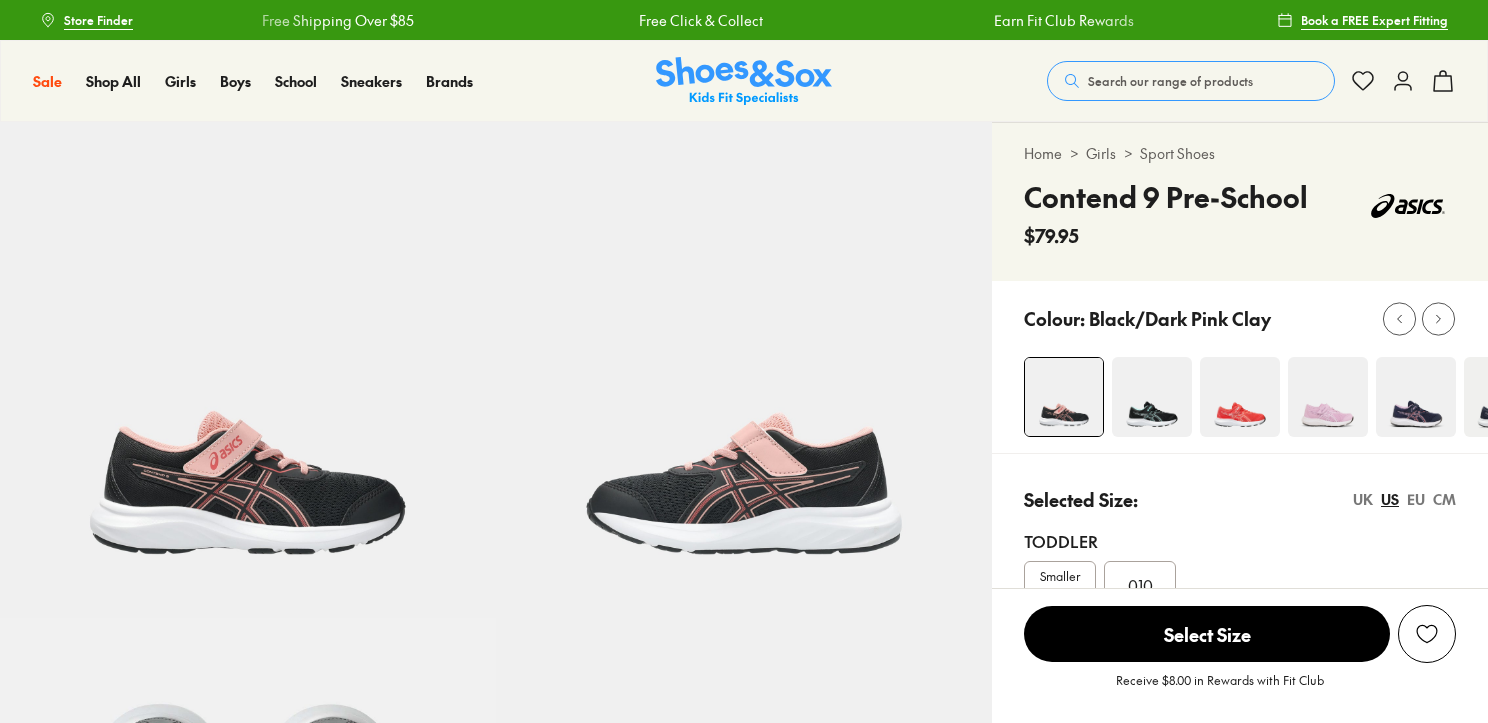 select on "*" 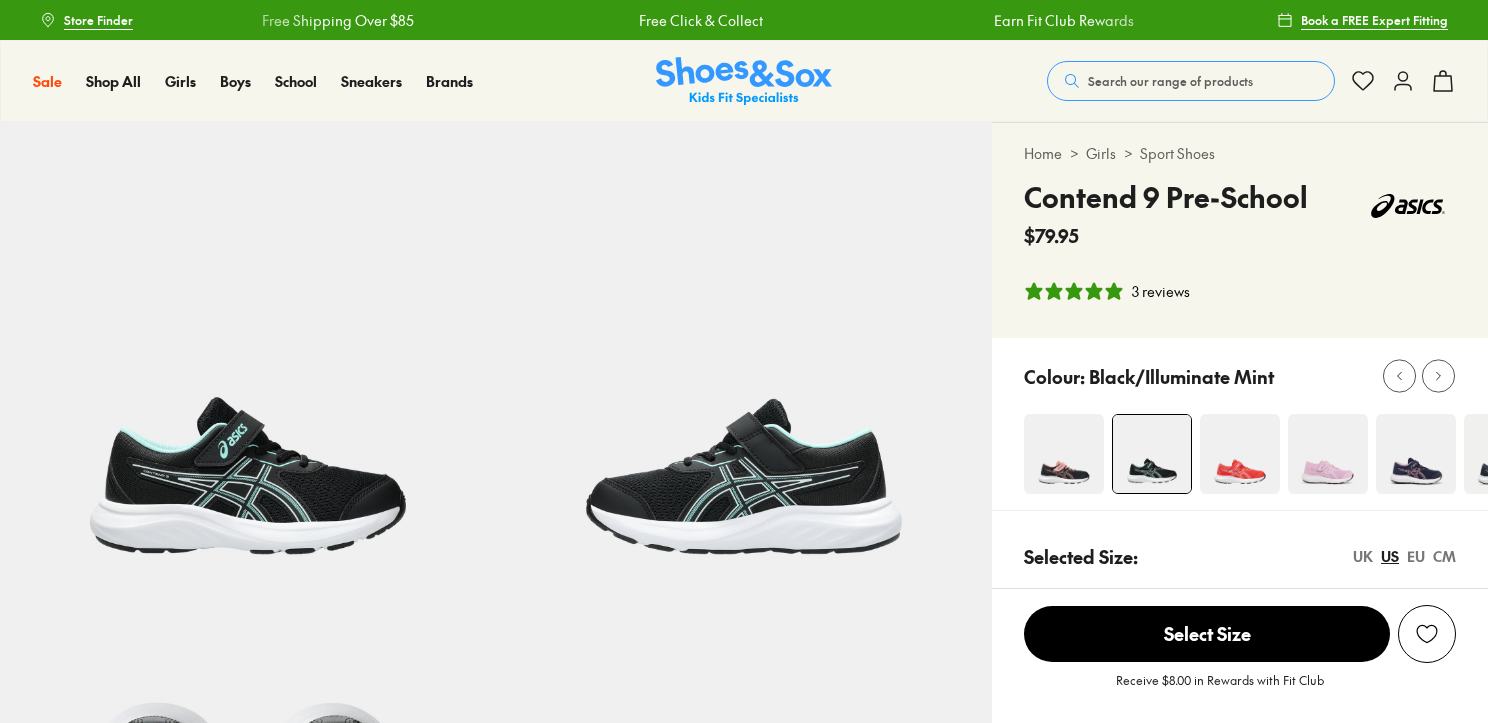 select on "*" 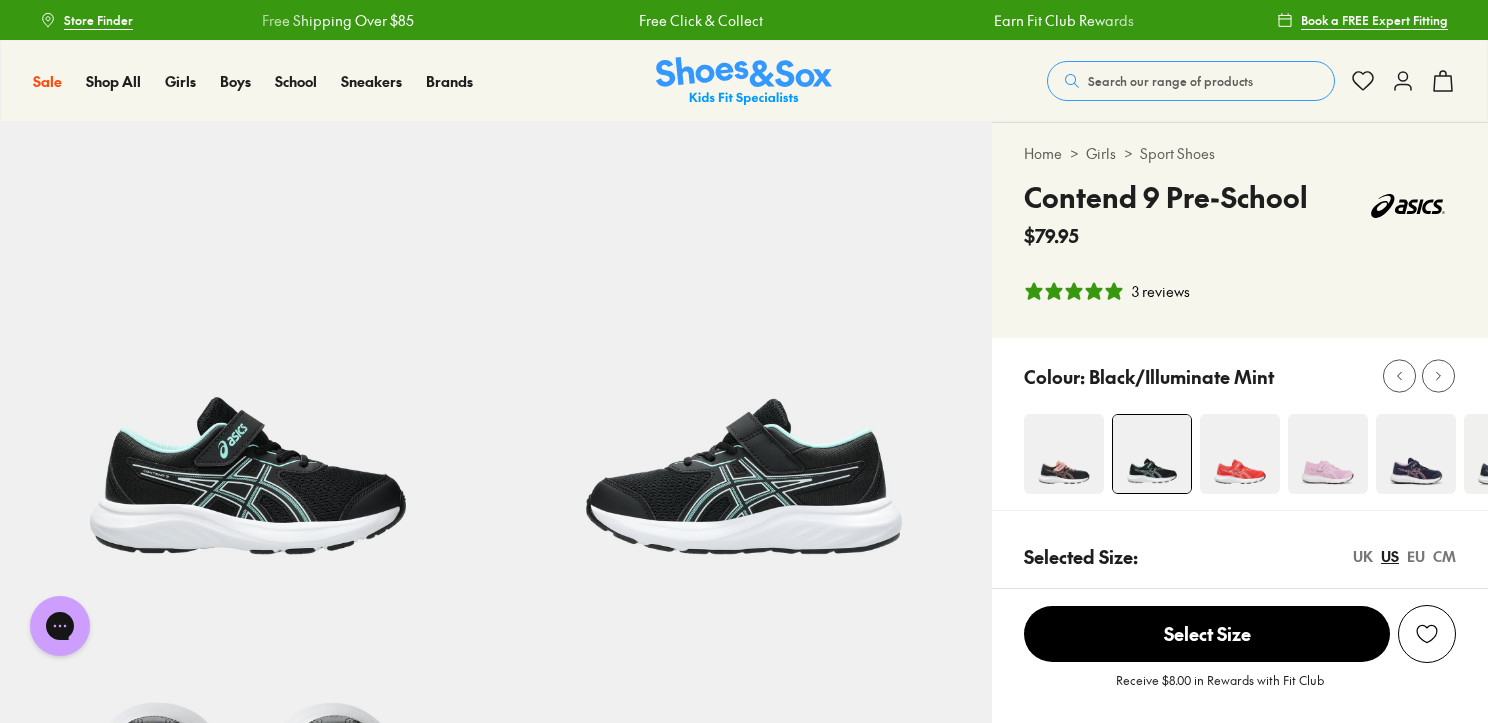 scroll, scrollTop: 0, scrollLeft: 0, axis: both 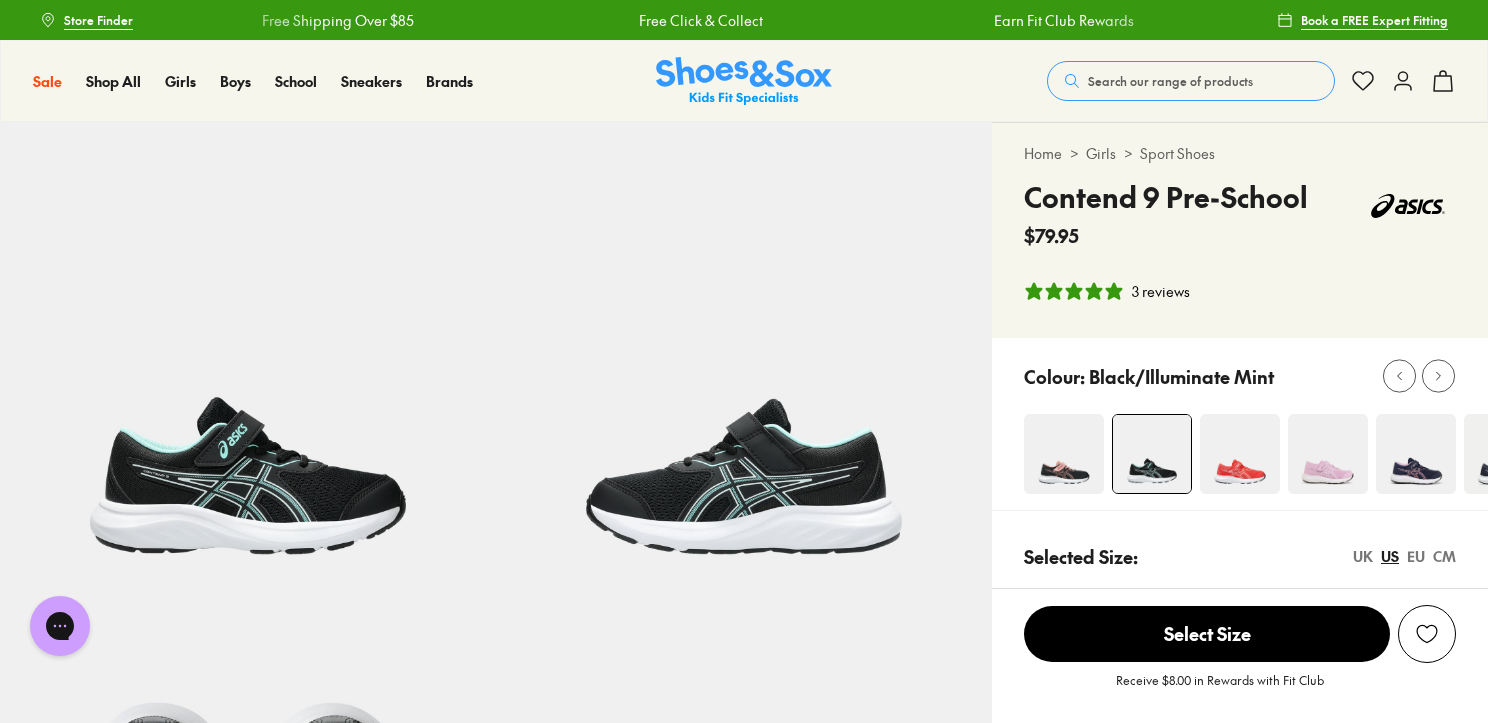 click at bounding box center (1064, 454) 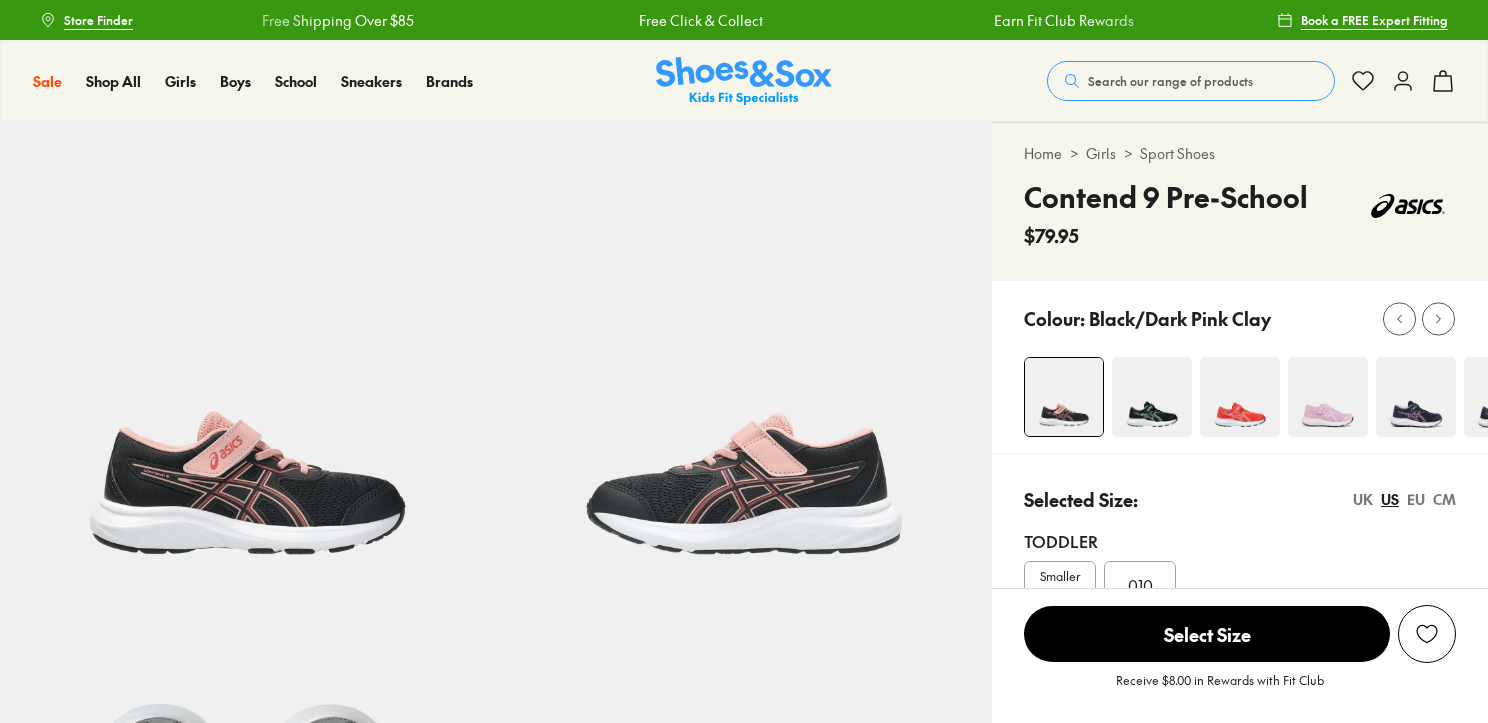 select on "*" 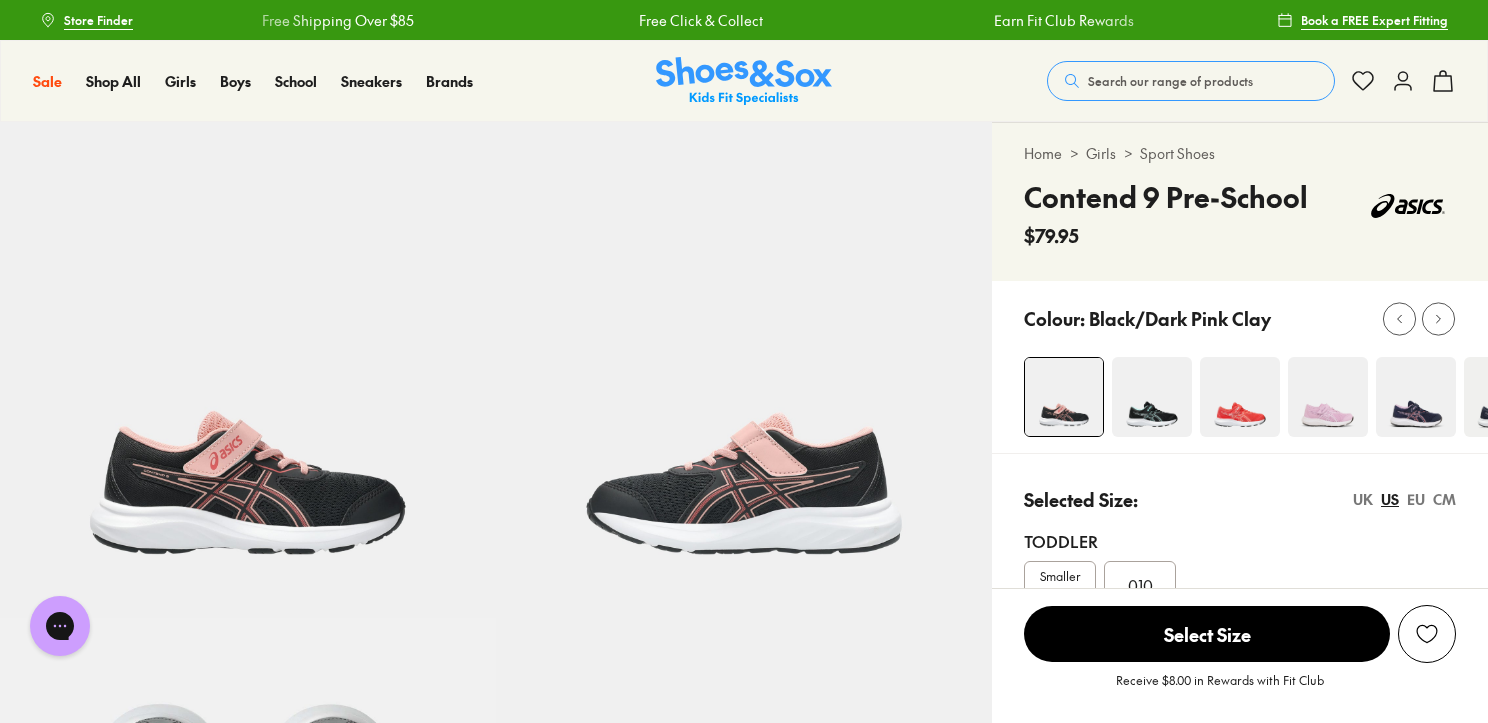 scroll, scrollTop: 0, scrollLeft: 0, axis: both 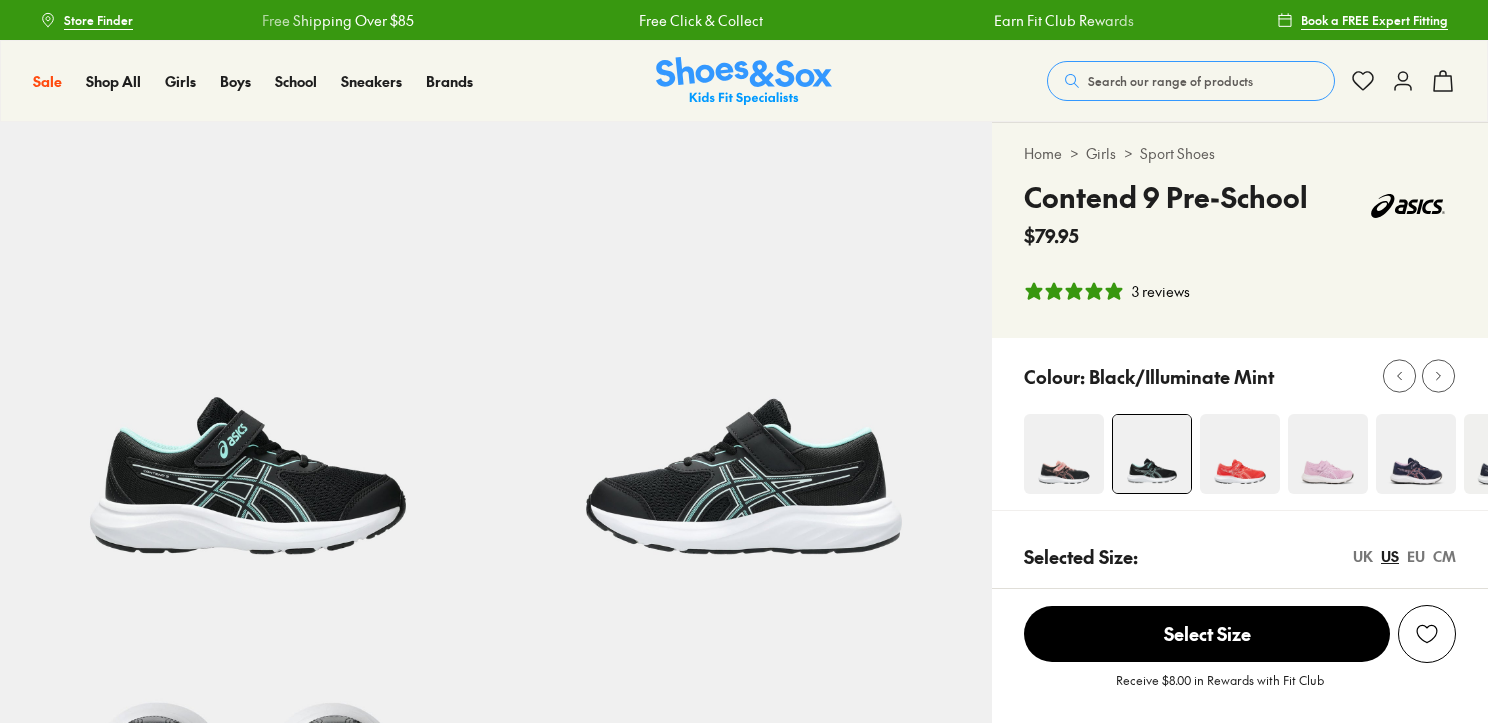select on "*" 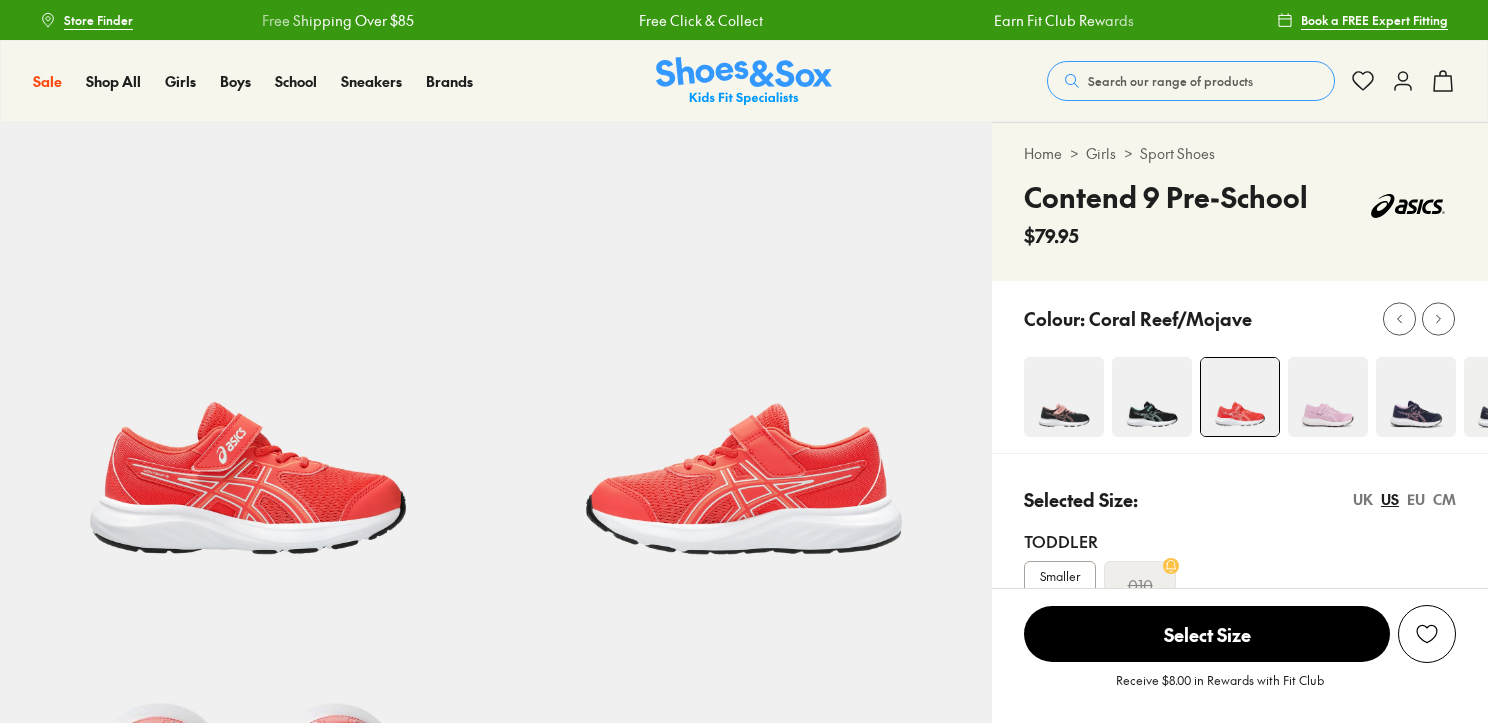 select on "*" 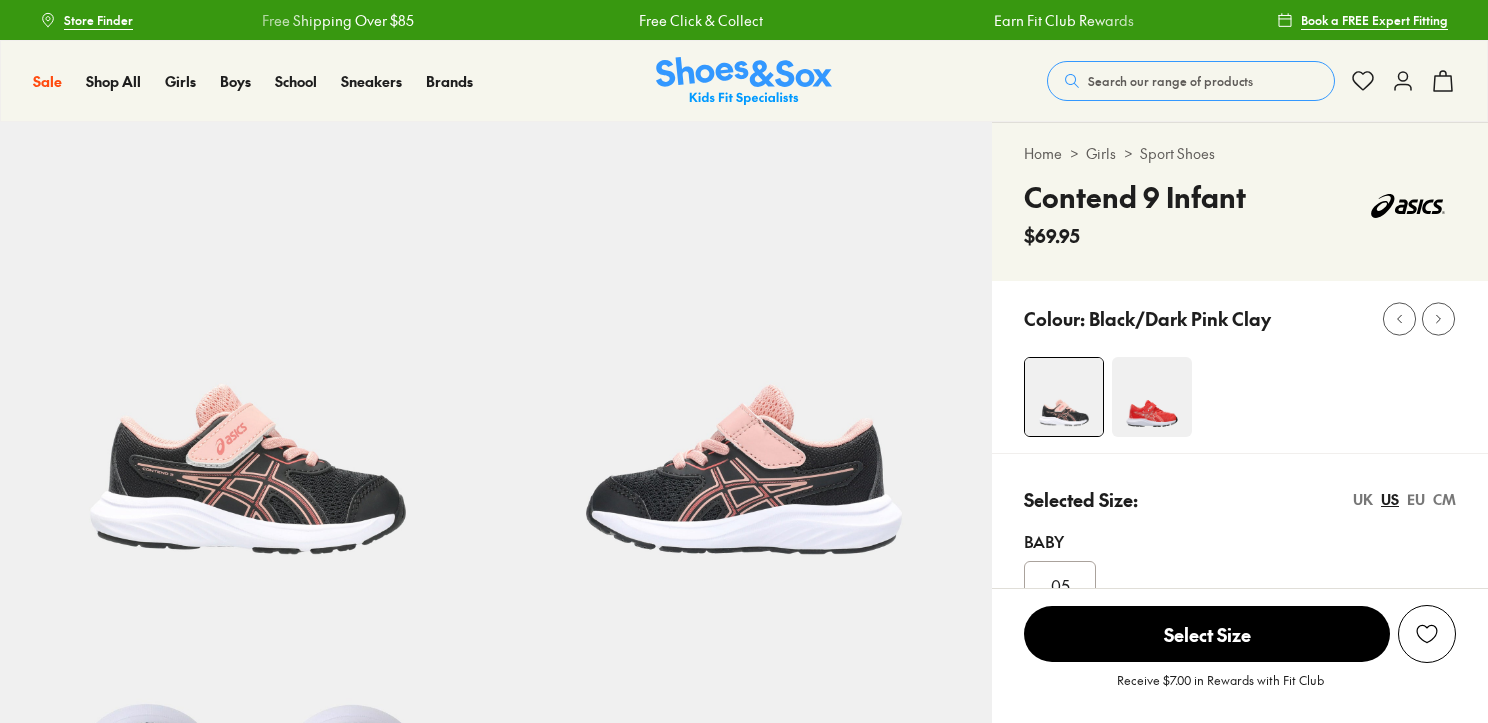 select on "*" 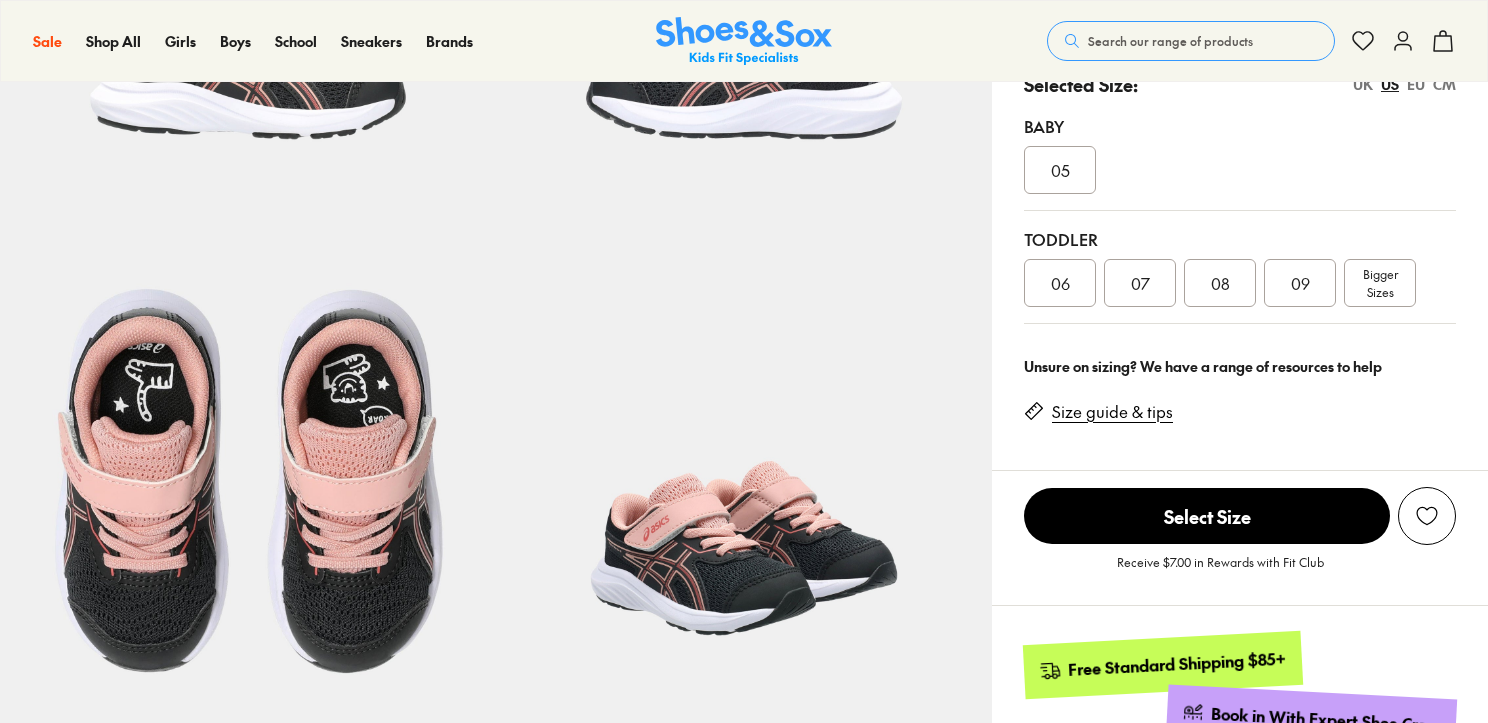 scroll, scrollTop: 0, scrollLeft: 0, axis: both 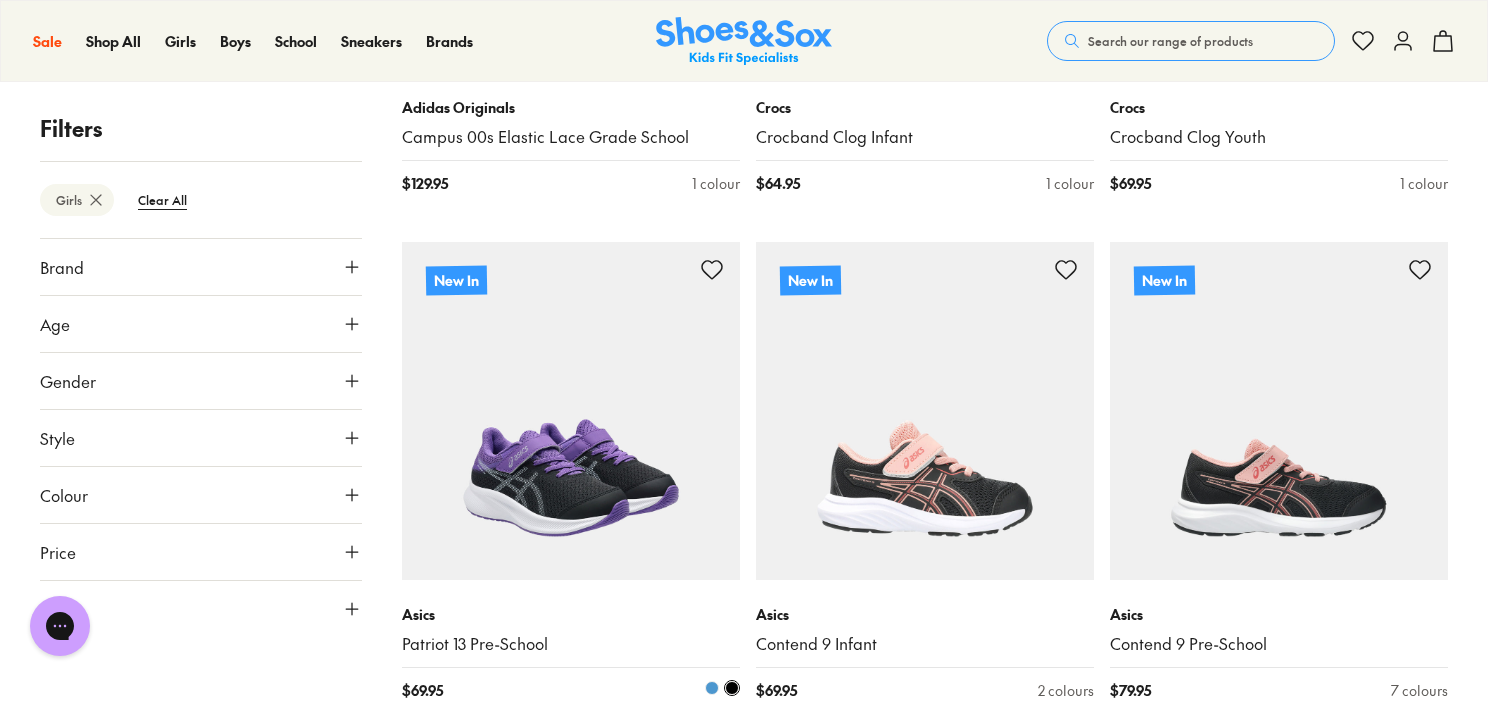 click at bounding box center (571, 411) 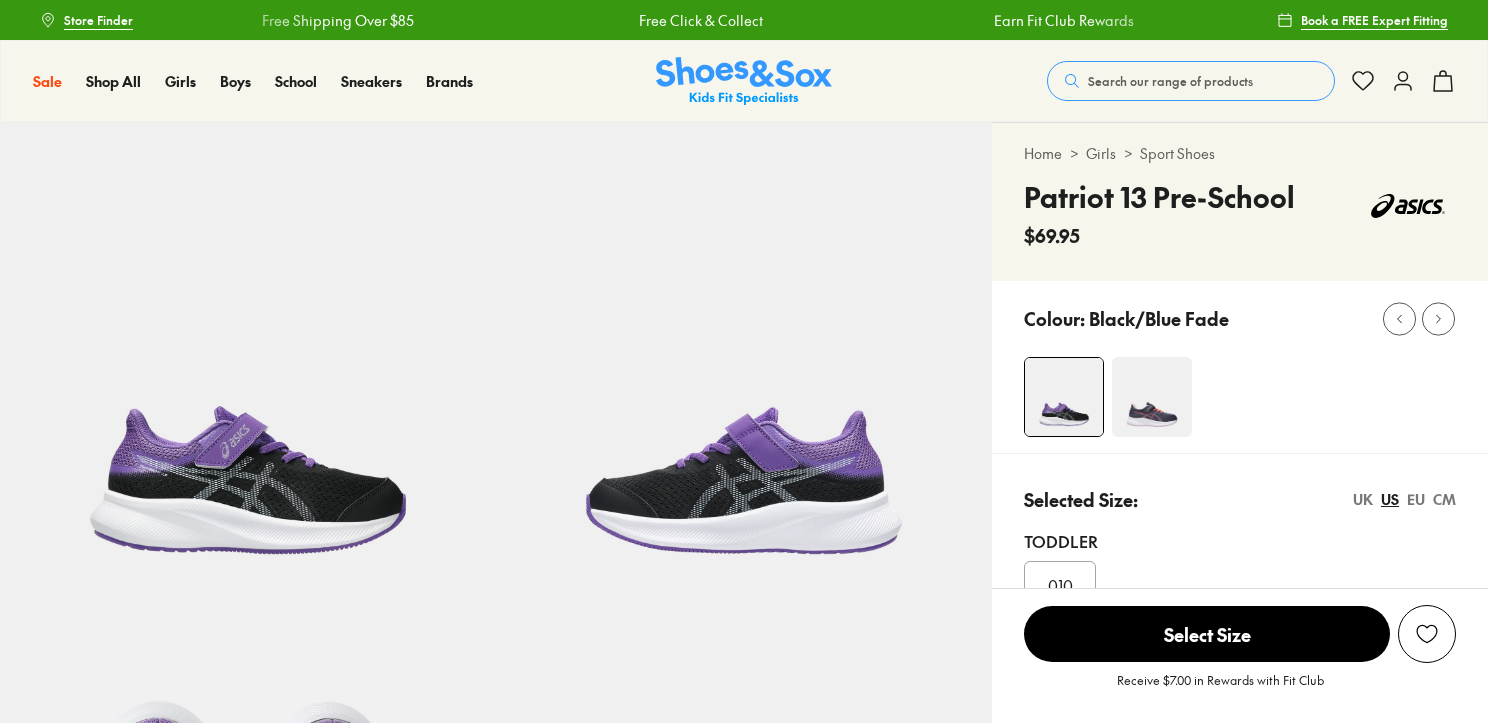 scroll, scrollTop: 0, scrollLeft: 0, axis: both 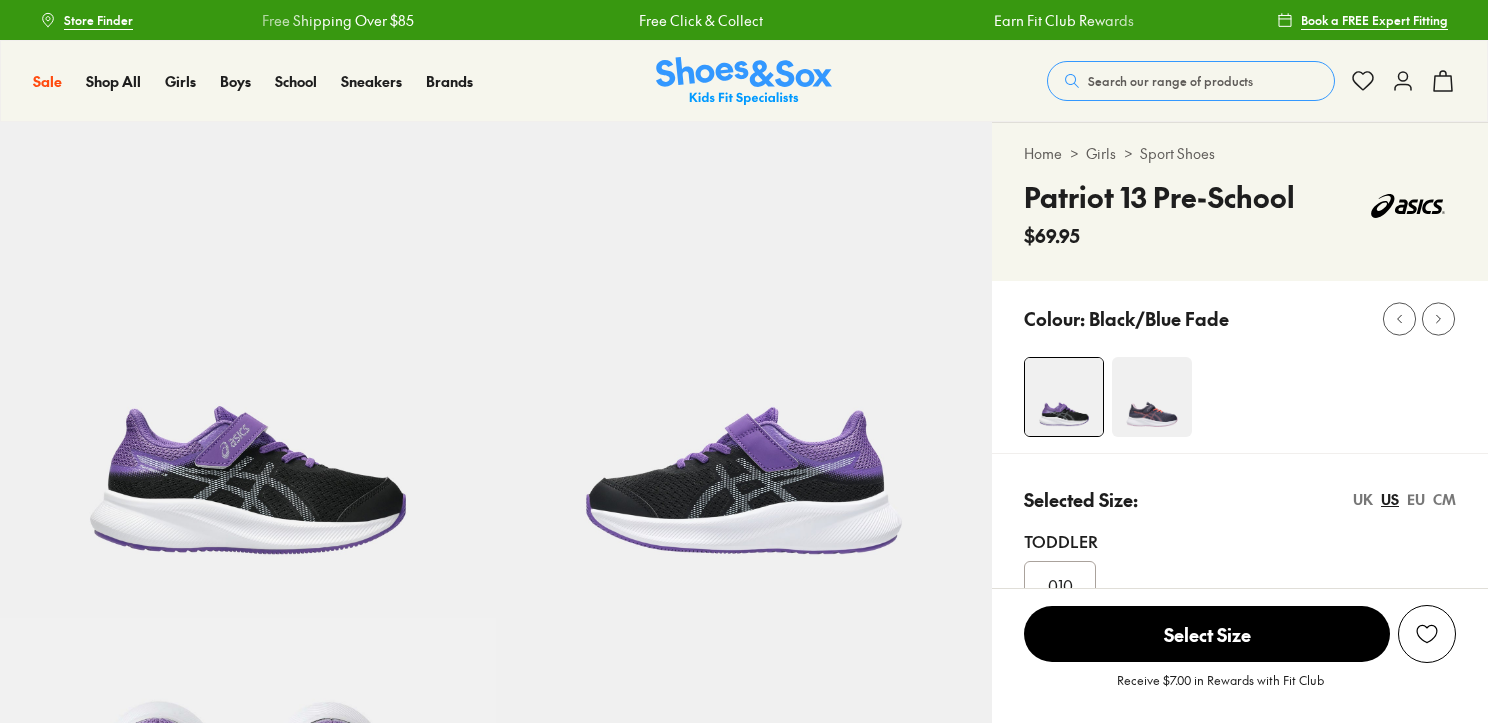 select on "*" 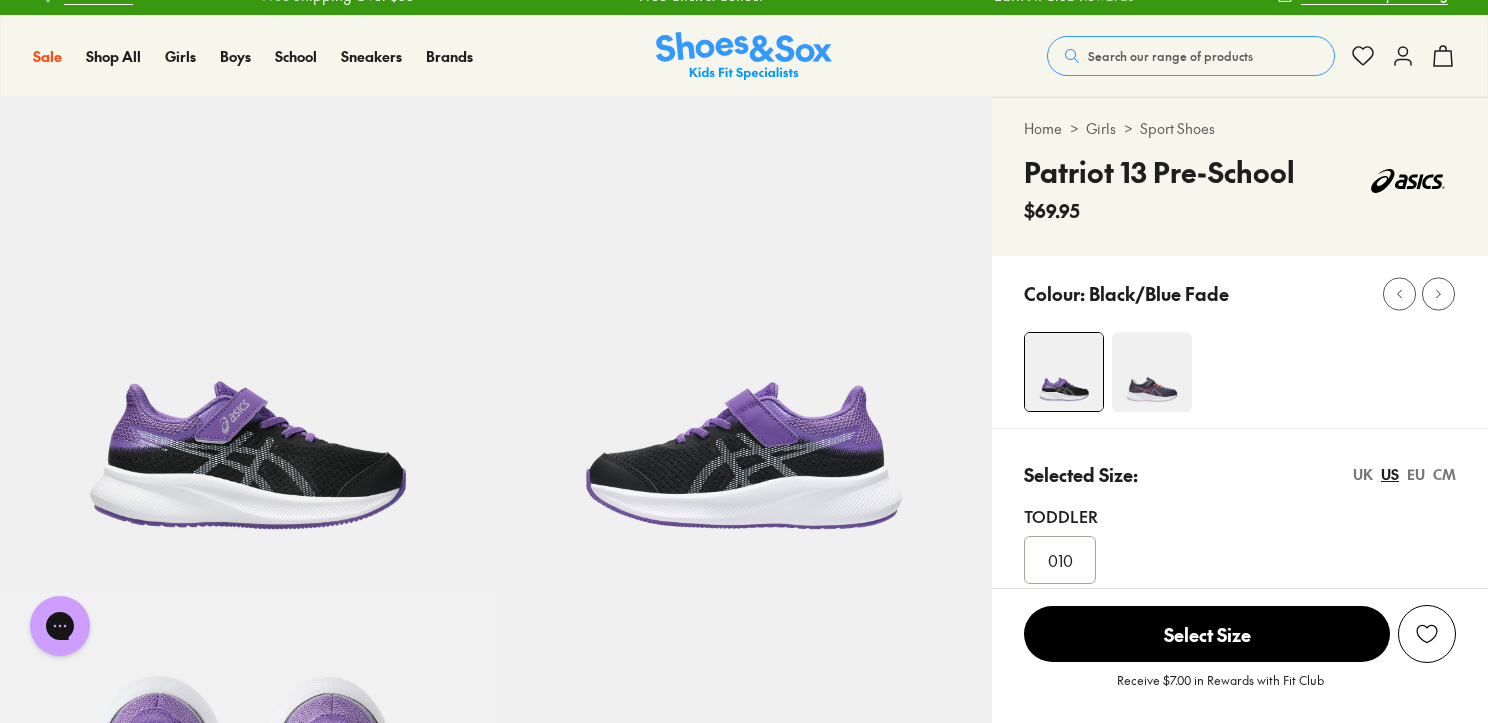 scroll, scrollTop: 0, scrollLeft: 0, axis: both 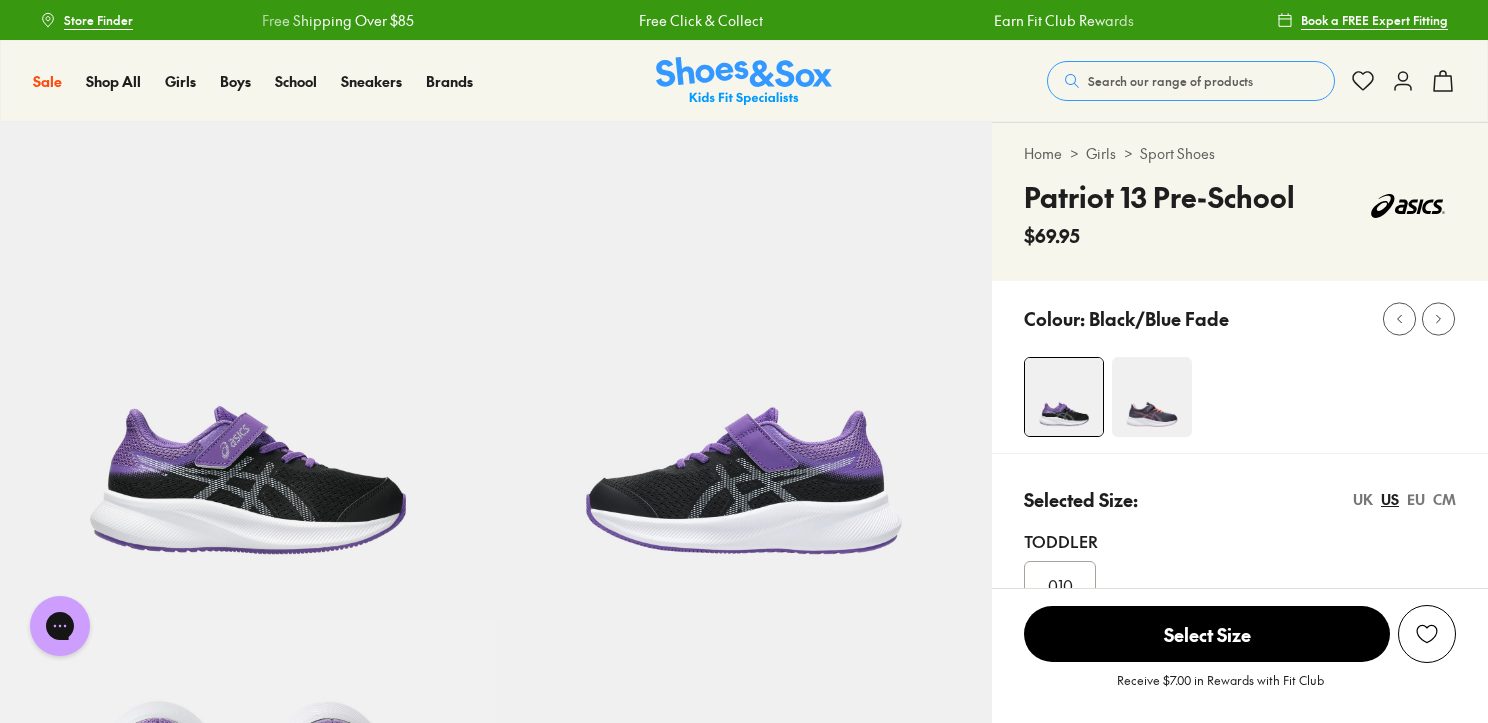 click at bounding box center [1152, 397] 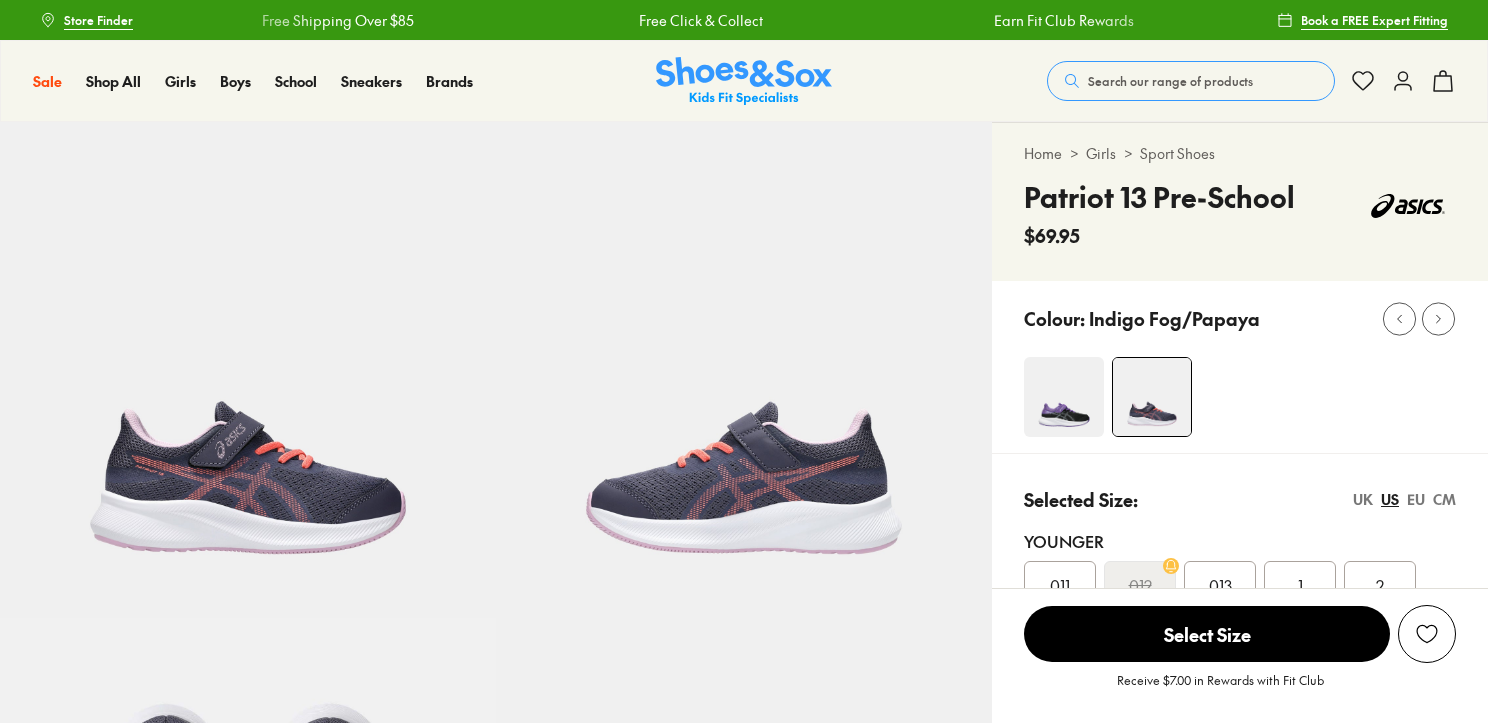 scroll, scrollTop: 0, scrollLeft: 0, axis: both 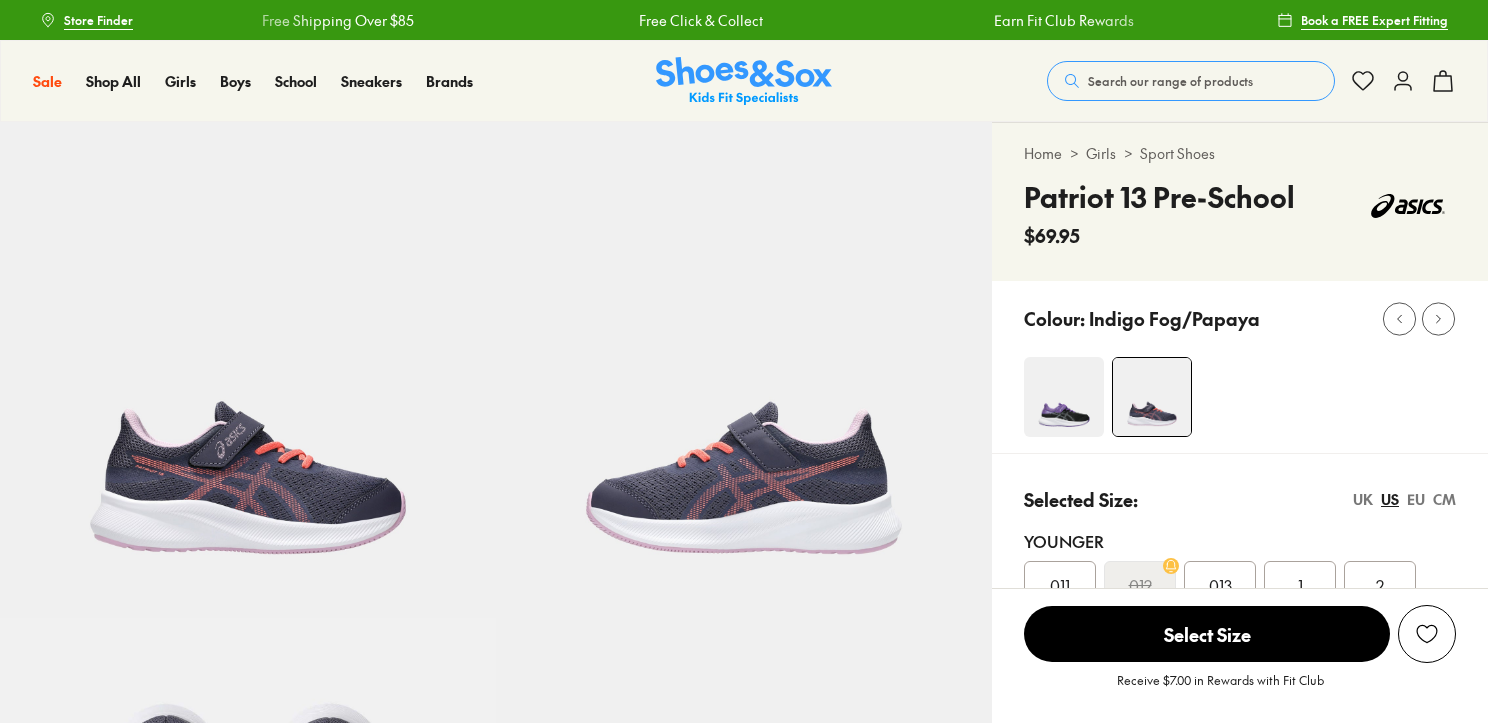 select on "*" 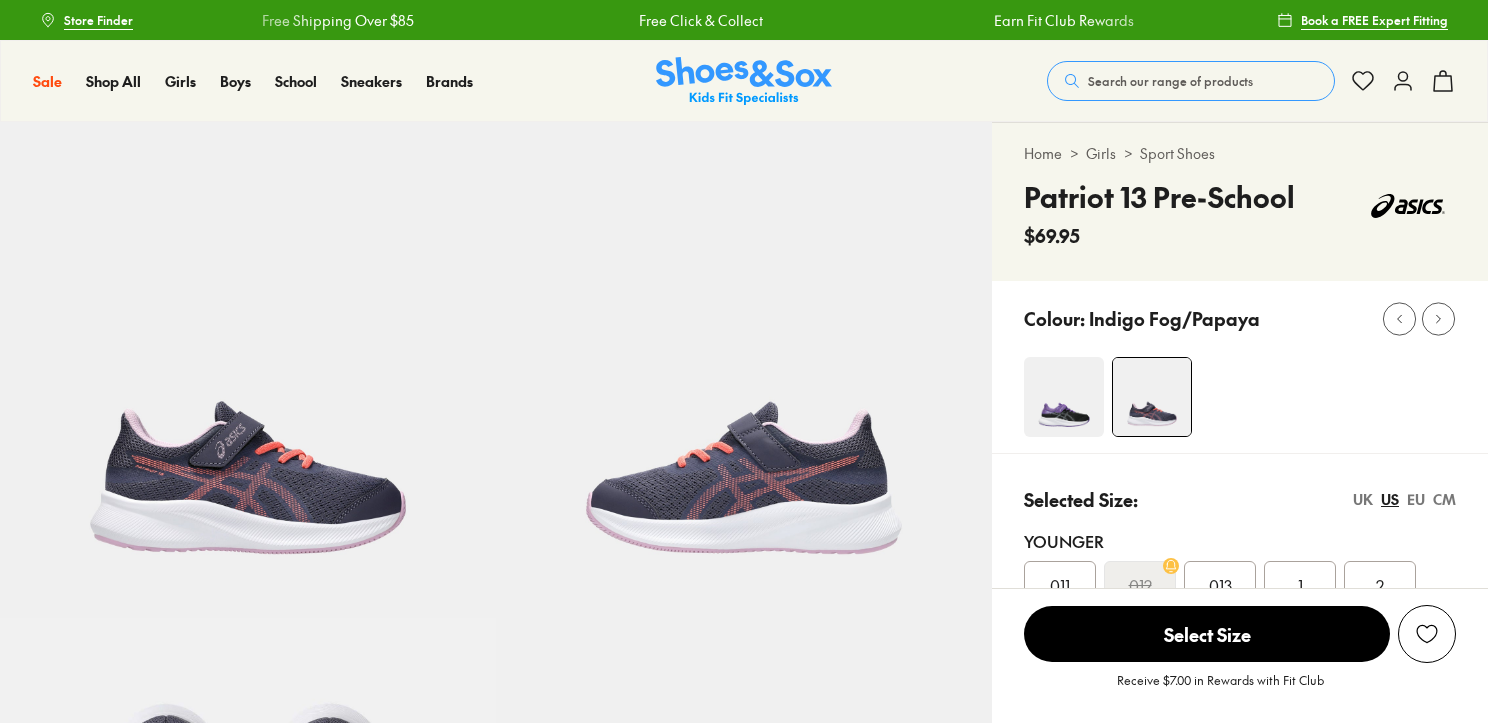 click at bounding box center [1064, 397] 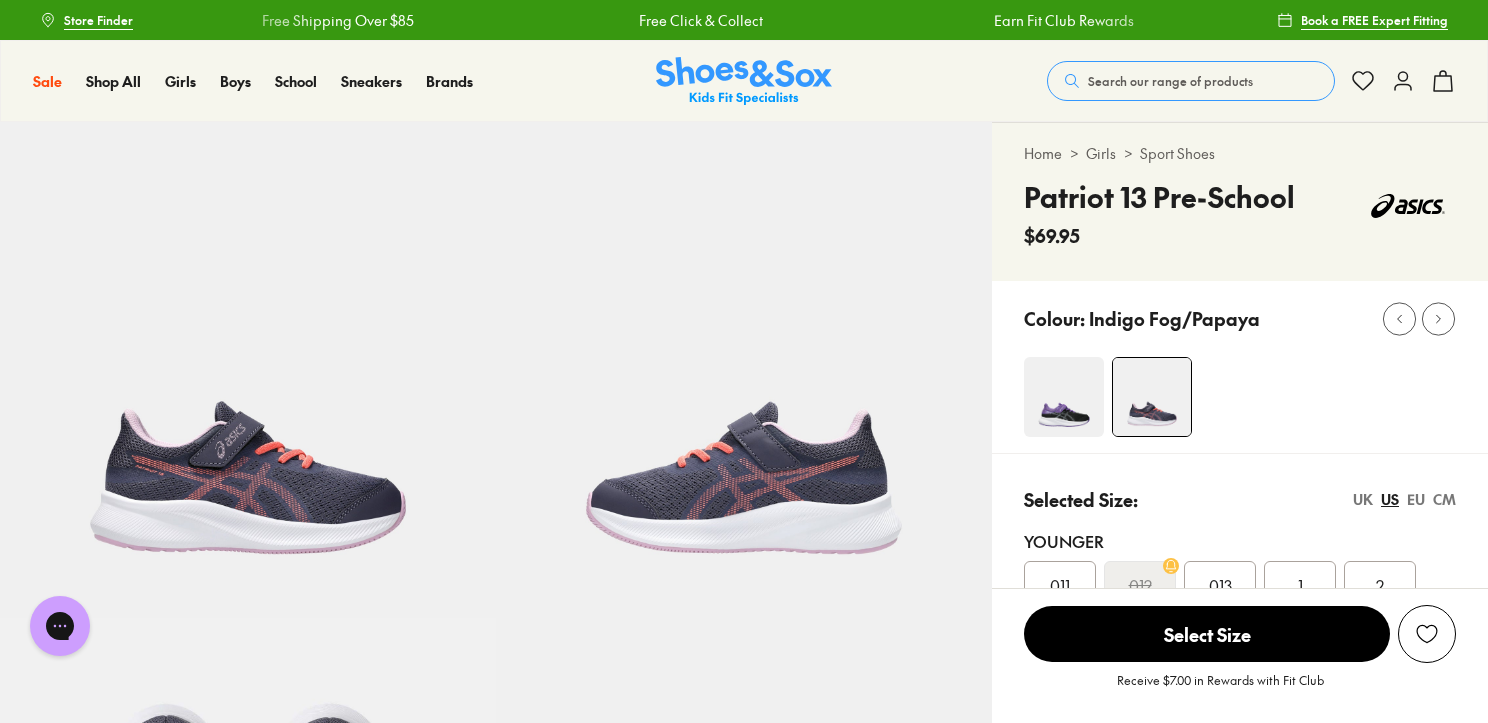 scroll, scrollTop: 0, scrollLeft: 0, axis: both 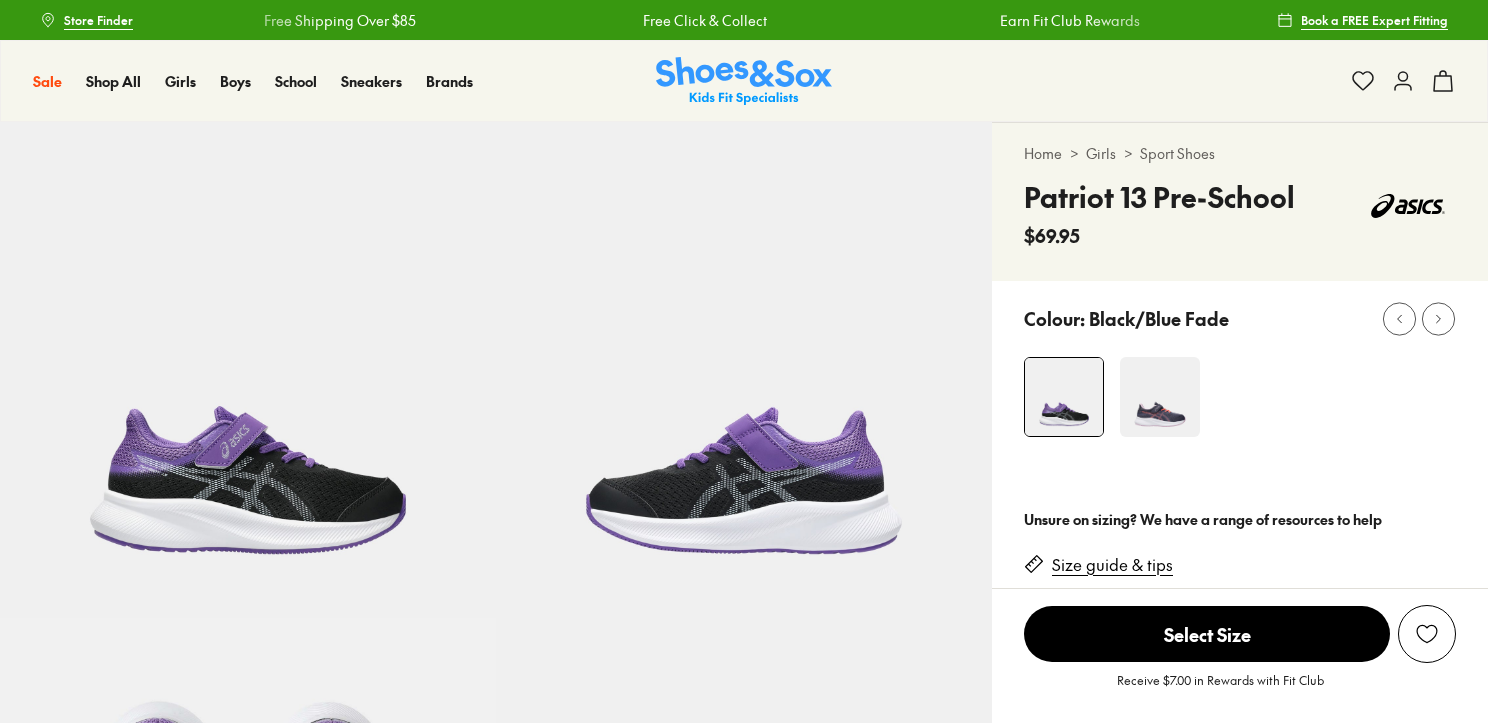 select on "*" 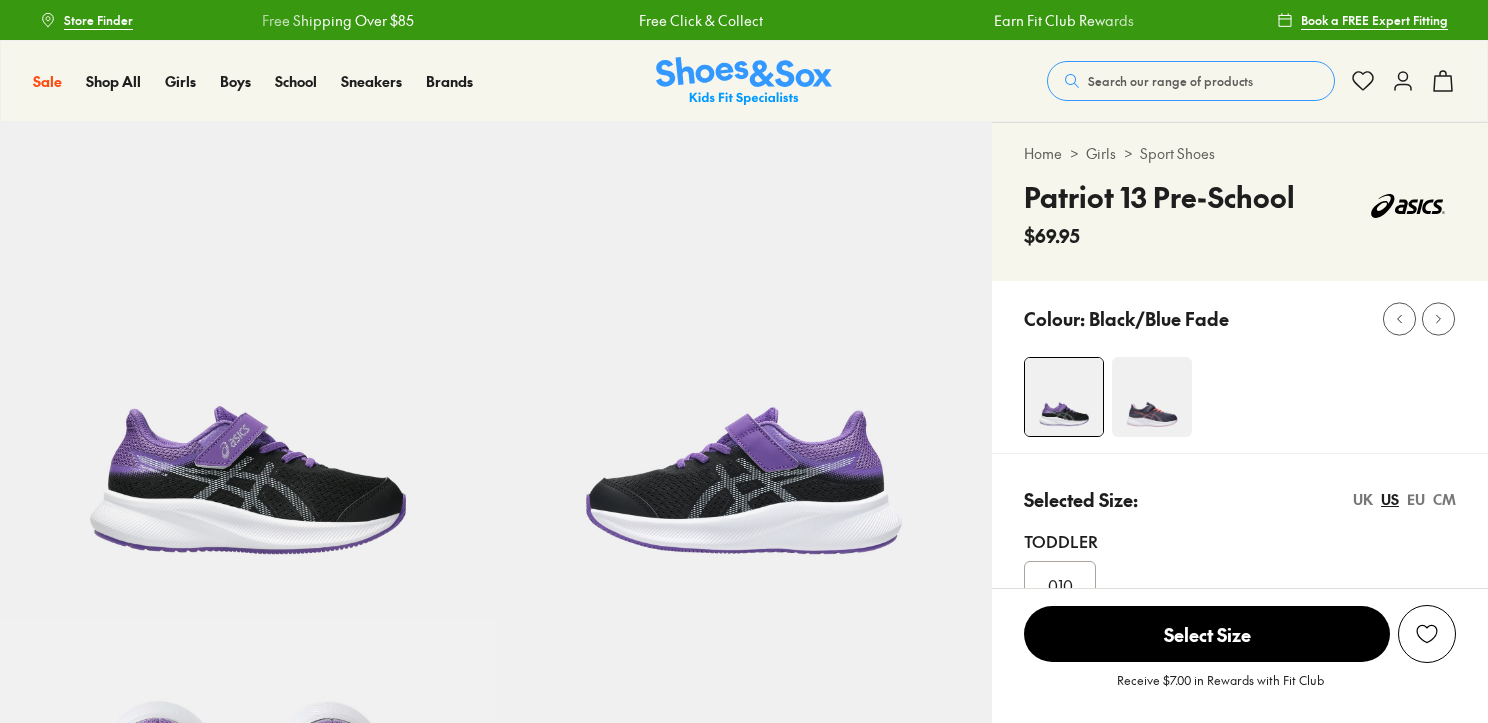 scroll, scrollTop: 0, scrollLeft: 0, axis: both 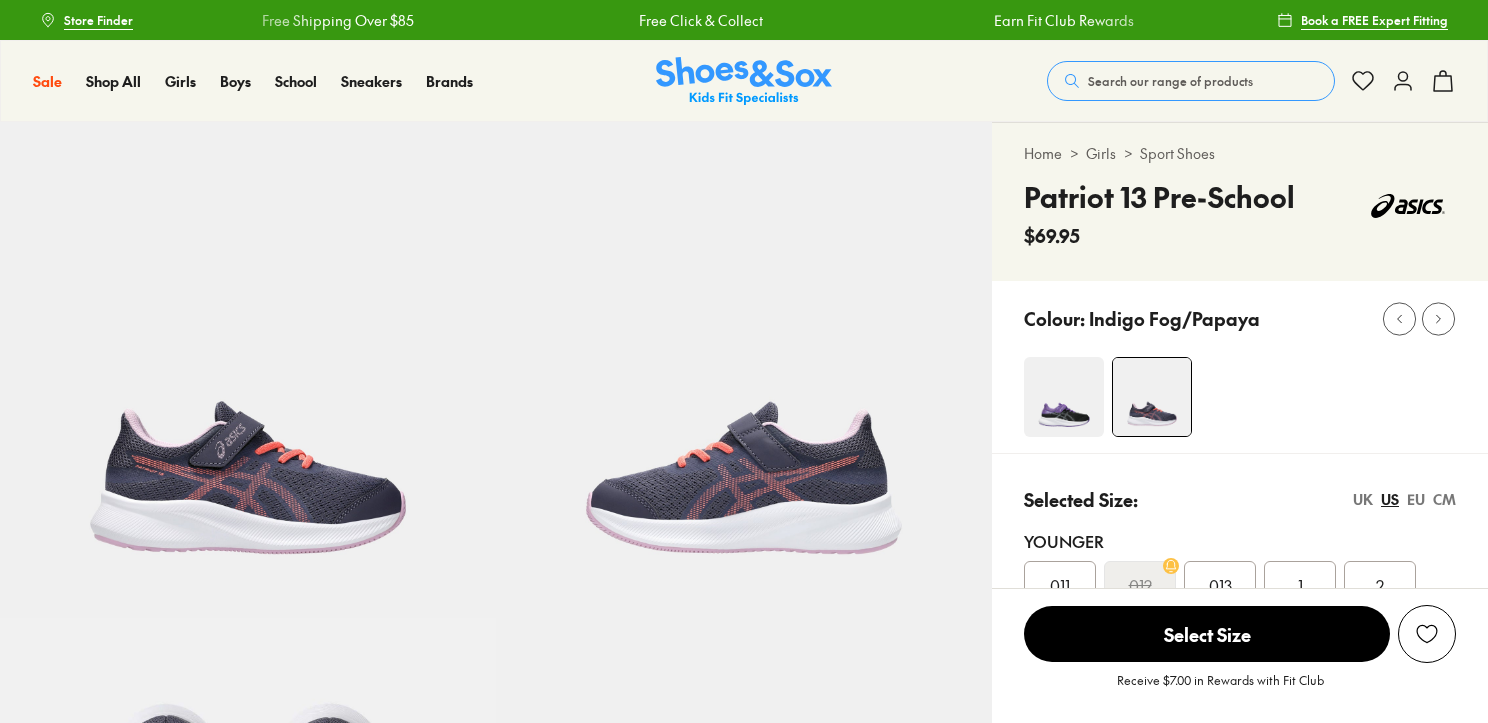 select on "*" 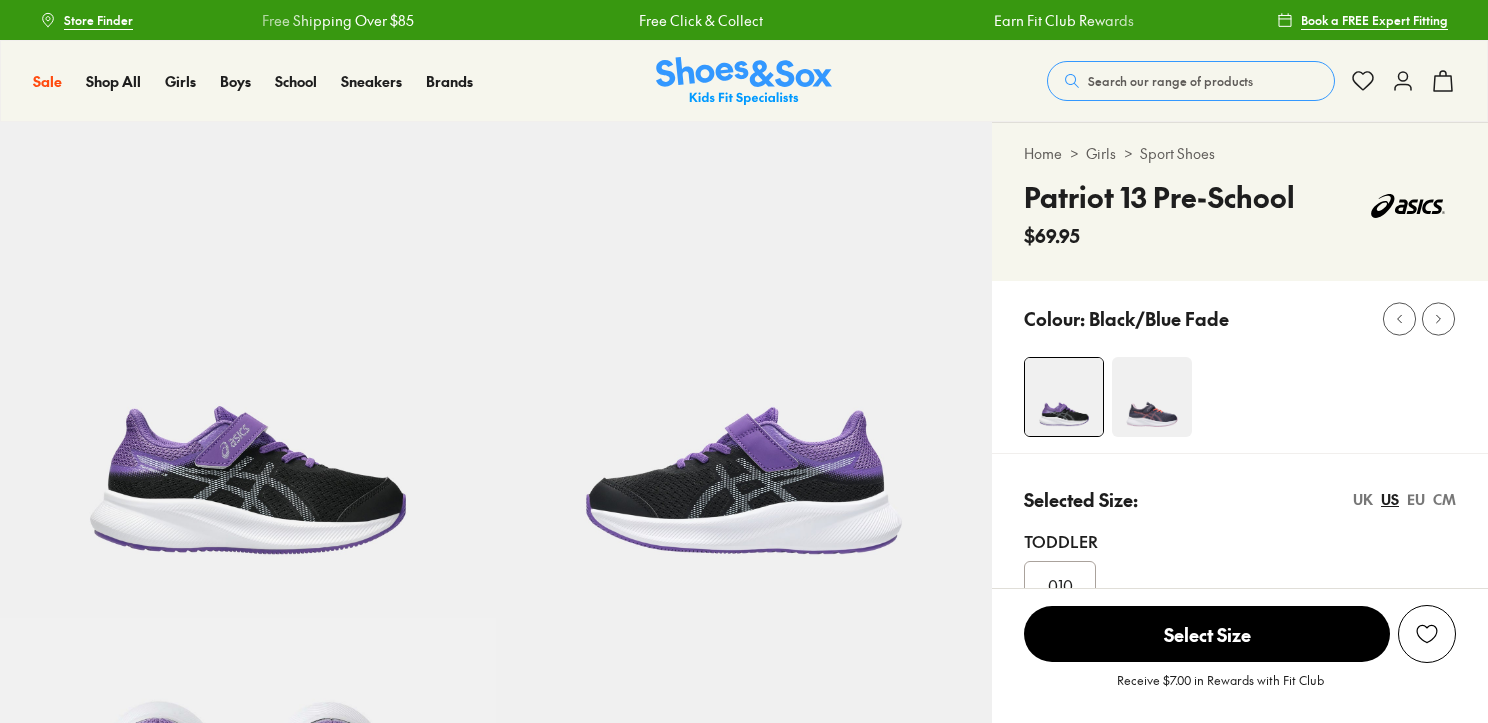 select on "*" 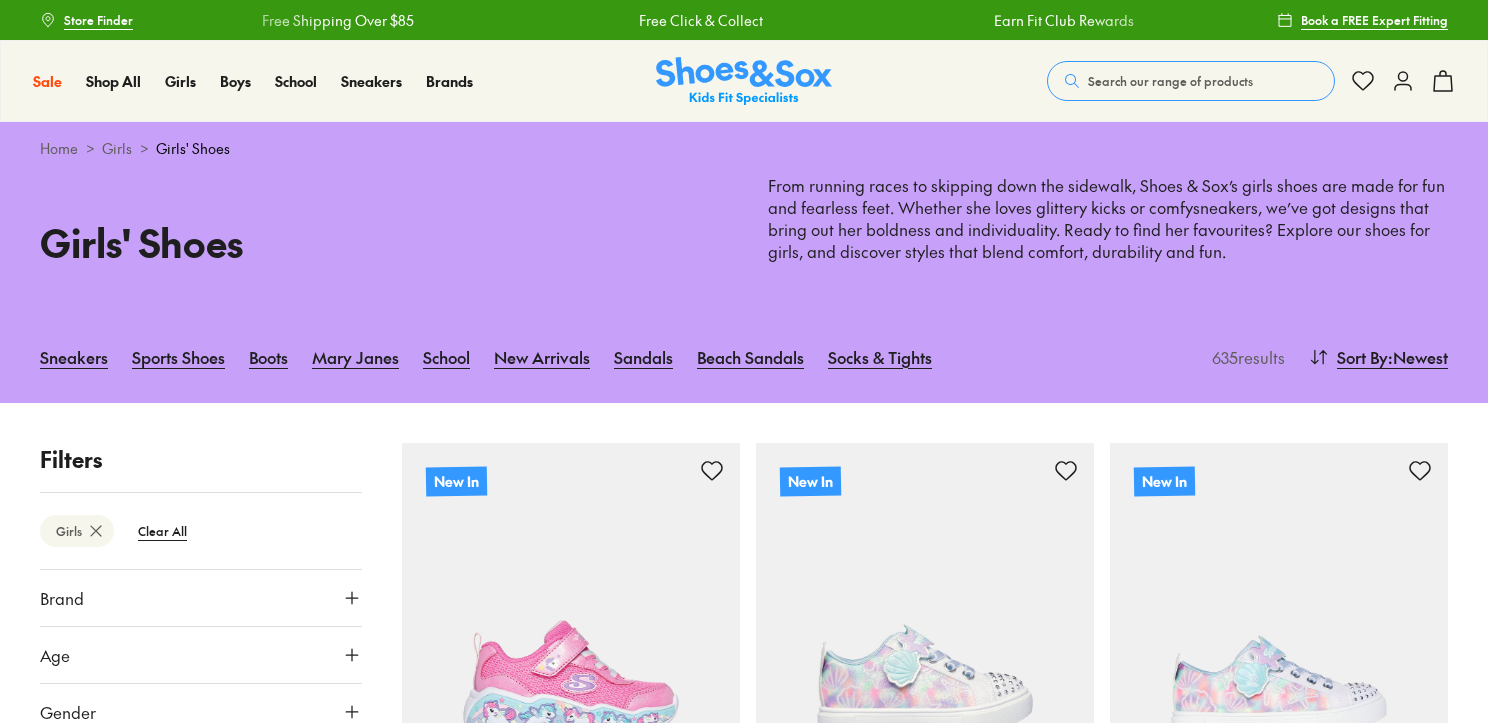 scroll, scrollTop: 4763, scrollLeft: 0, axis: vertical 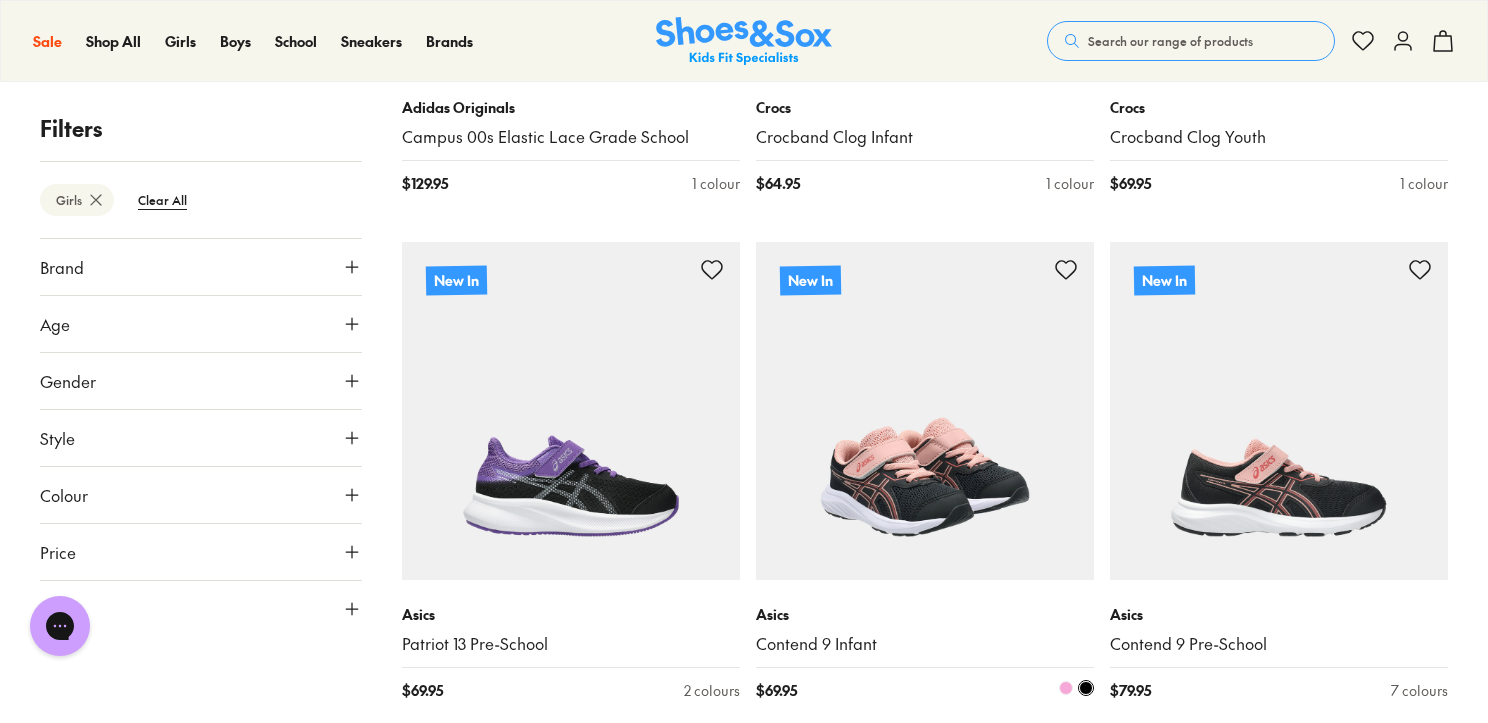 click at bounding box center [925, 411] 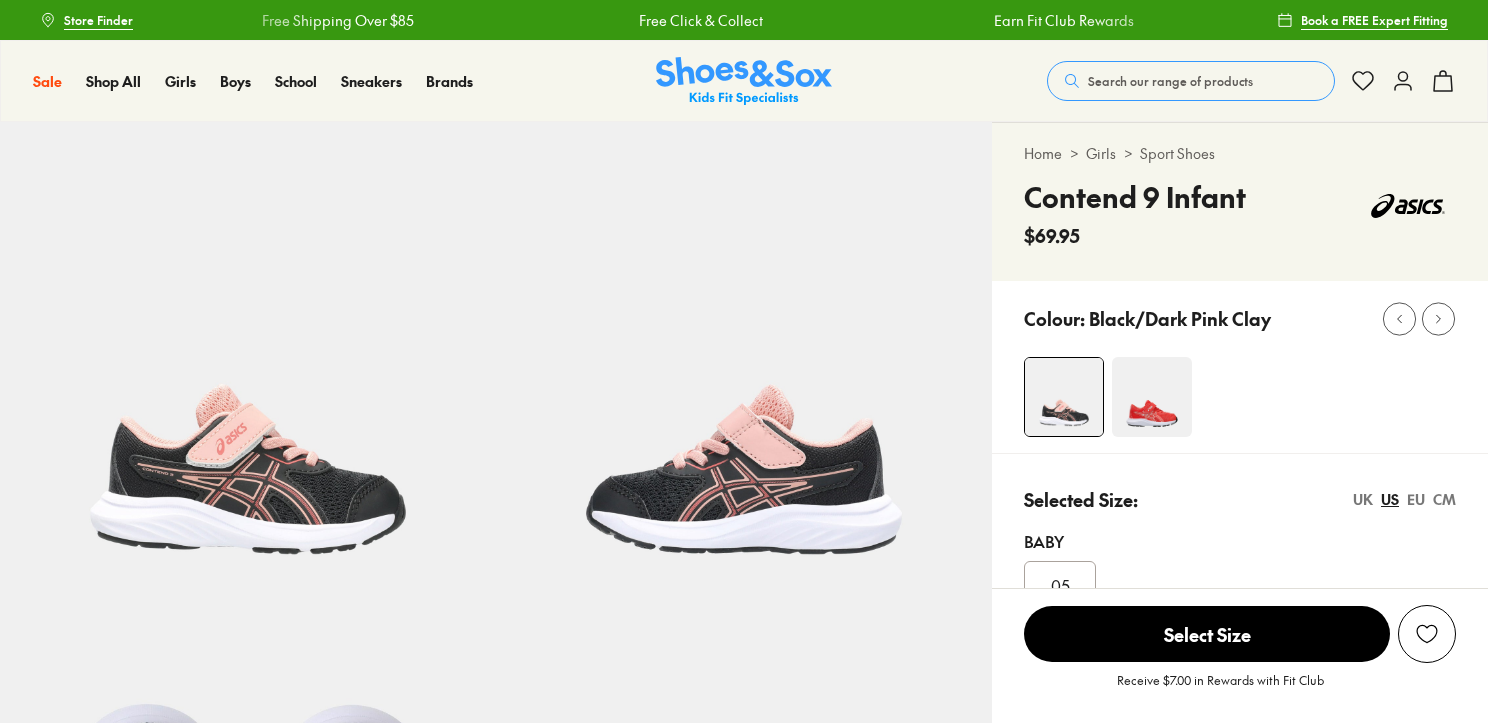 select on "*" 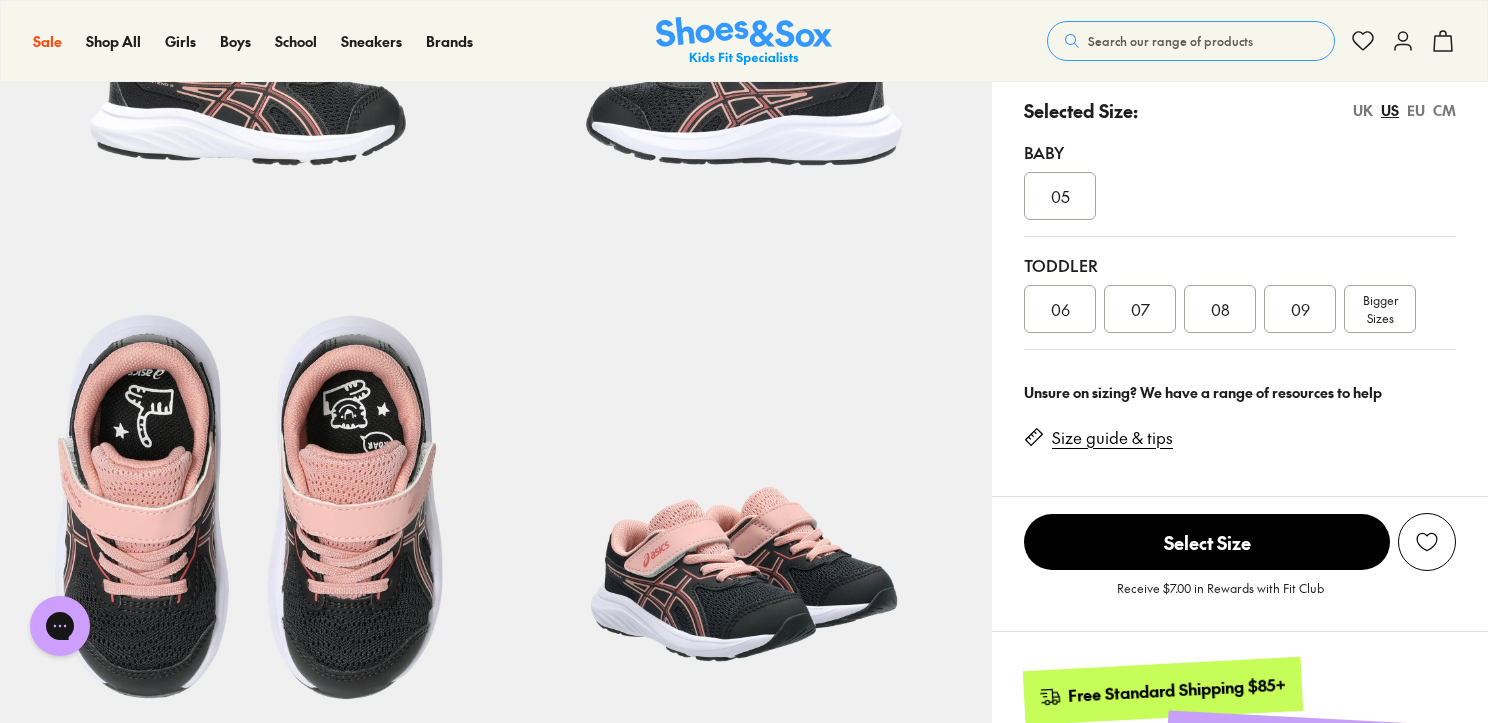 scroll, scrollTop: 390, scrollLeft: 0, axis: vertical 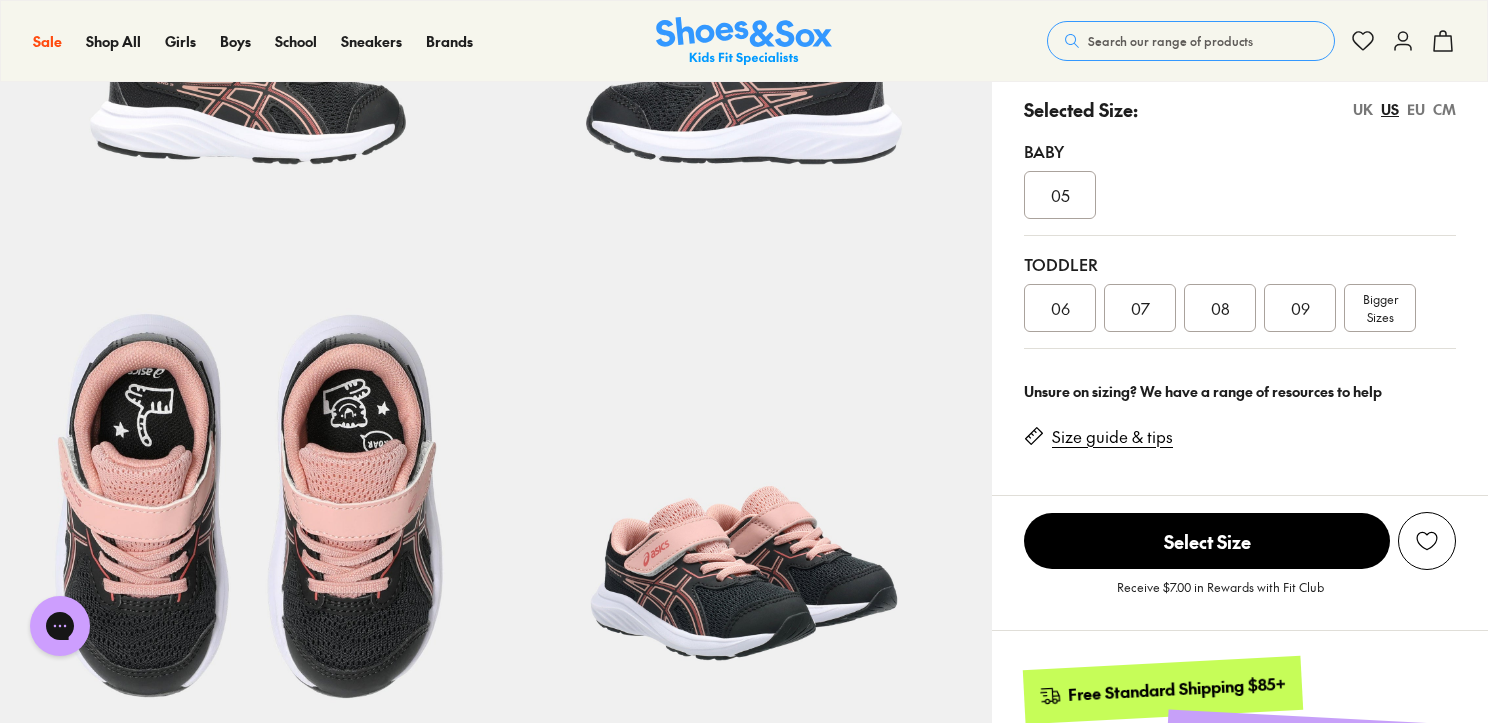 click on "Bigger Sizes" at bounding box center (1380, 308) 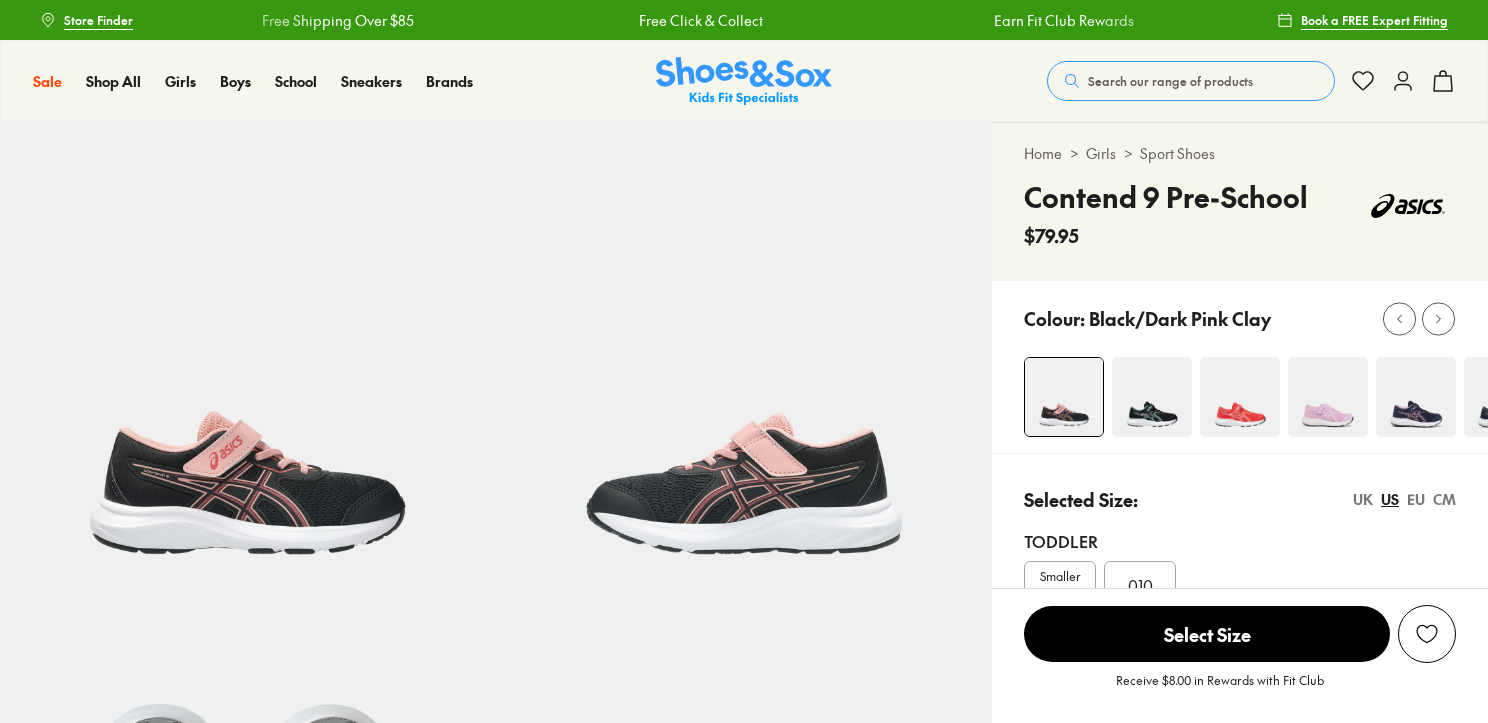 select on "*" 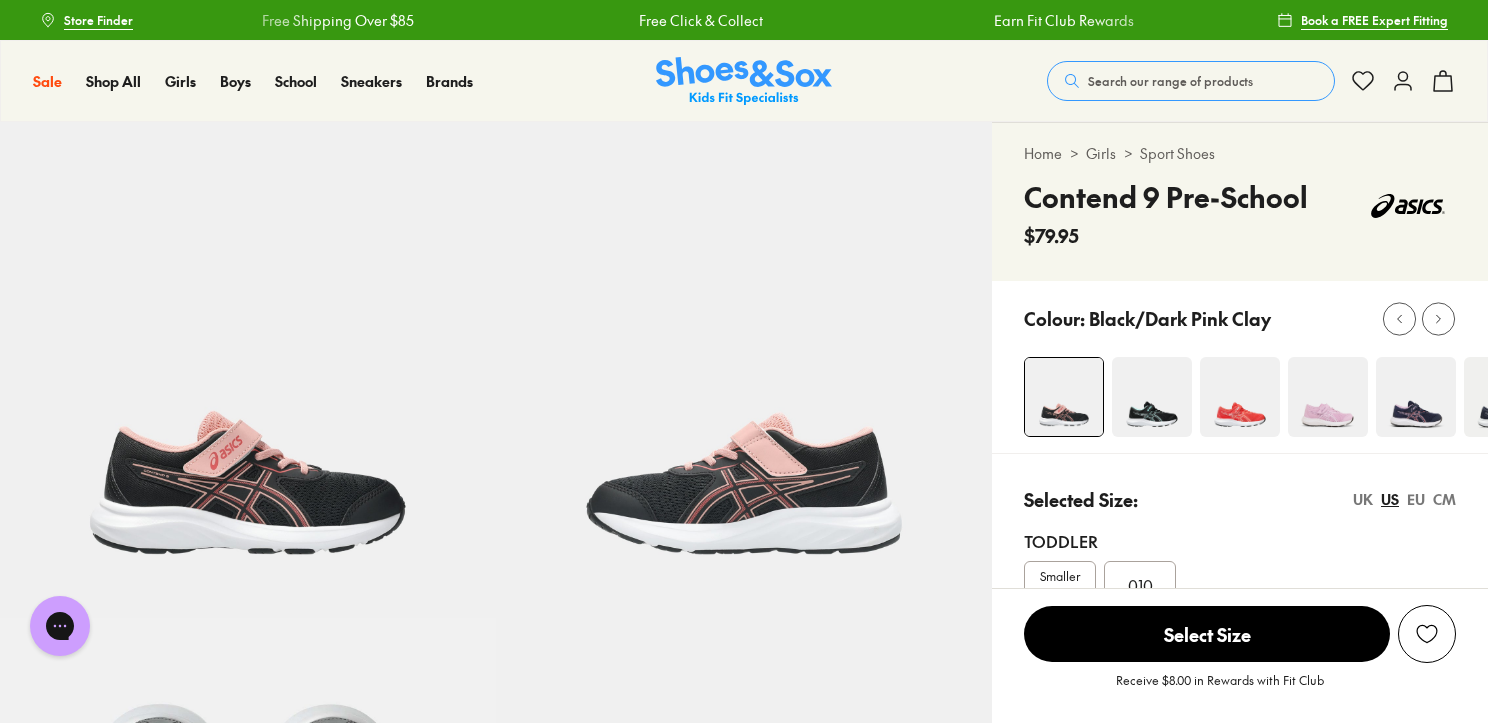 scroll, scrollTop: 0, scrollLeft: 0, axis: both 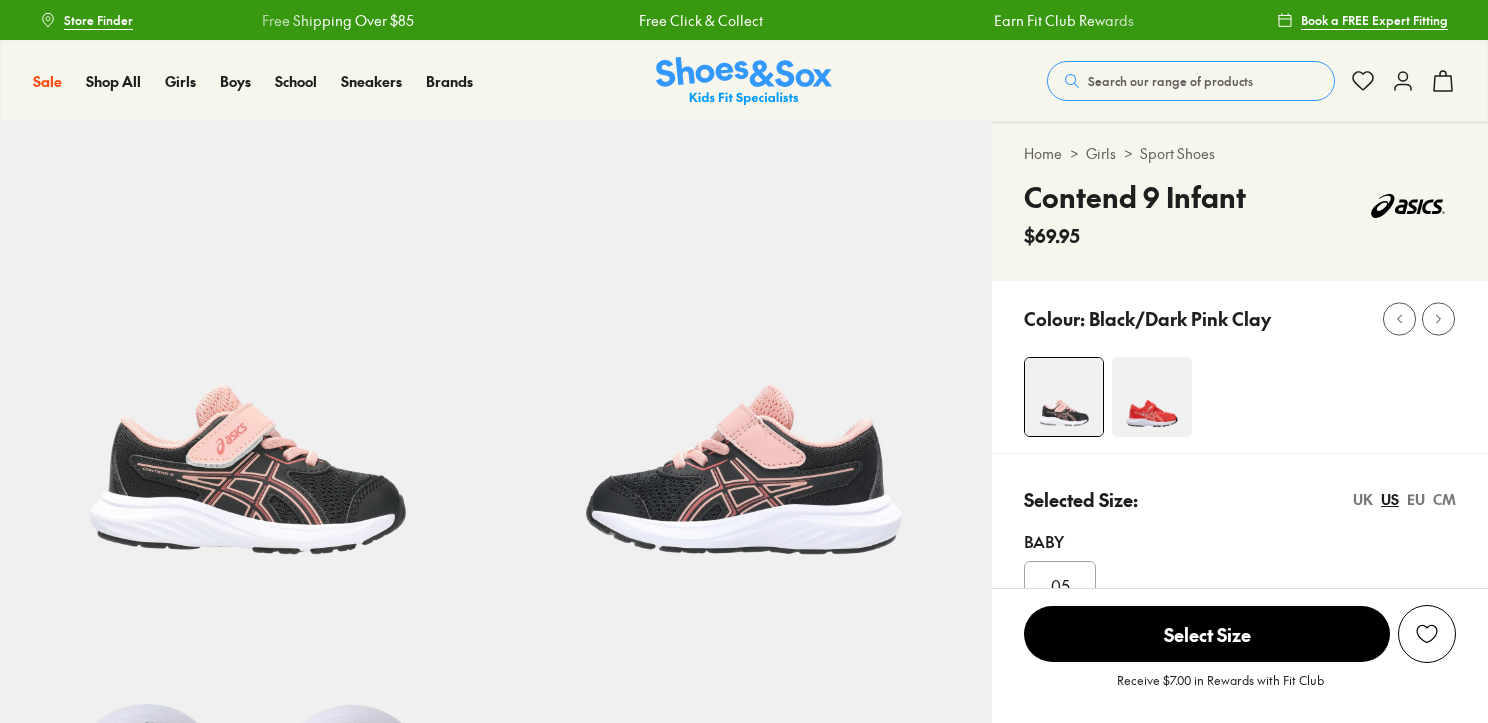 select on "*" 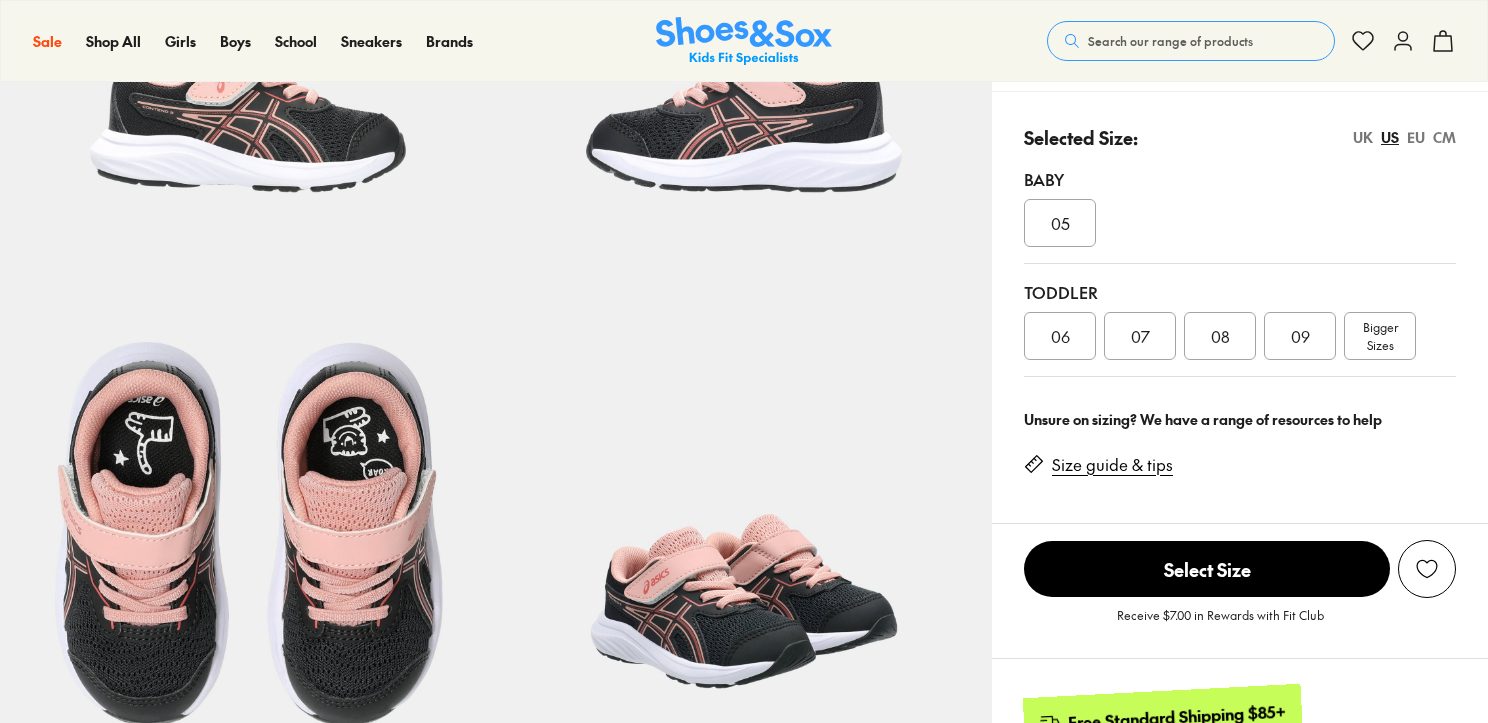 scroll, scrollTop: 0, scrollLeft: 0, axis: both 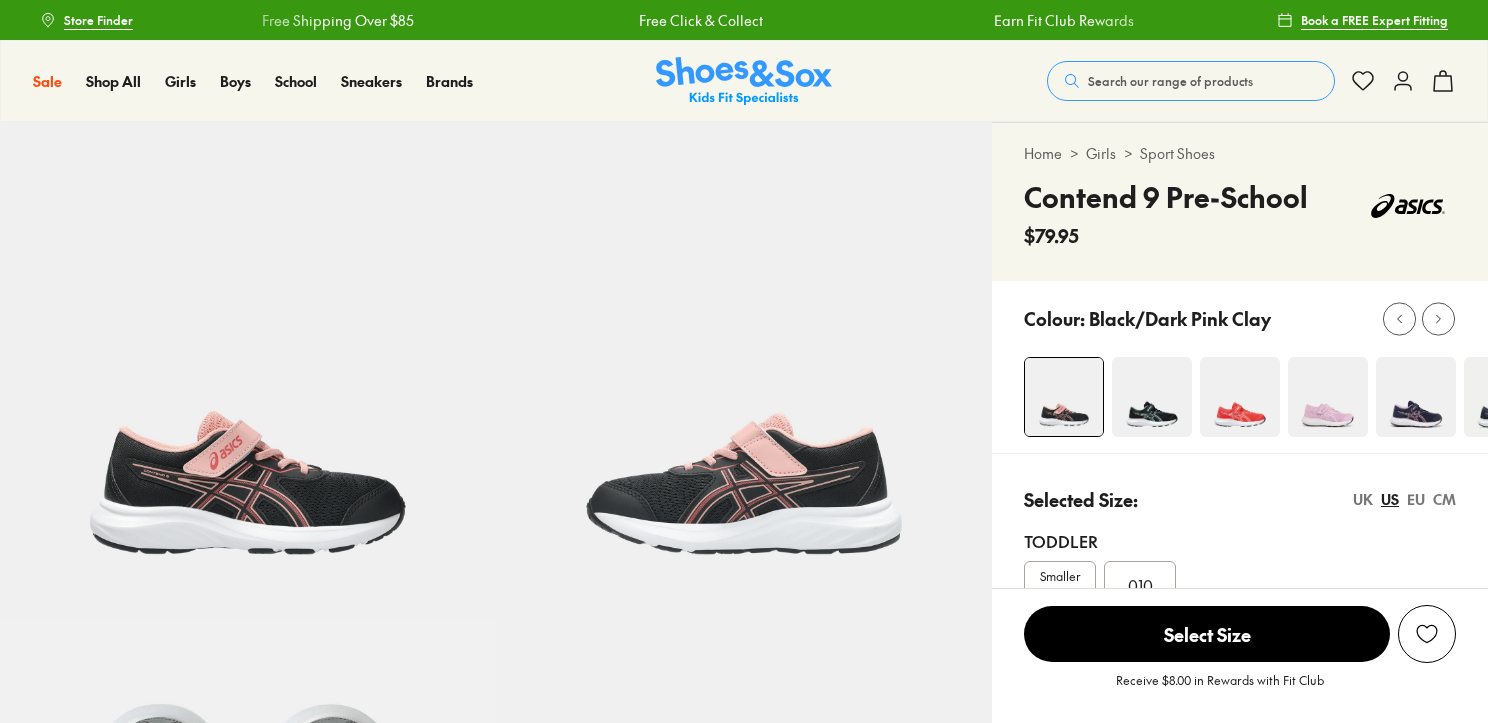 select on "*" 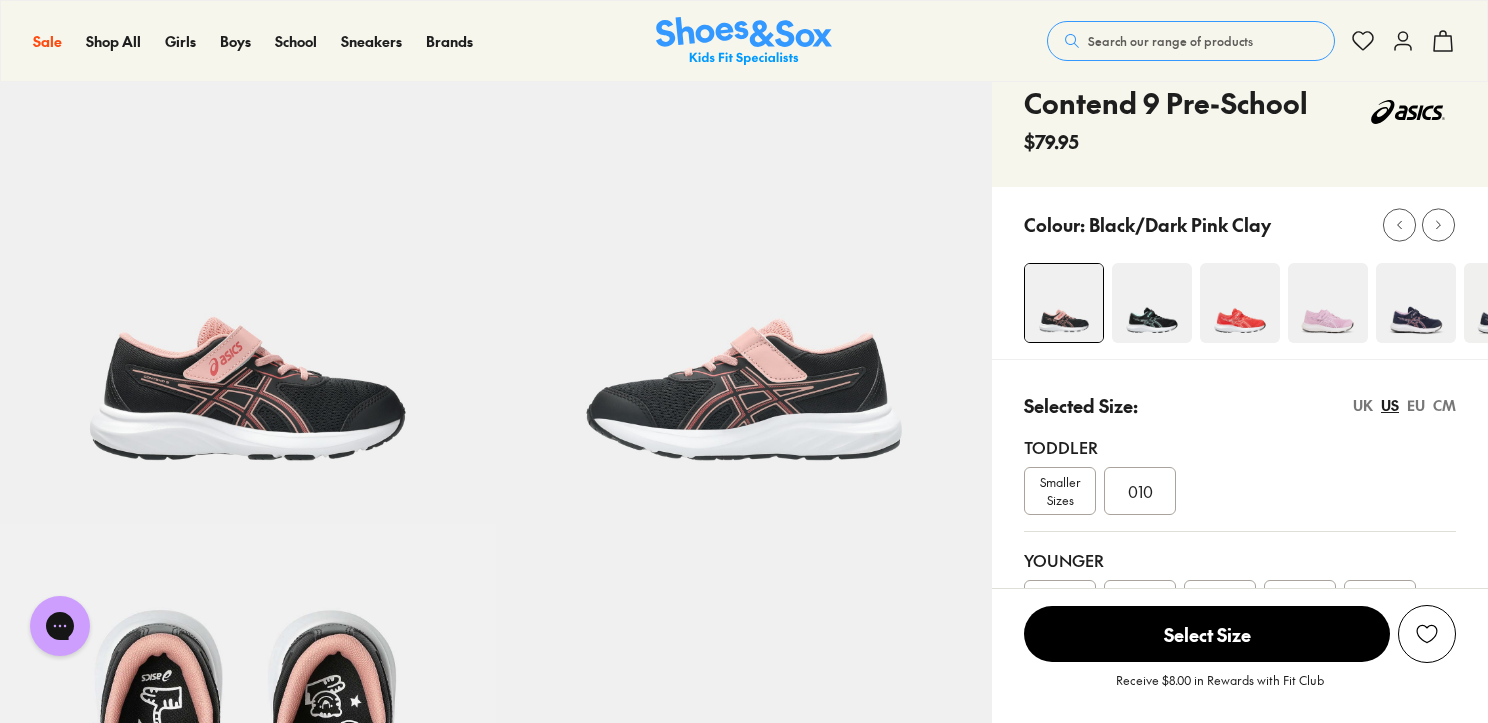 scroll, scrollTop: 174, scrollLeft: 0, axis: vertical 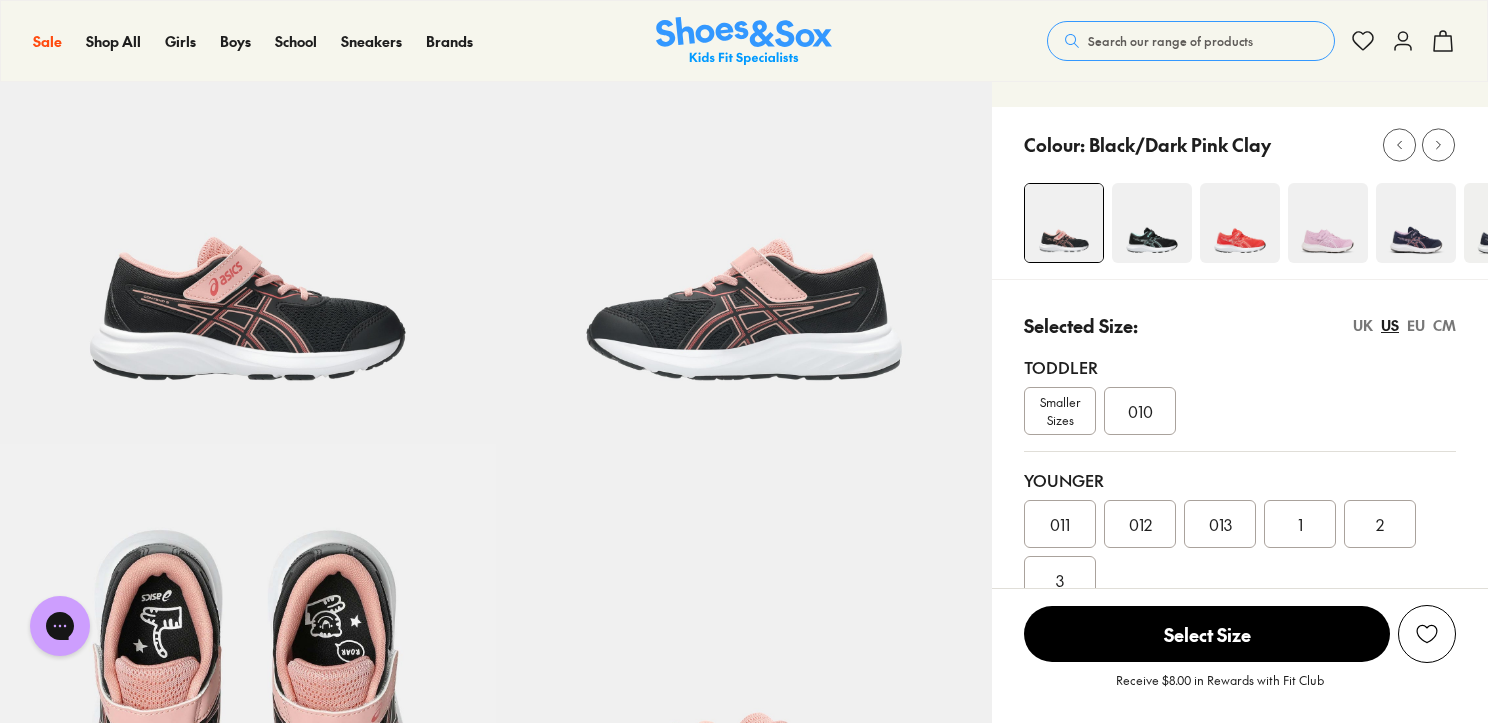 click on "010" at bounding box center (1140, 411) 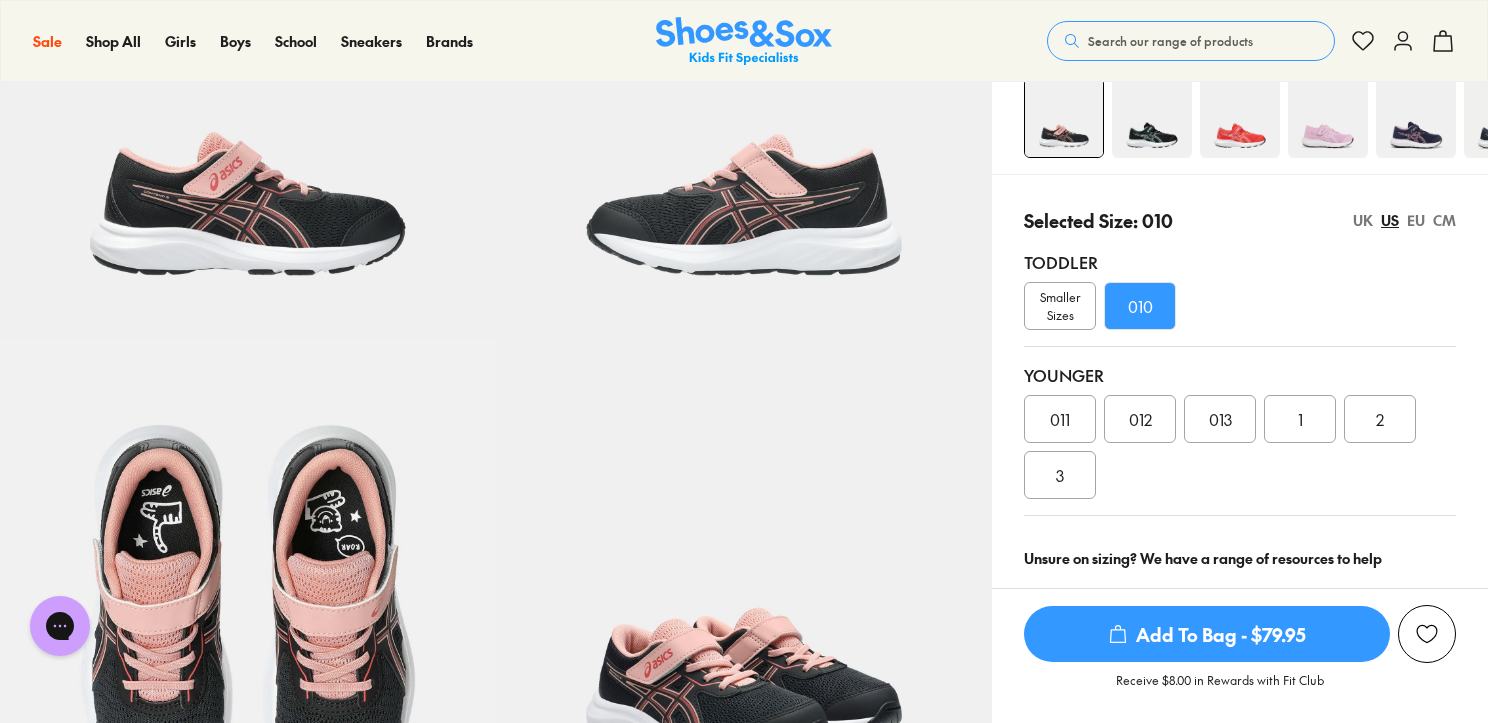 scroll, scrollTop: 282, scrollLeft: 0, axis: vertical 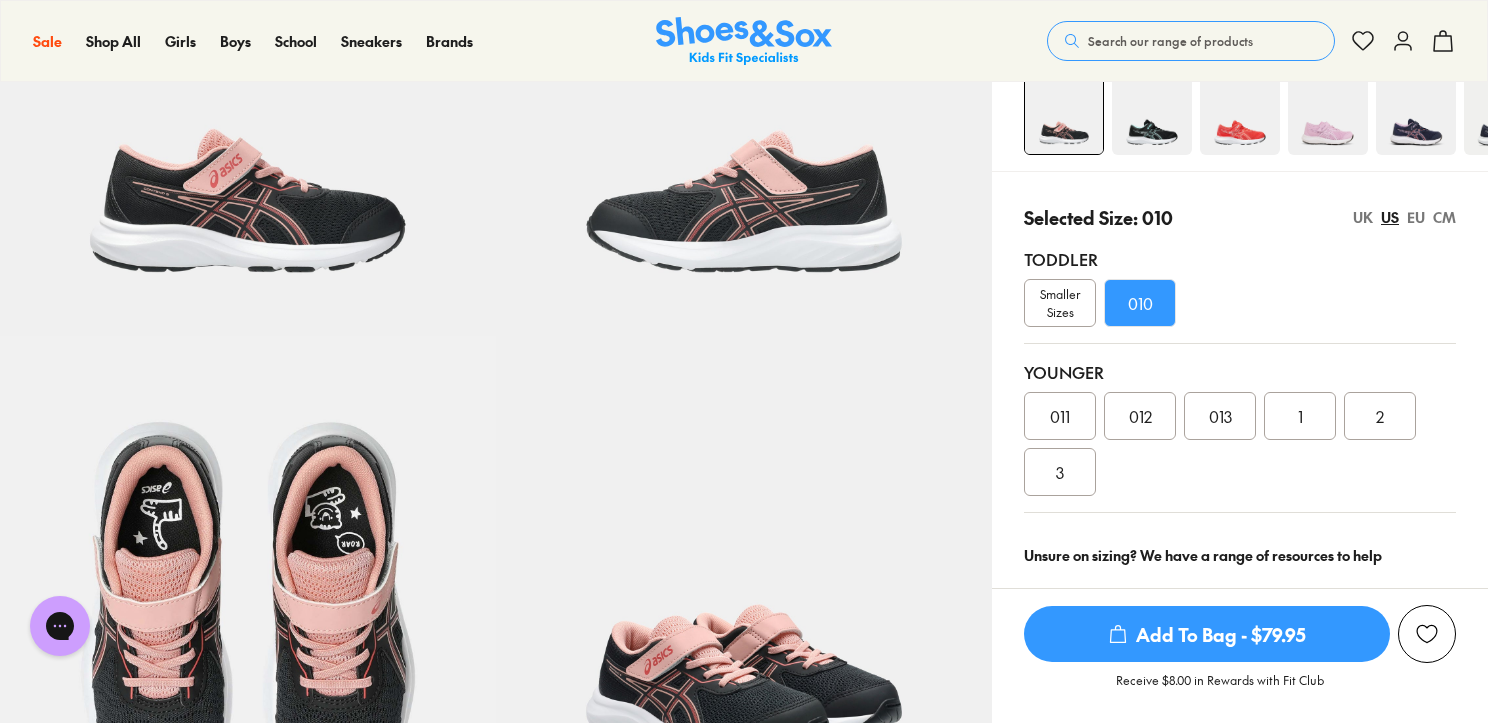 click on "Add To Bag - $79.95" at bounding box center (1207, 634) 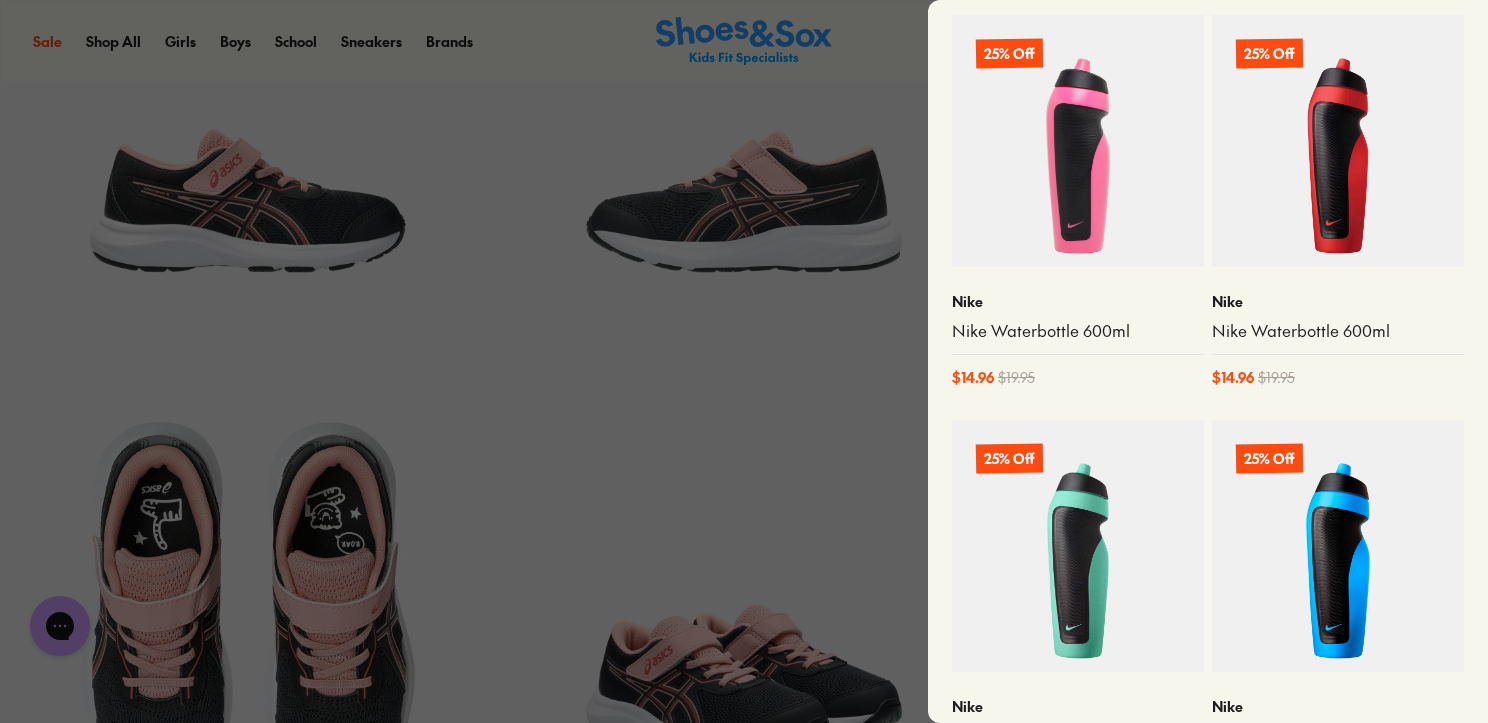 scroll, scrollTop: 912, scrollLeft: 0, axis: vertical 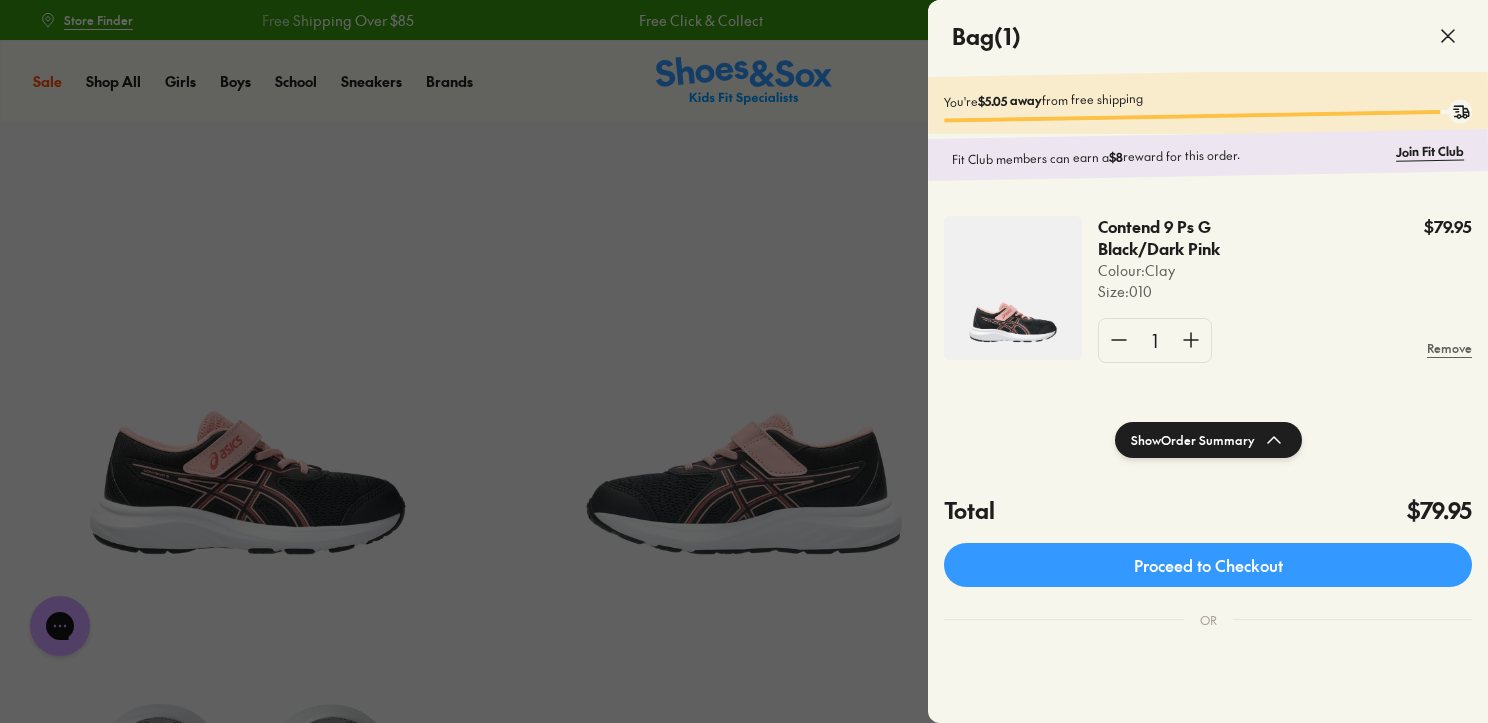 click 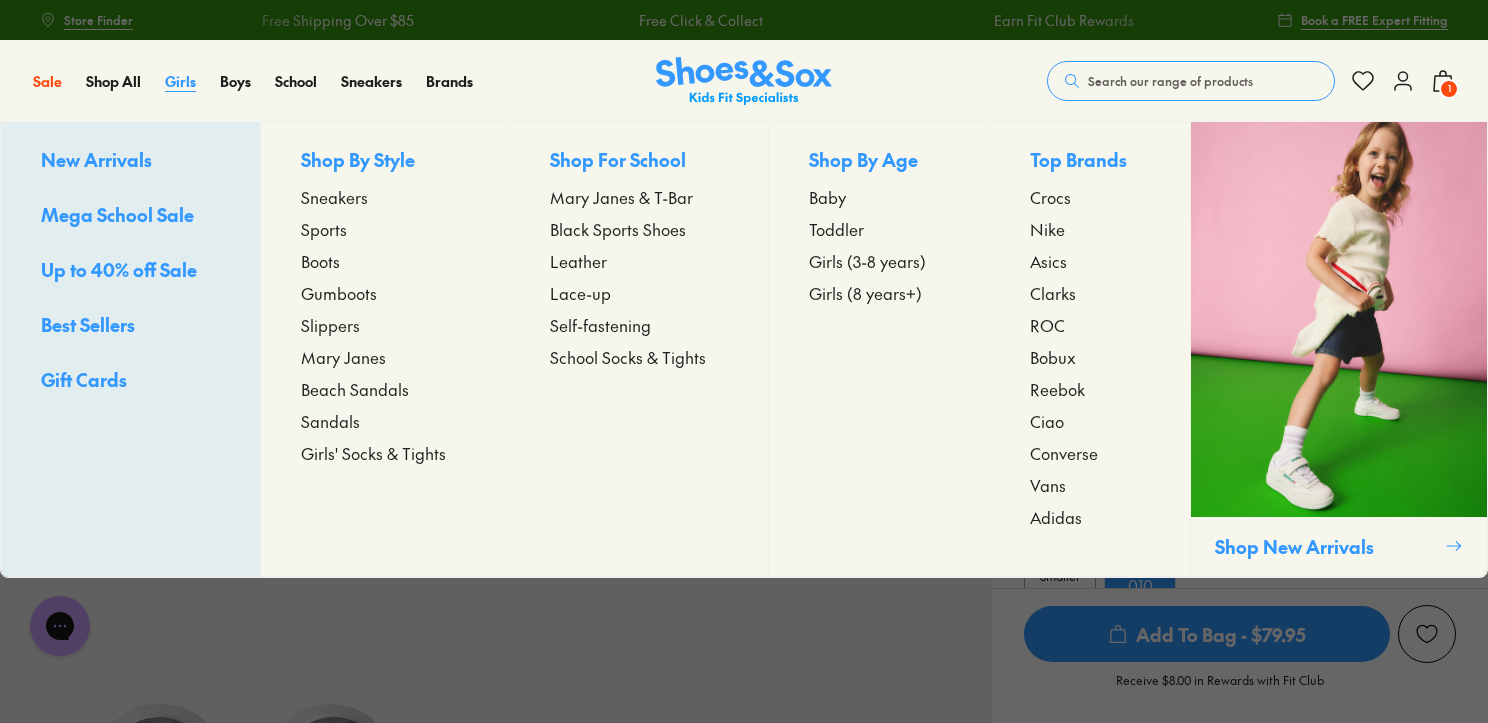 click on "Girls" at bounding box center (180, 81) 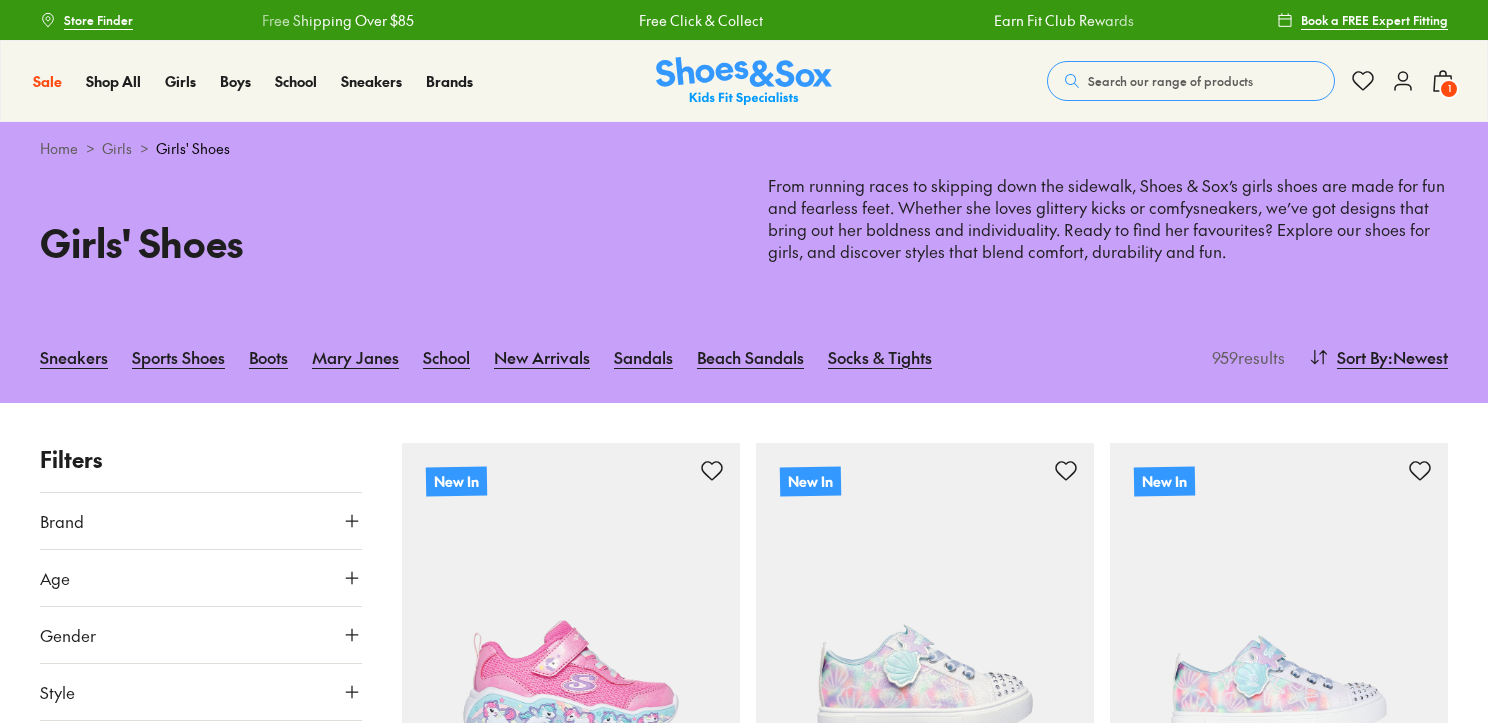 scroll, scrollTop: 0, scrollLeft: 0, axis: both 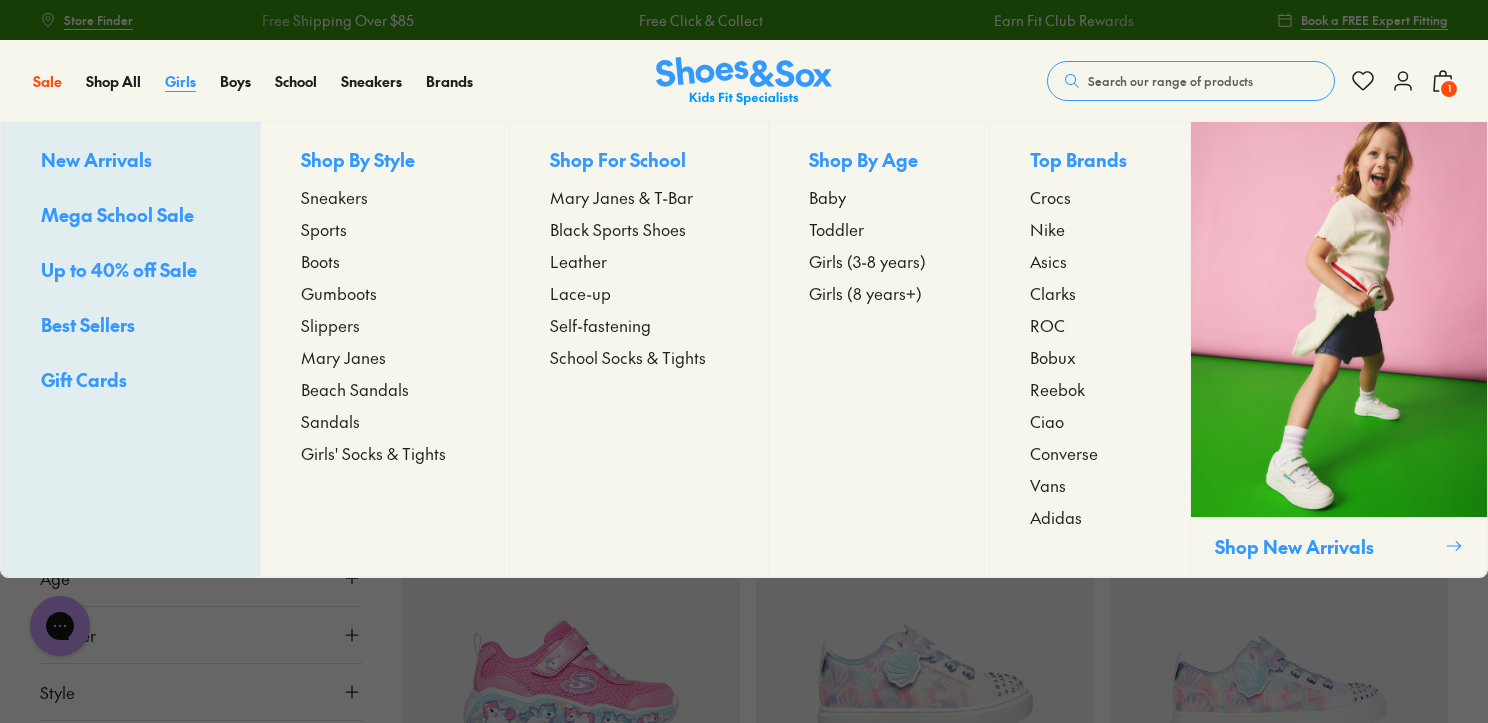 click on "Girls" at bounding box center (180, 81) 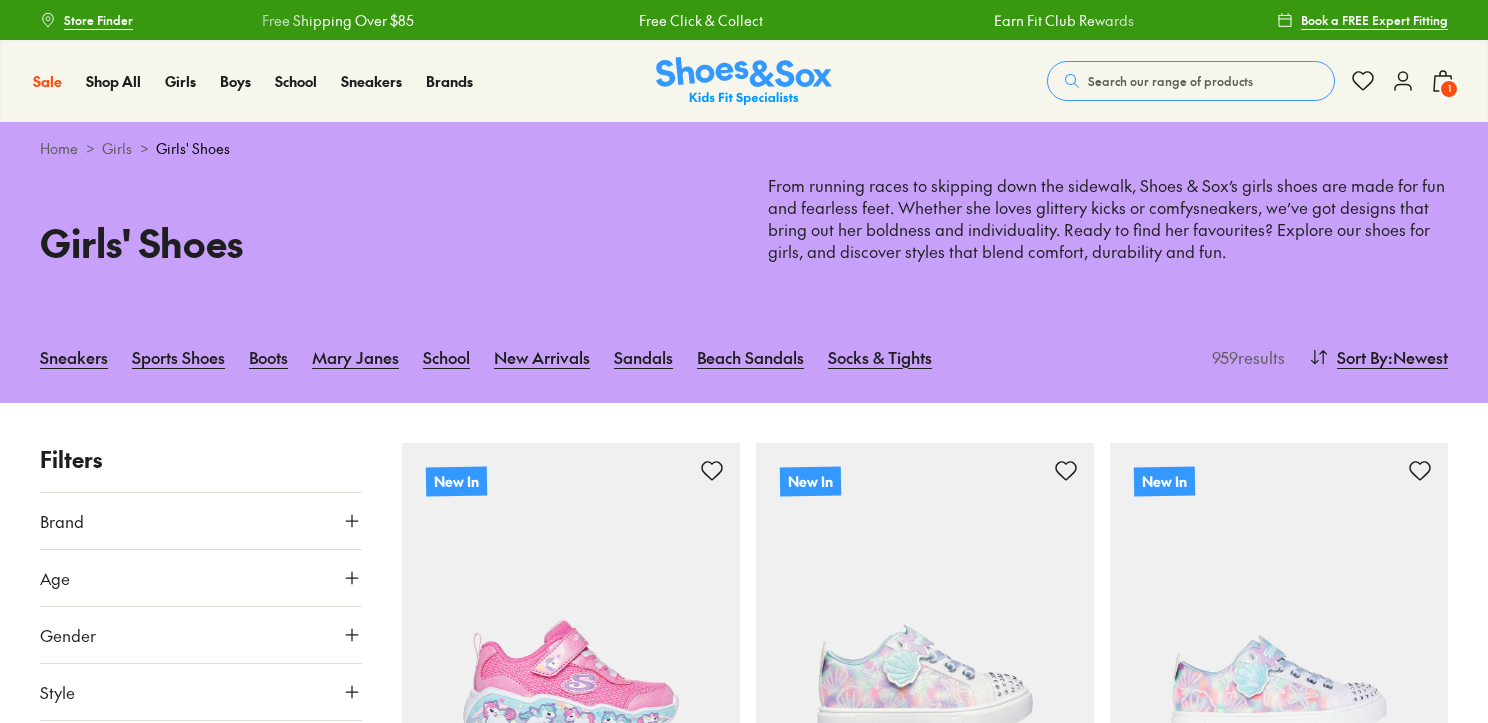 scroll, scrollTop: 0, scrollLeft: 0, axis: both 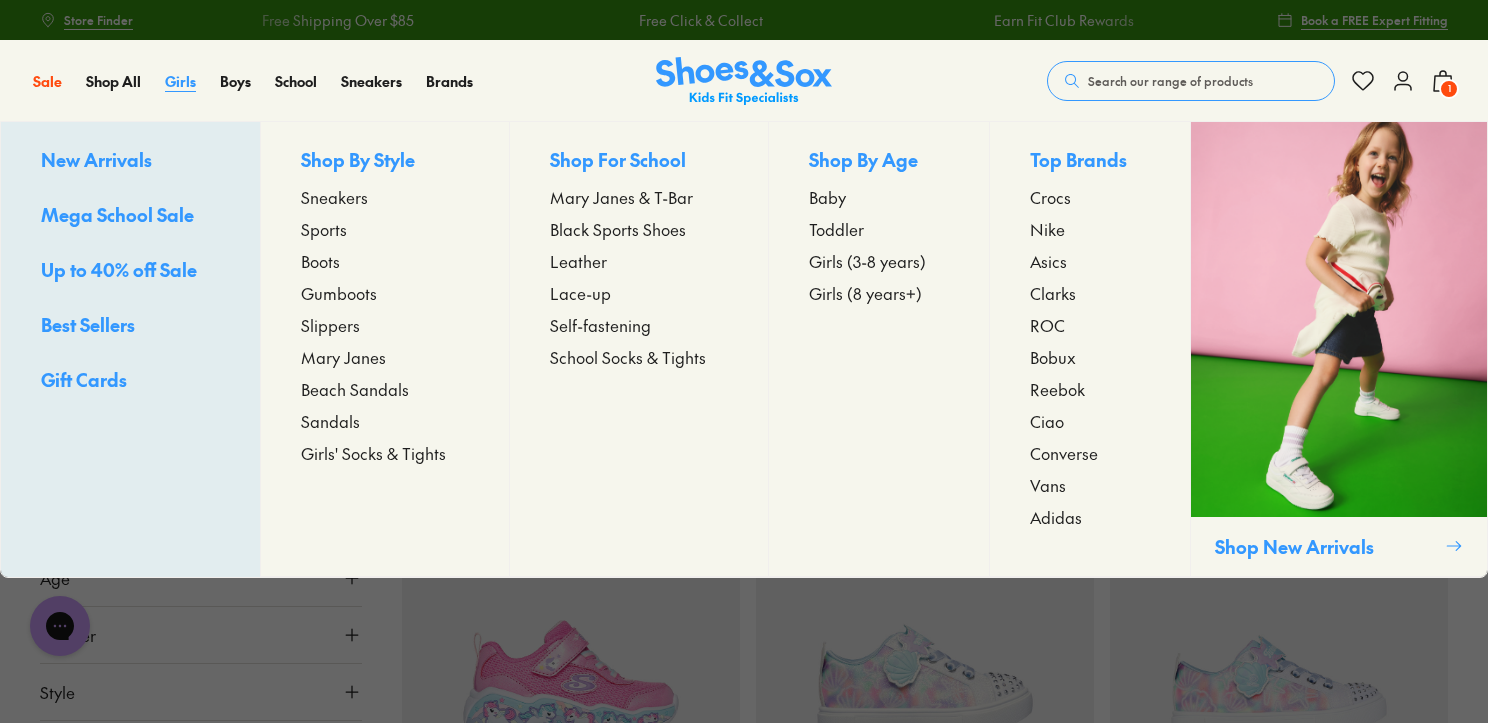 click on "Girls" at bounding box center [180, 81] 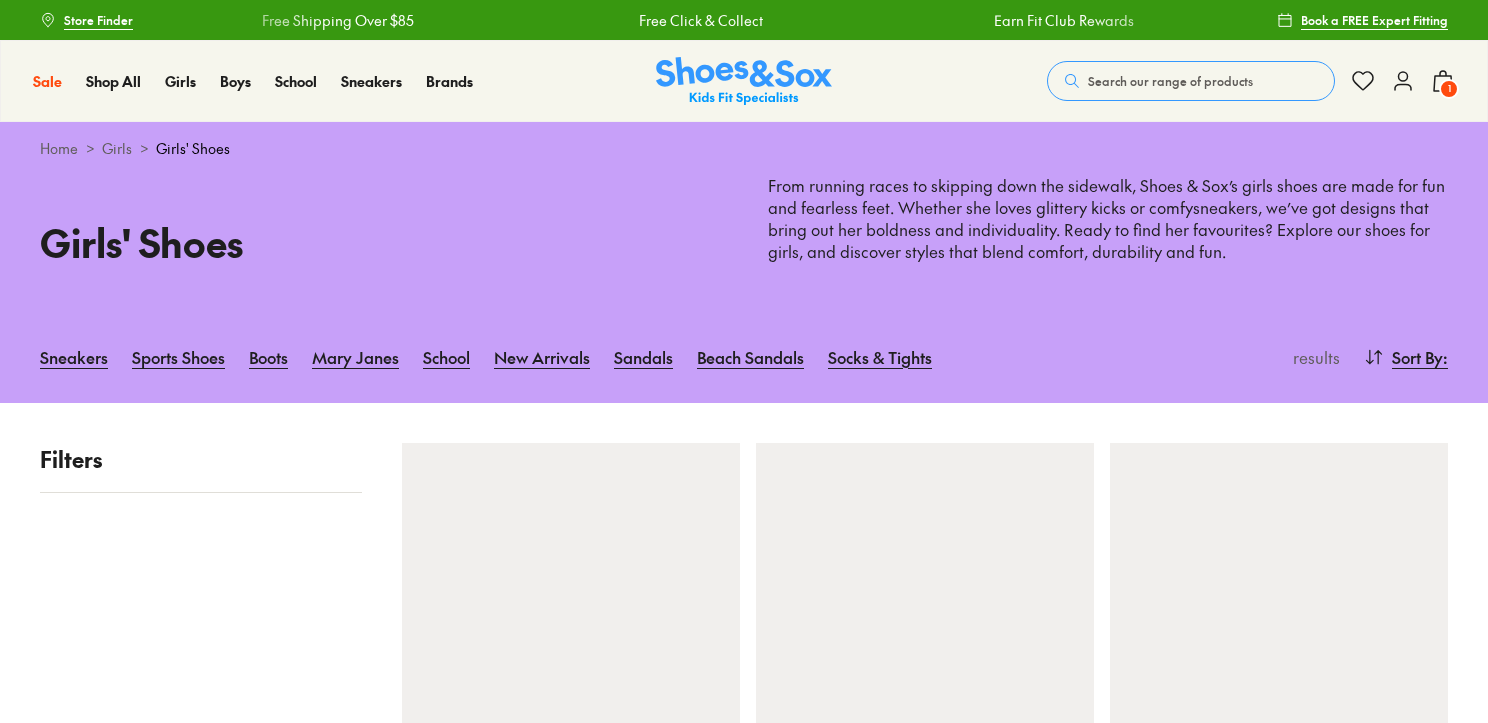 scroll, scrollTop: 0, scrollLeft: 0, axis: both 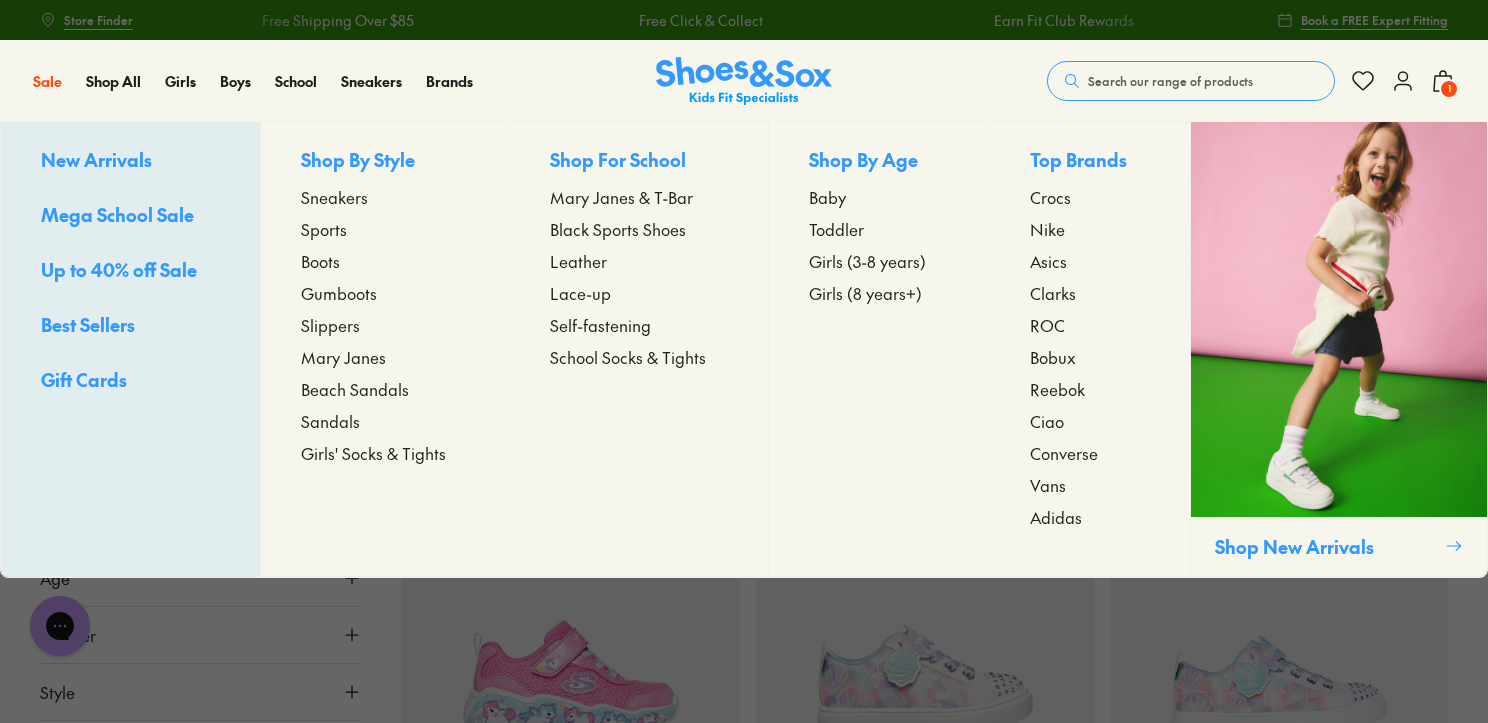 click on "New Arrivals" at bounding box center [96, 159] 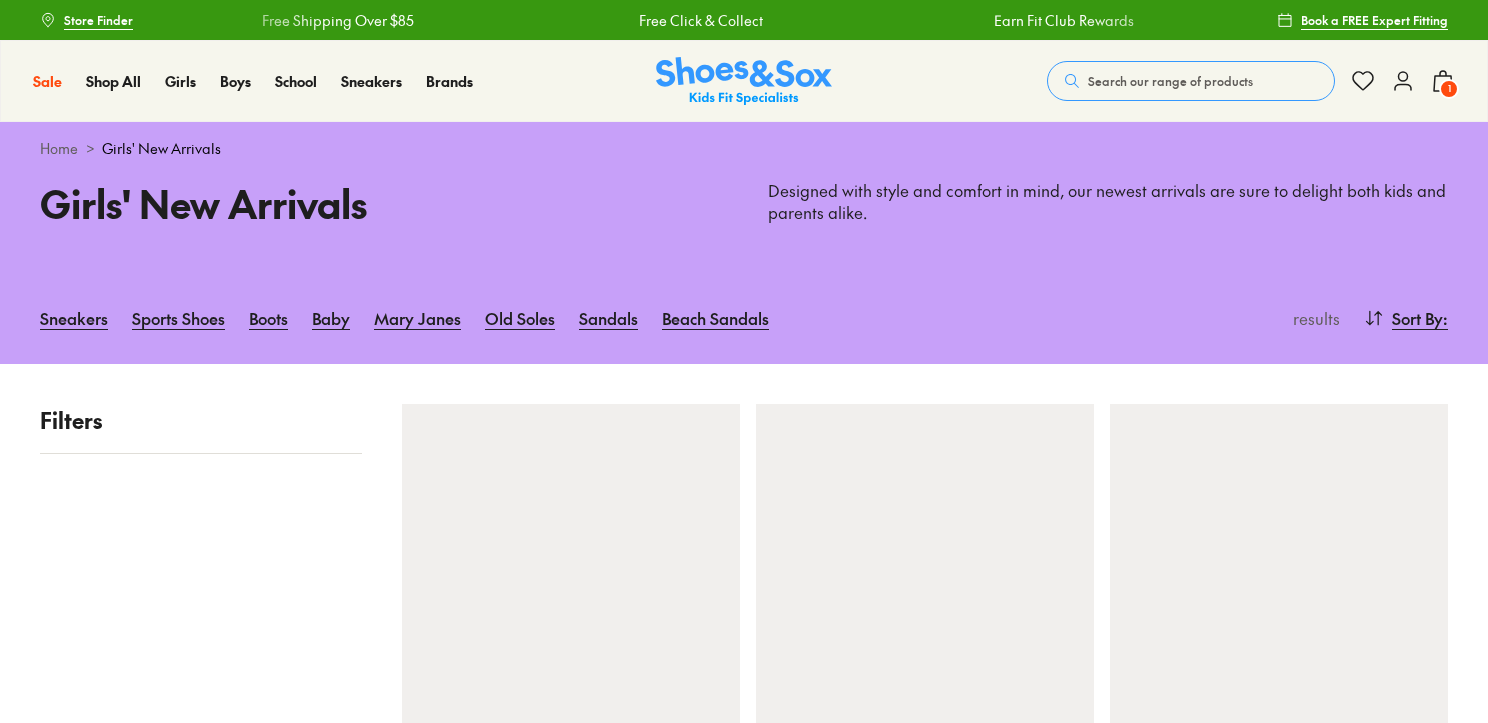 scroll, scrollTop: 0, scrollLeft: 0, axis: both 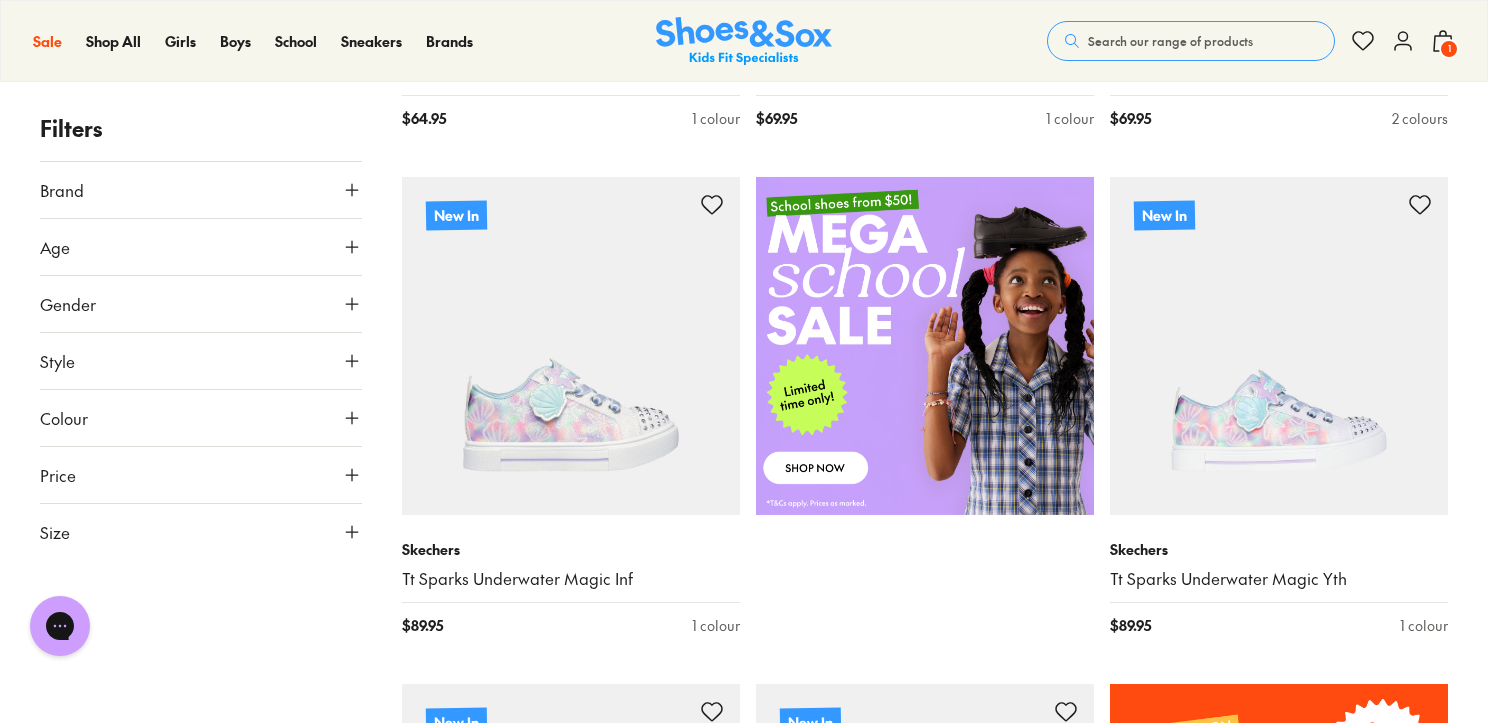 click on "Brand" at bounding box center (201, 190) 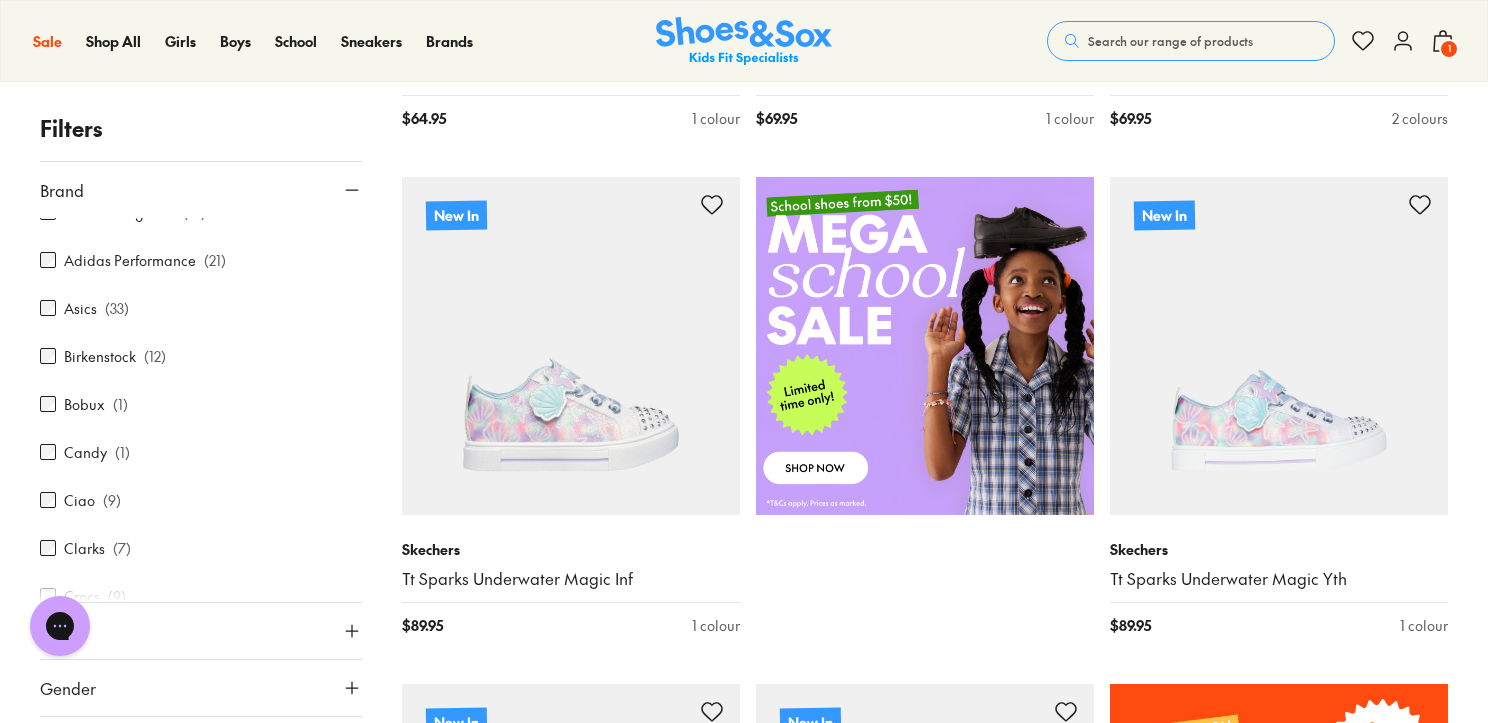 scroll, scrollTop: 0, scrollLeft: 0, axis: both 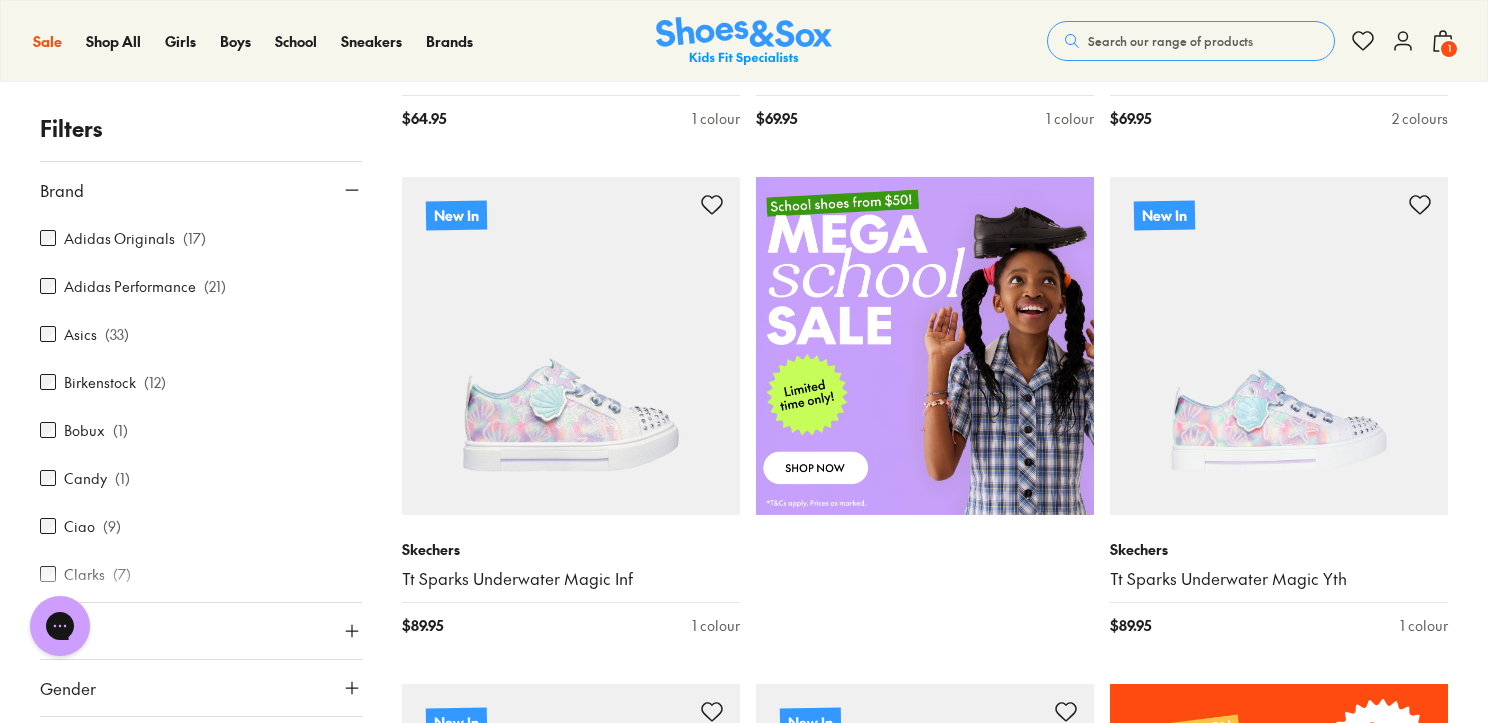 click on "Adidas Originals" at bounding box center [119, 238] 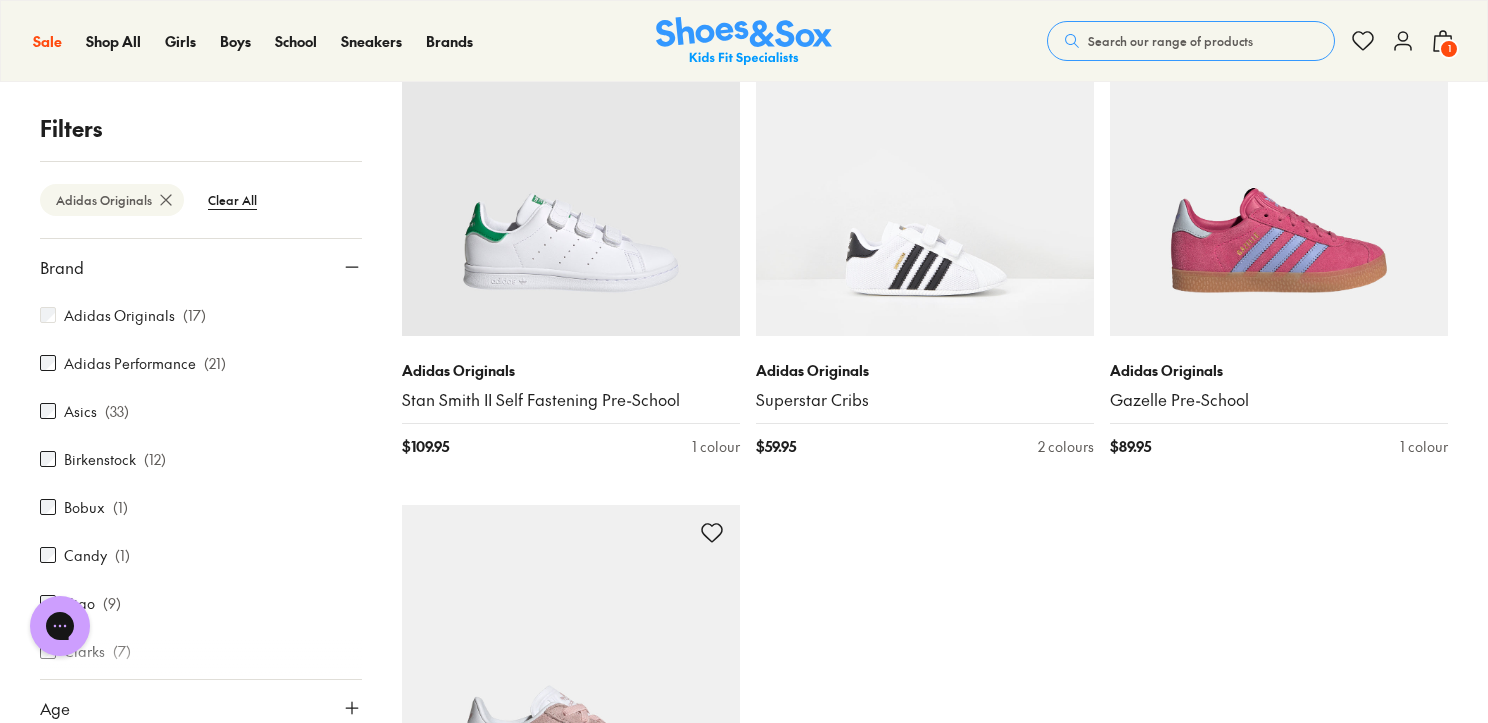 scroll, scrollTop: 2854, scrollLeft: 0, axis: vertical 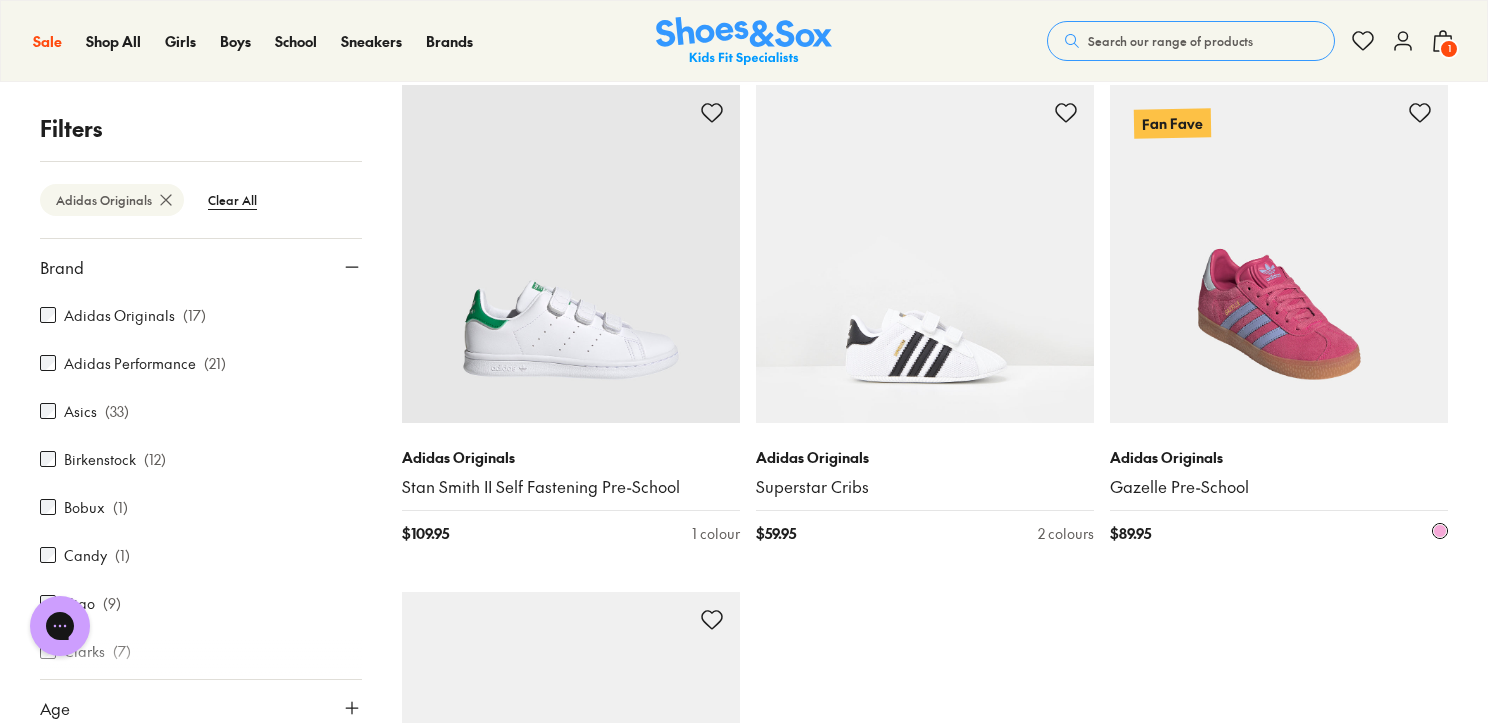 click at bounding box center (1279, 254) 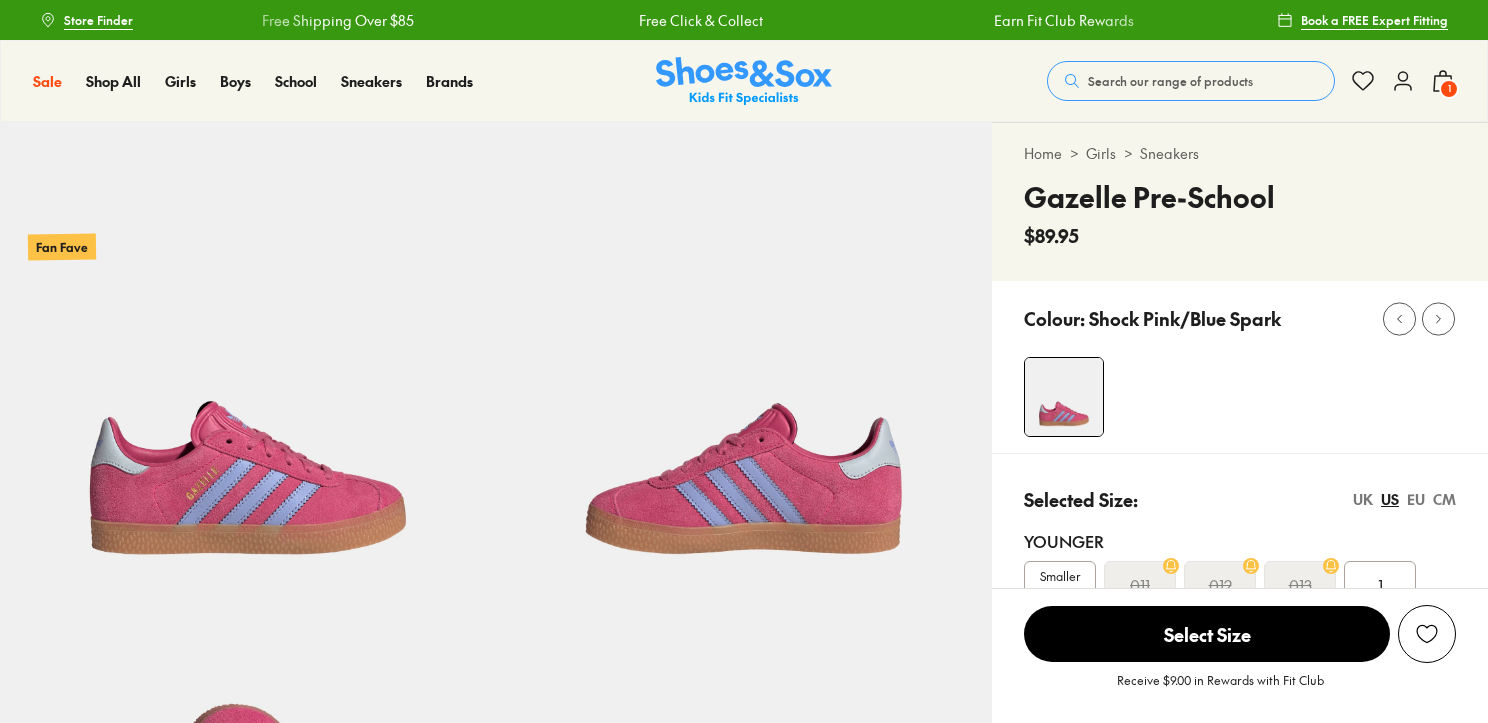 scroll, scrollTop: 0, scrollLeft: 0, axis: both 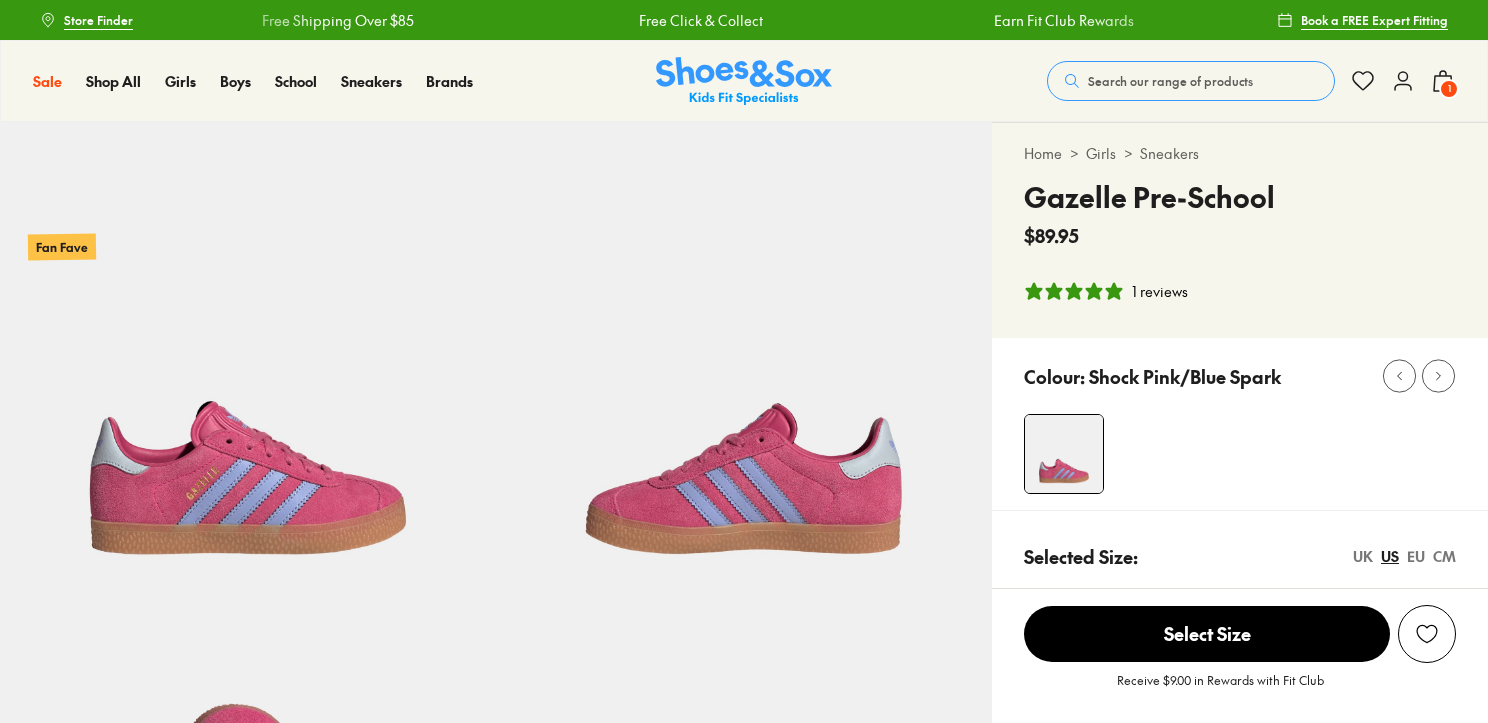 select on "*" 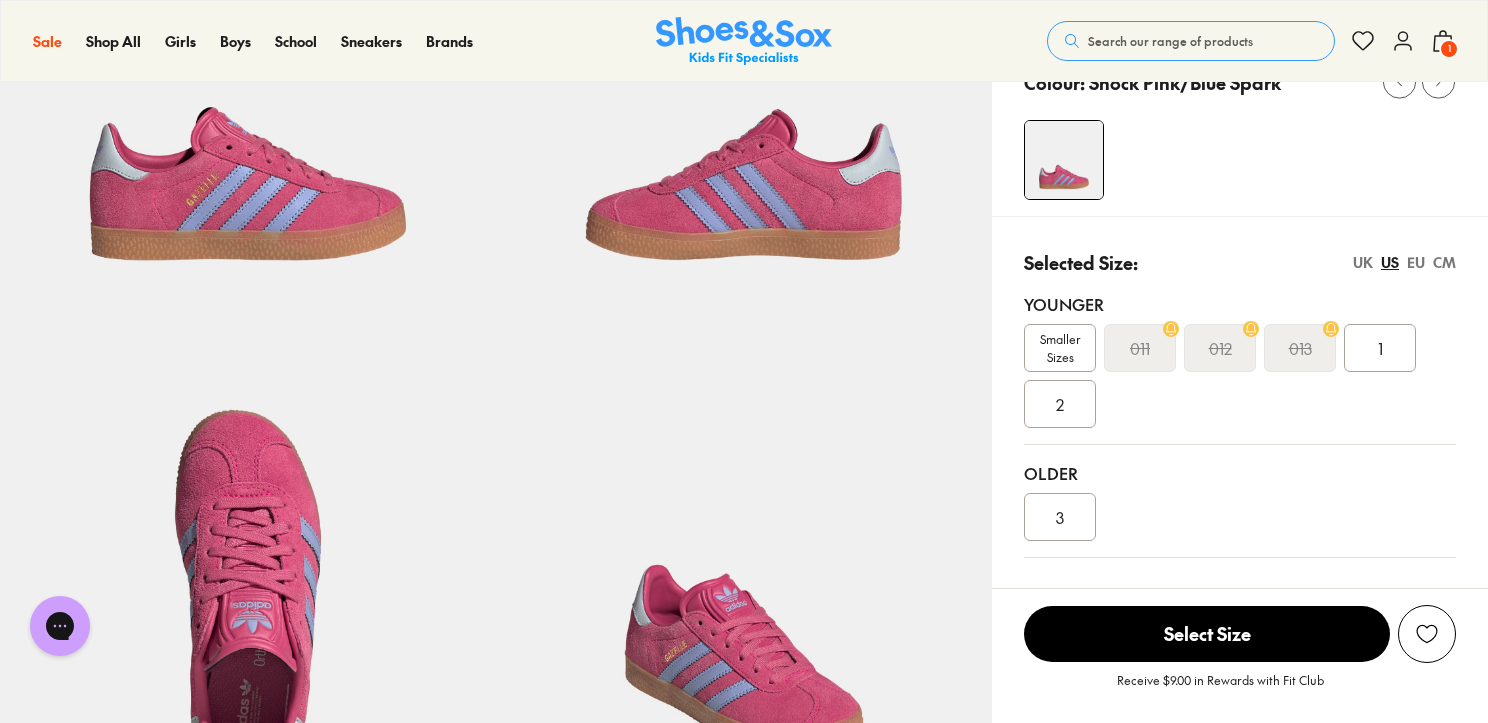 scroll, scrollTop: 295, scrollLeft: 0, axis: vertical 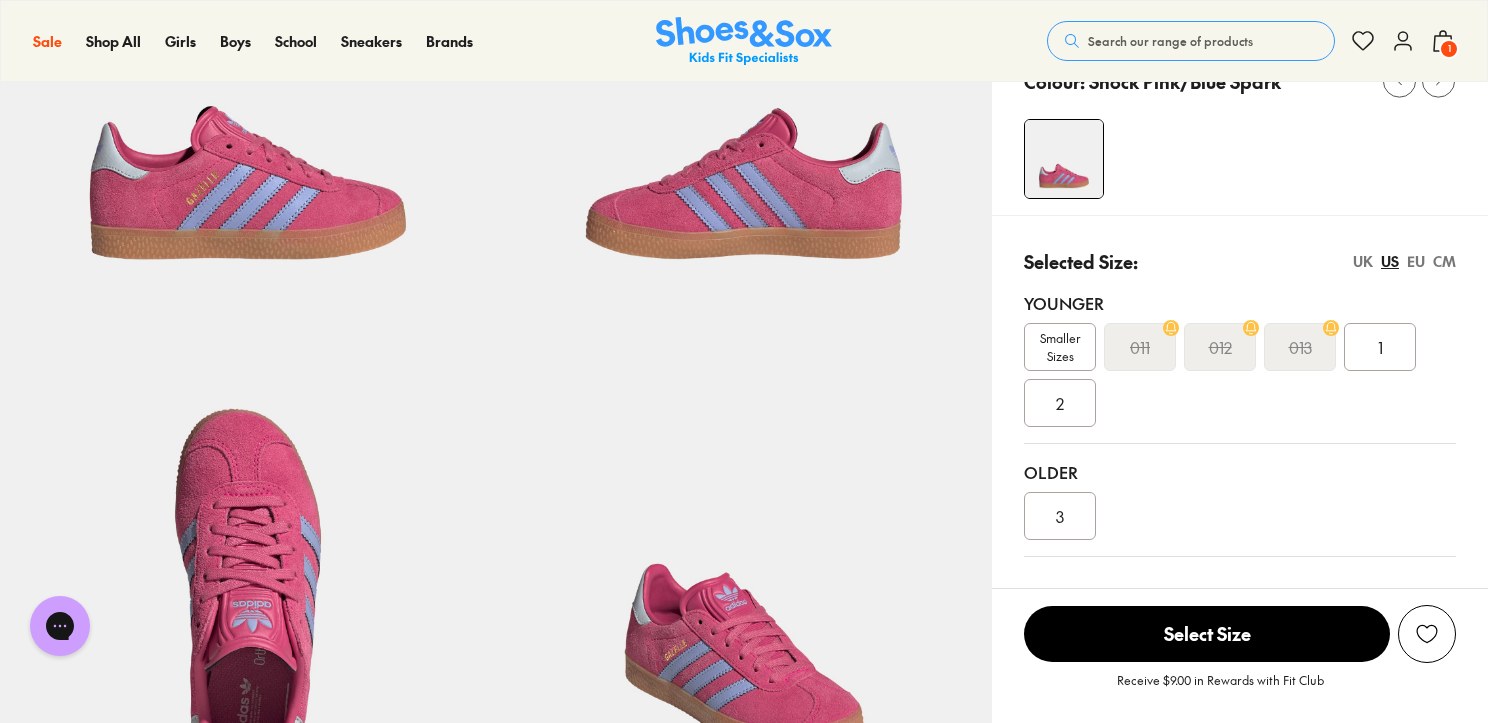 click on "Smaller Sizes" at bounding box center [1060, 347] 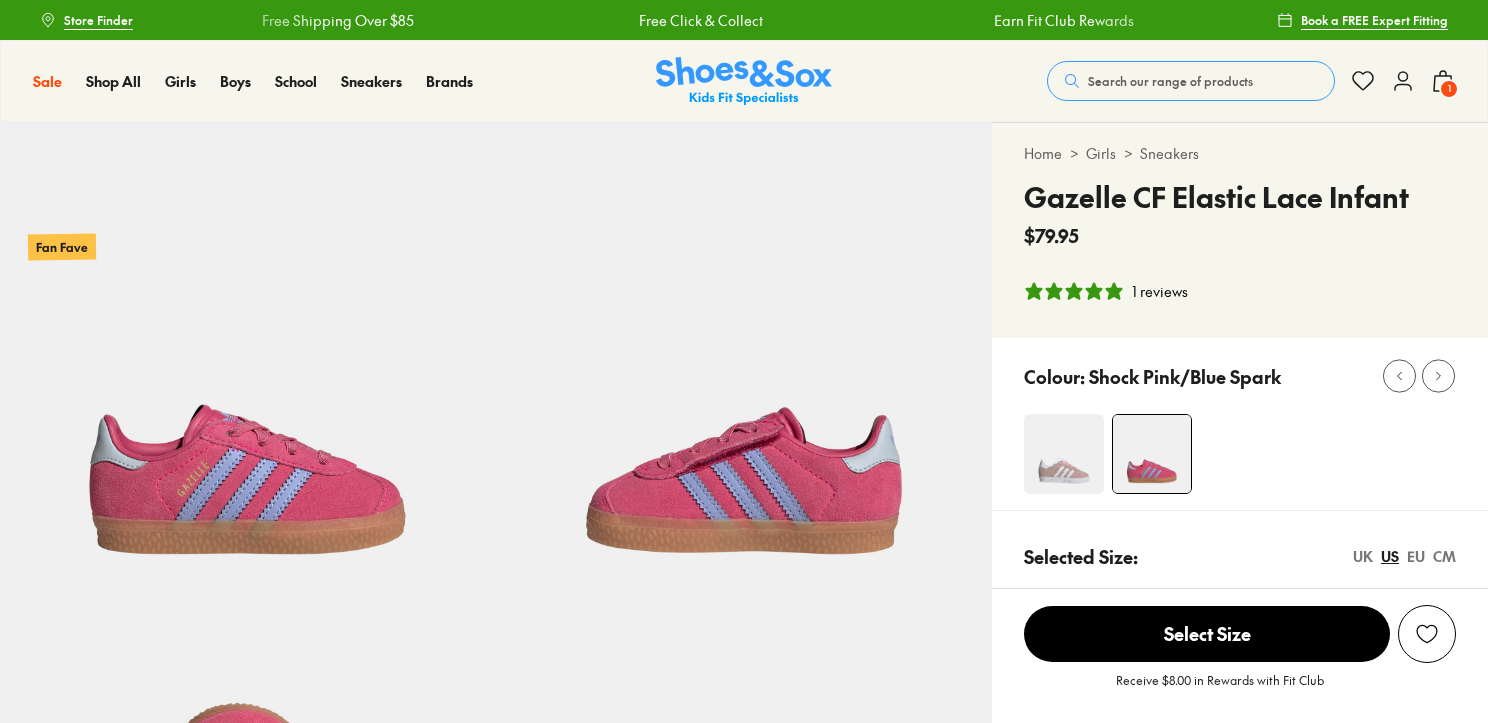 scroll, scrollTop: 0, scrollLeft: 0, axis: both 